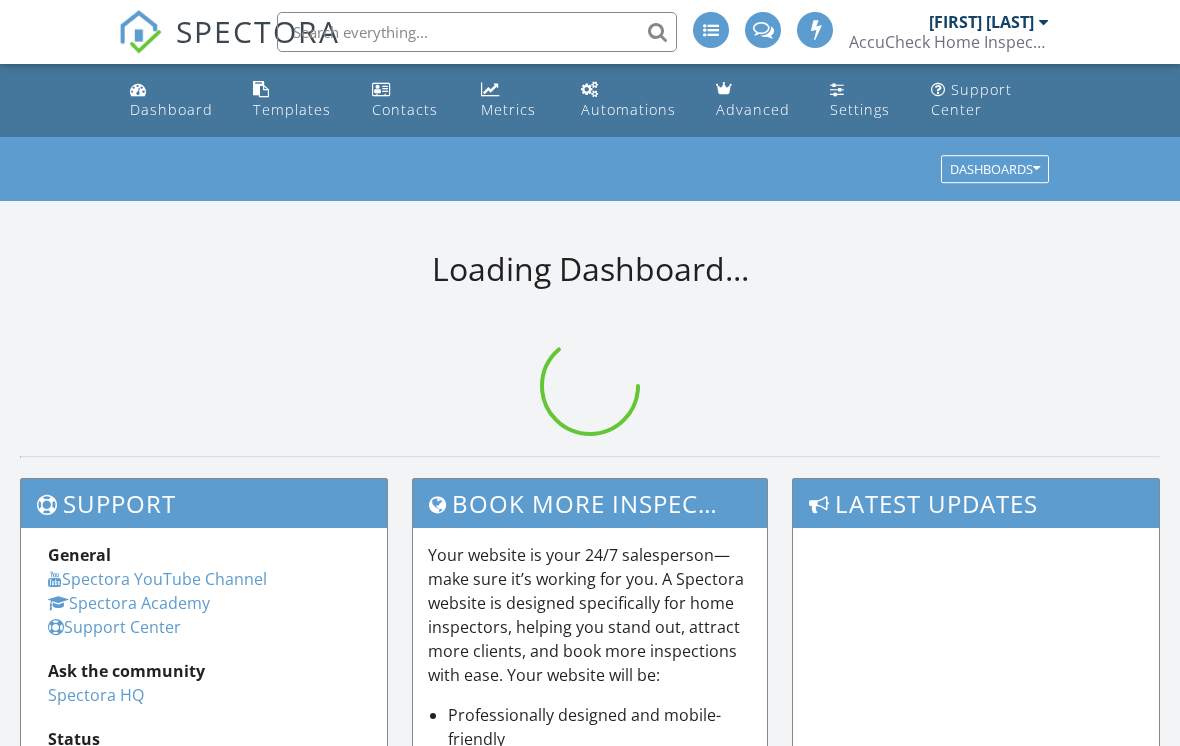 scroll, scrollTop: 0, scrollLeft: 0, axis: both 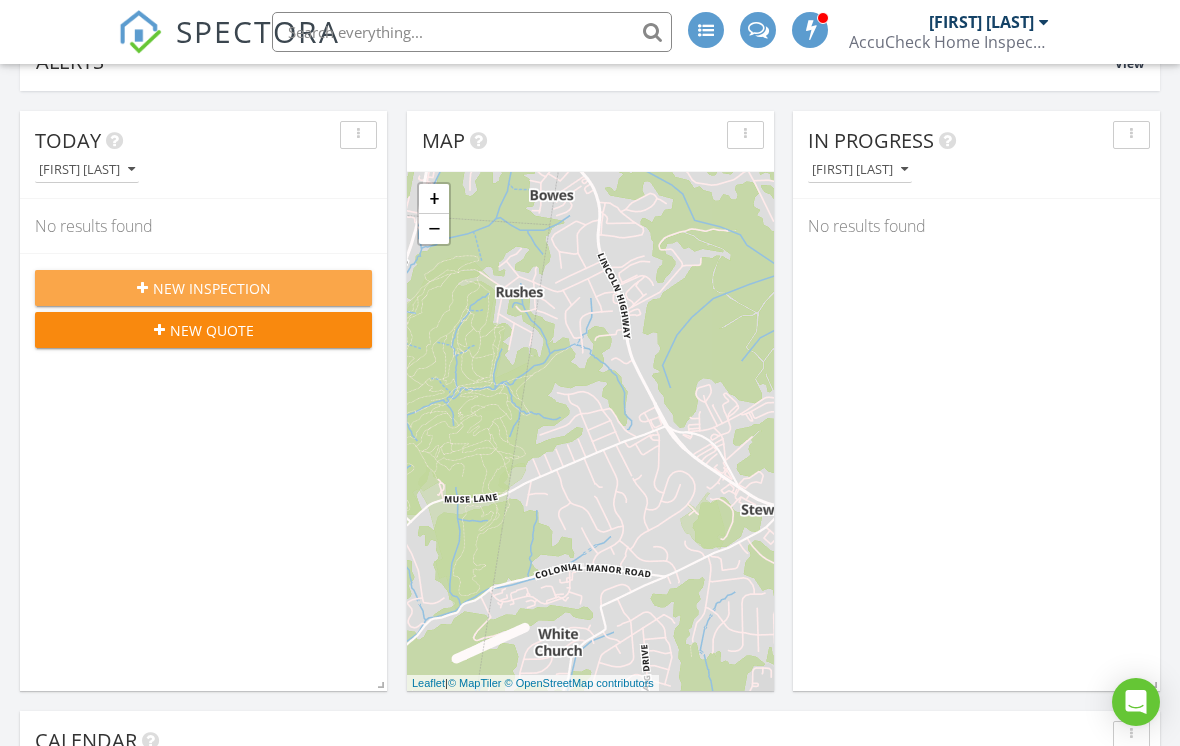 click on "New Inspection" at bounding box center [212, 288] 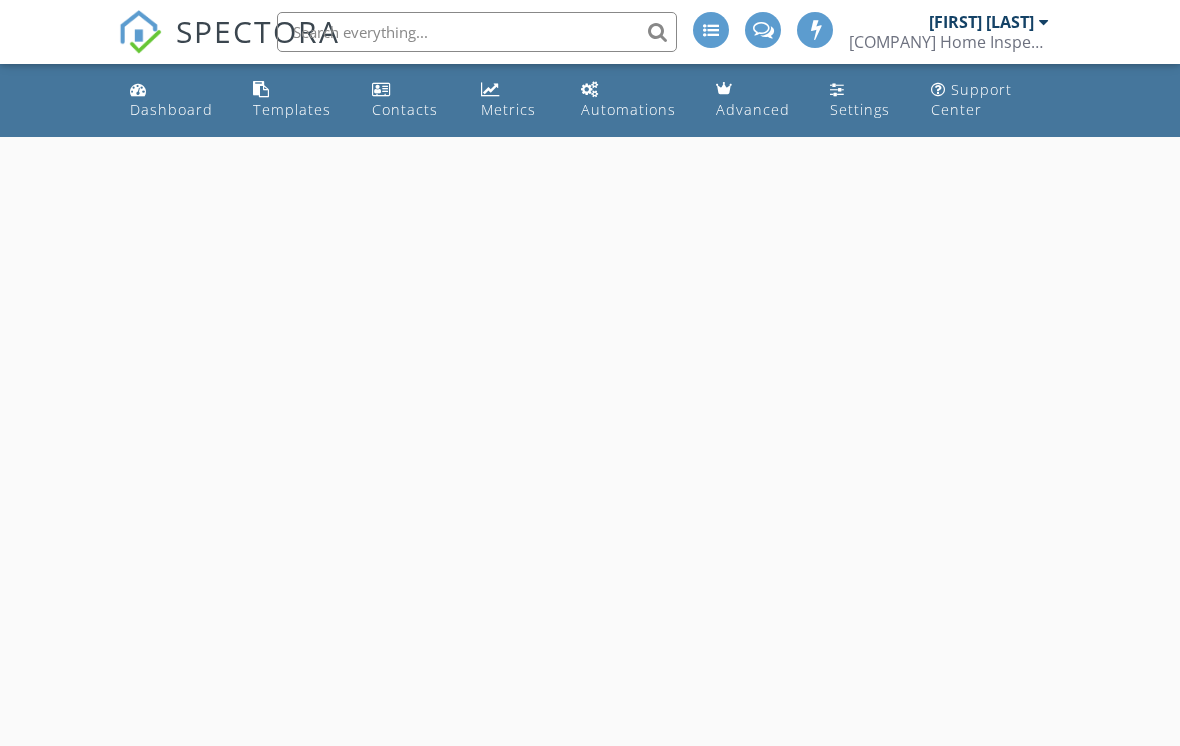 scroll, scrollTop: 0, scrollLeft: 0, axis: both 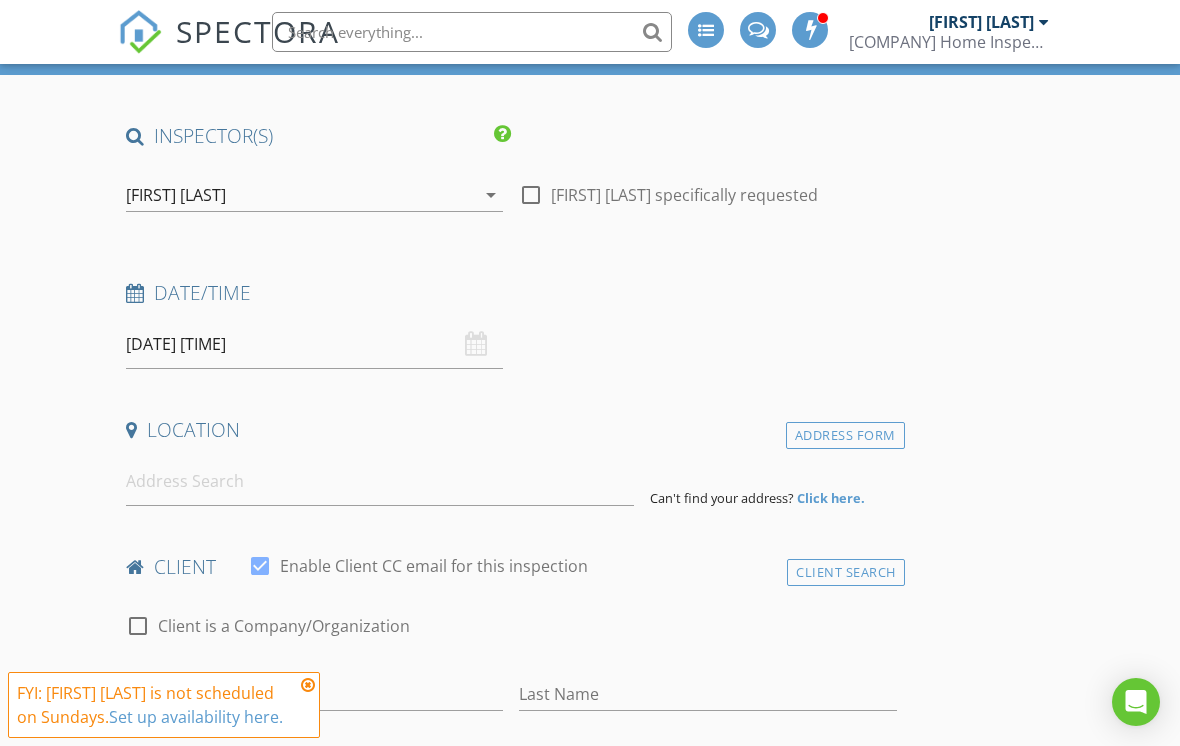 click on "08/03/2025 10:00 AM" at bounding box center [314, 344] 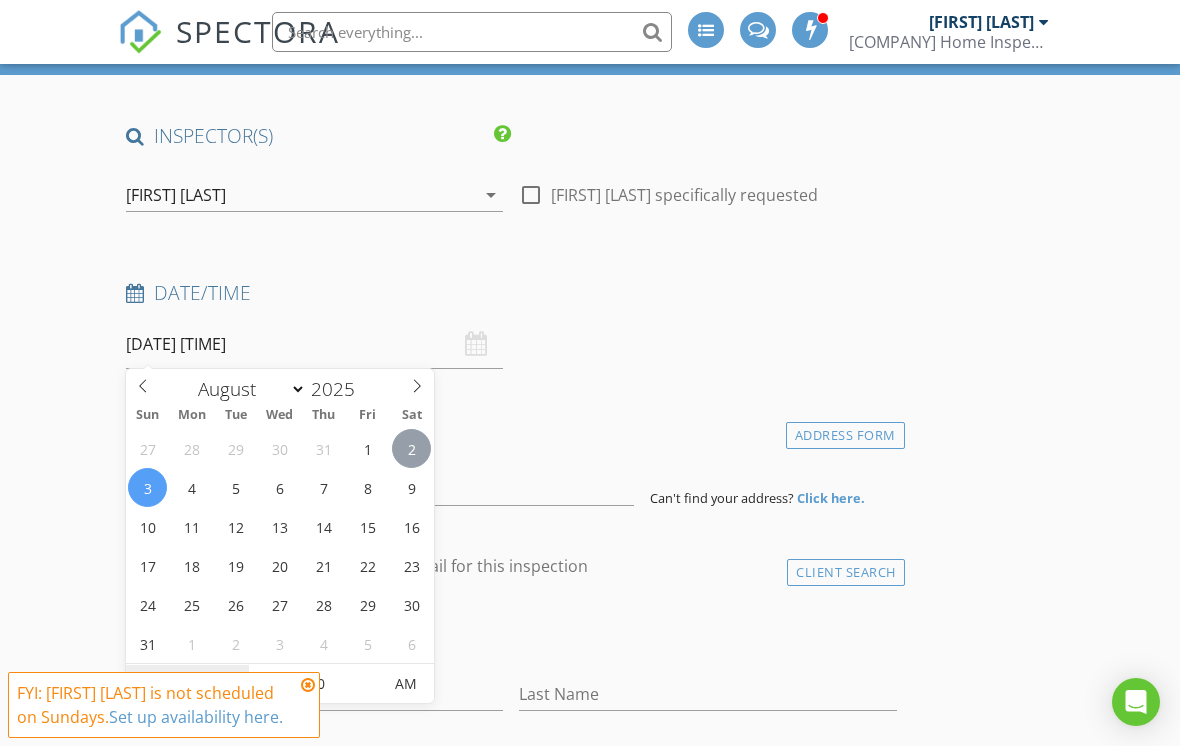 type on "08/02/2025 10:00 AM" 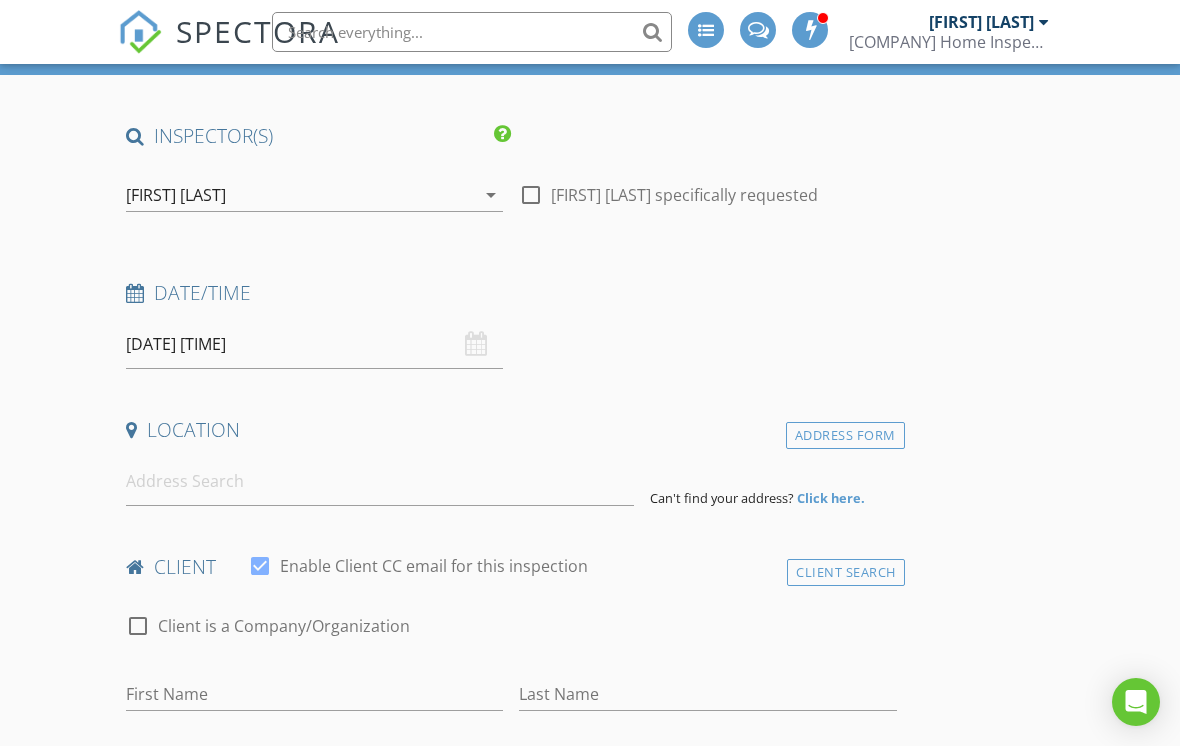 click on "New Inspection
INSPECTOR(S)
check_box   Theron Mahone   PRIMARY   Theron Mahone arrow_drop_down   check_box_outline_blank Theron Mahone specifically requested
Date/Time
08/02/2025 10:00 AM
Location
Address Form       Can't find your address?   Click here.
client
check_box Enable Client CC email for this inspection   Client Search     check_box_outline_blank Client is a Company/Organization     First Name   Last Name   Email   CC Email   Phone           Notes   Private Notes
ADD ADDITIONAL client
SERVICES
check_box_outline_blank   Radon Test   Short Term Radon Test check_box_outline_blank   Pool & Spa Inspection   check_box_outline_blank   Pest Inspection   Pest Inspection (Court Pest Control LLC) check_box_outline_blank   Residential Inspection   arrow_drop_down" at bounding box center [590, 1618] 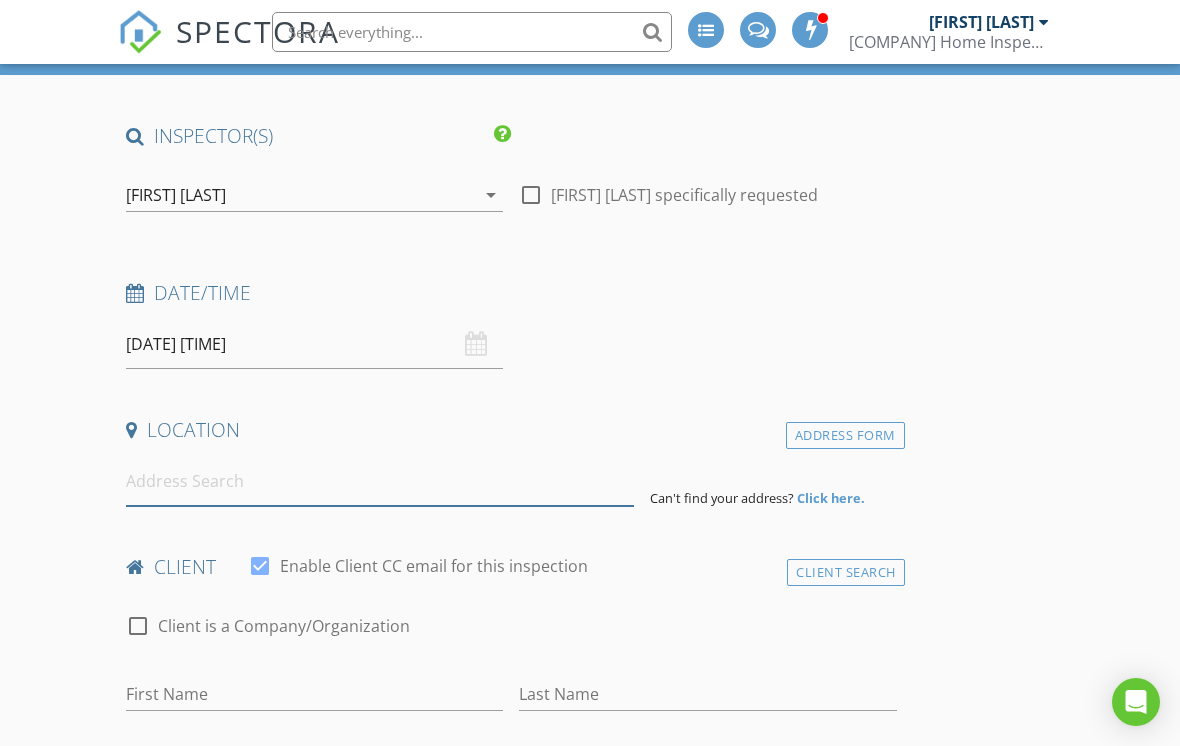 click at bounding box center [380, 481] 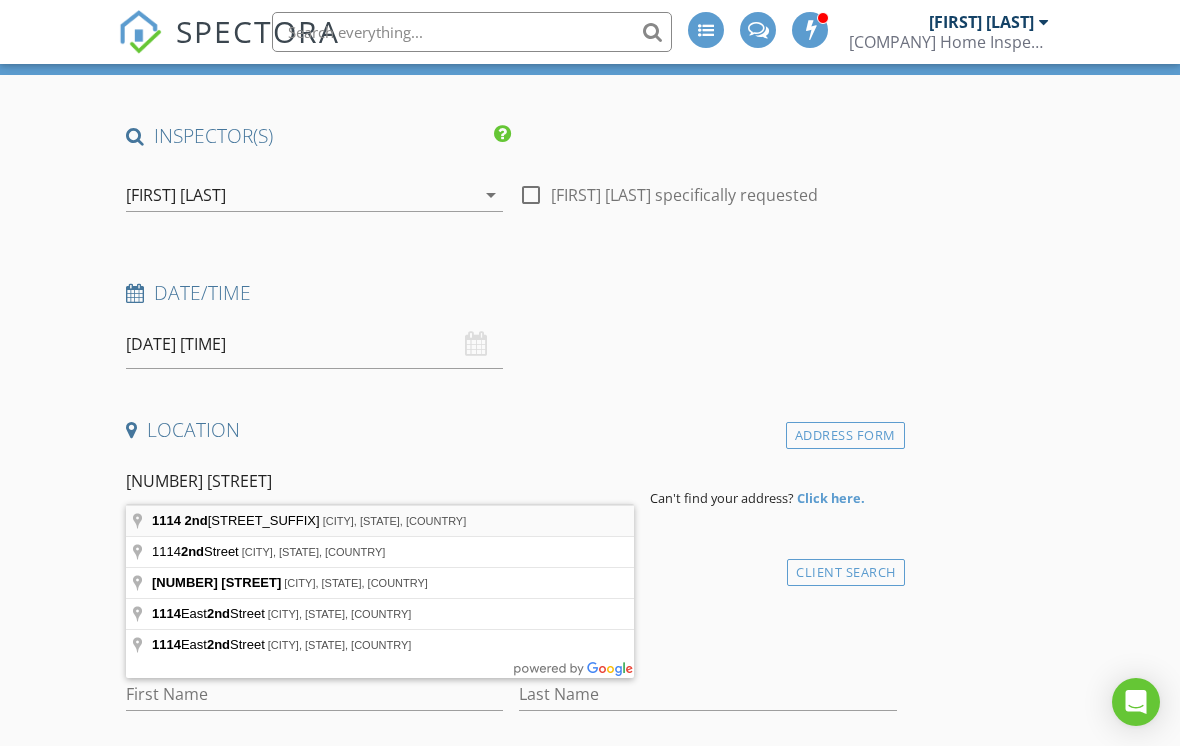 type on "1114 2nd St, Fayette City, PA, USA" 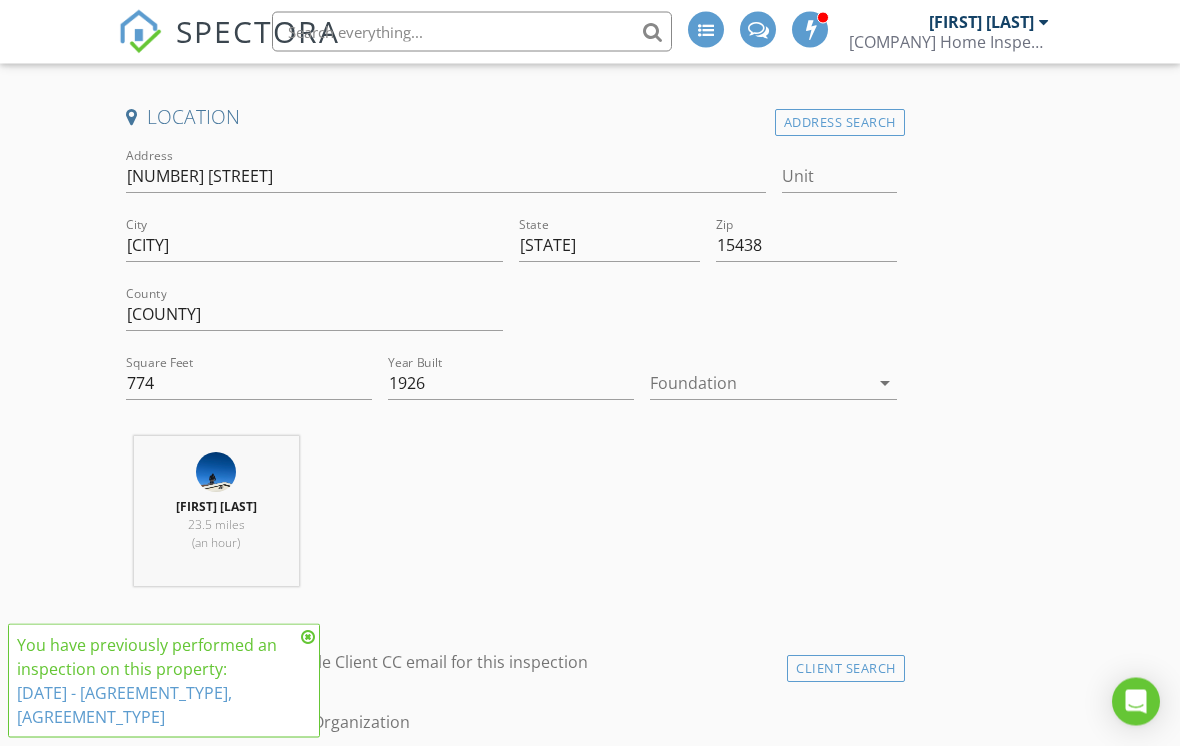 scroll, scrollTop: 444, scrollLeft: 0, axis: vertical 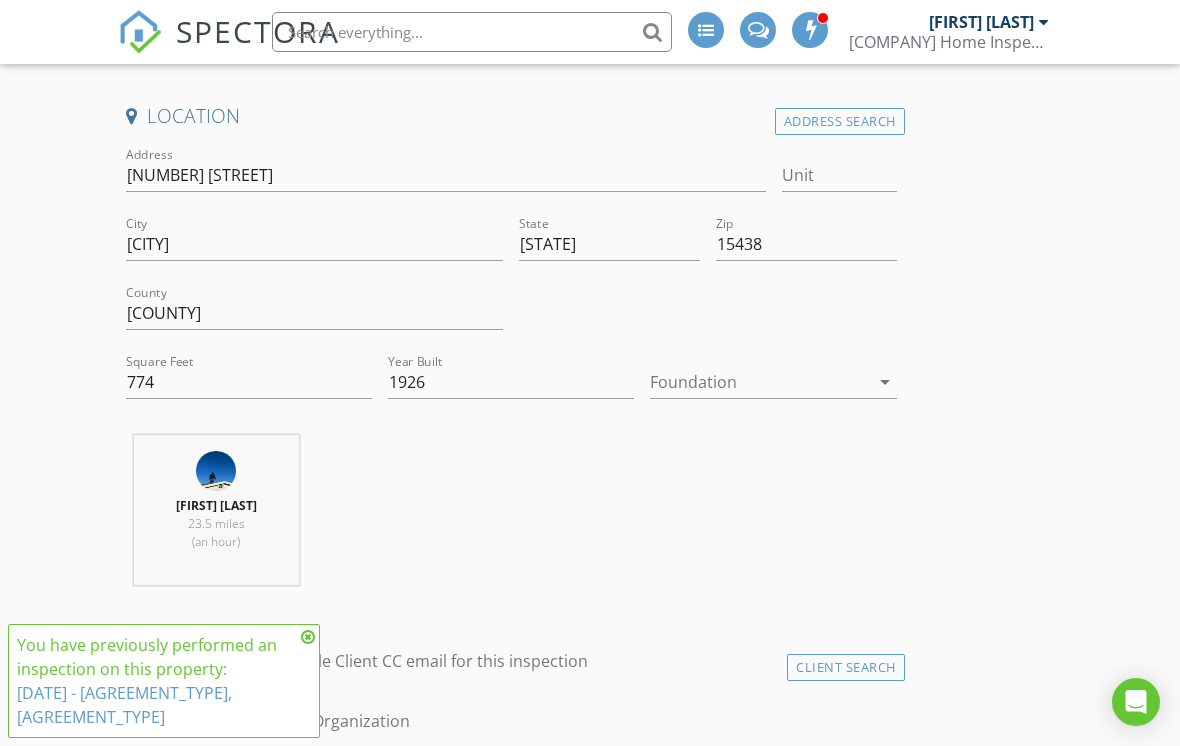 click at bounding box center [759, 382] 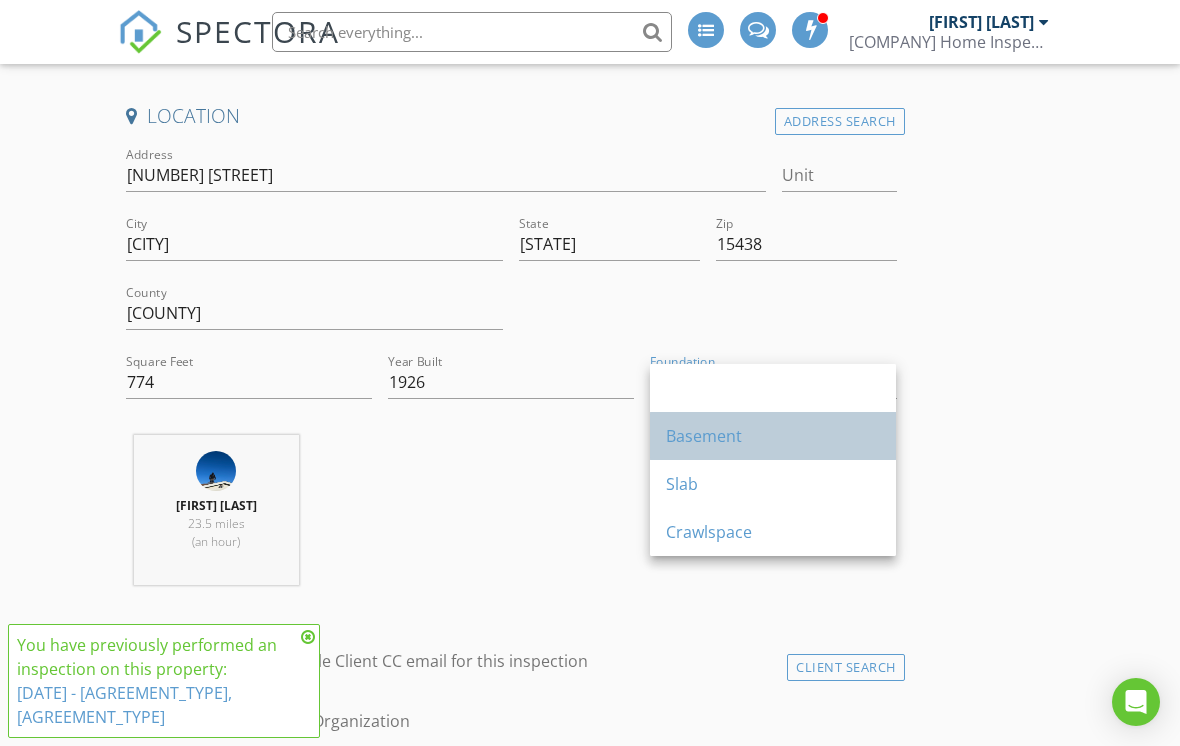 click on "Basement" at bounding box center (773, 436) 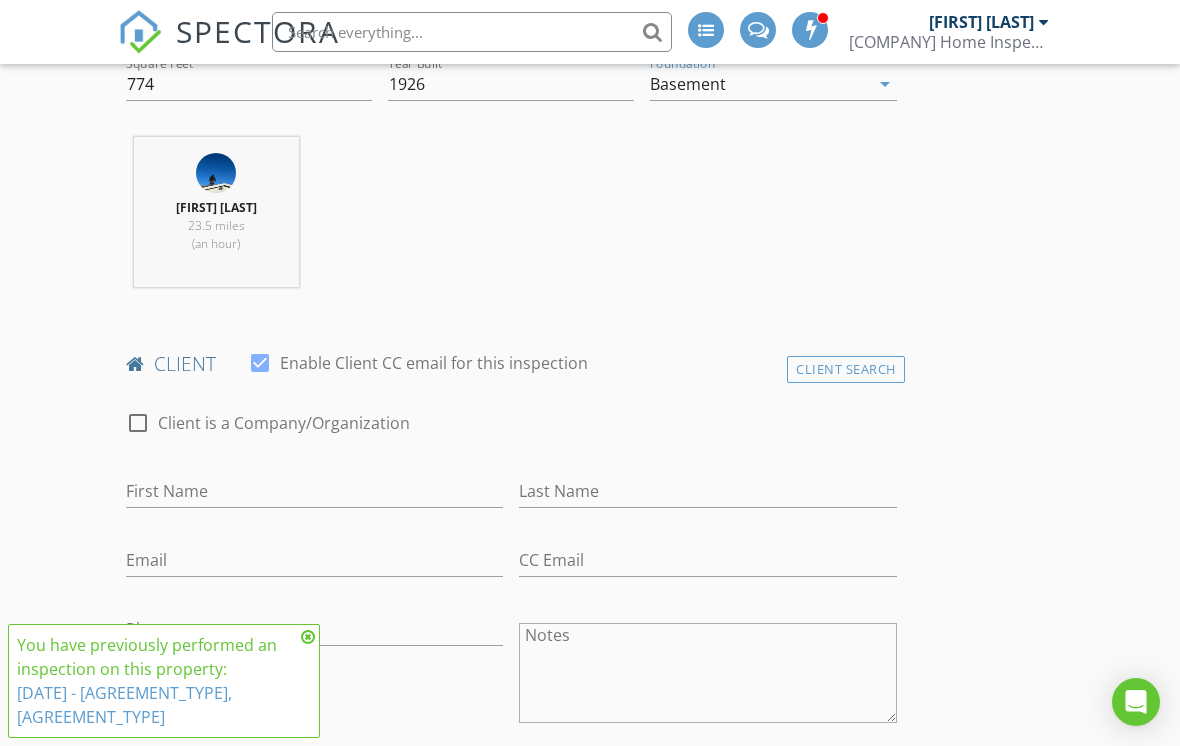 scroll, scrollTop: 757, scrollLeft: 0, axis: vertical 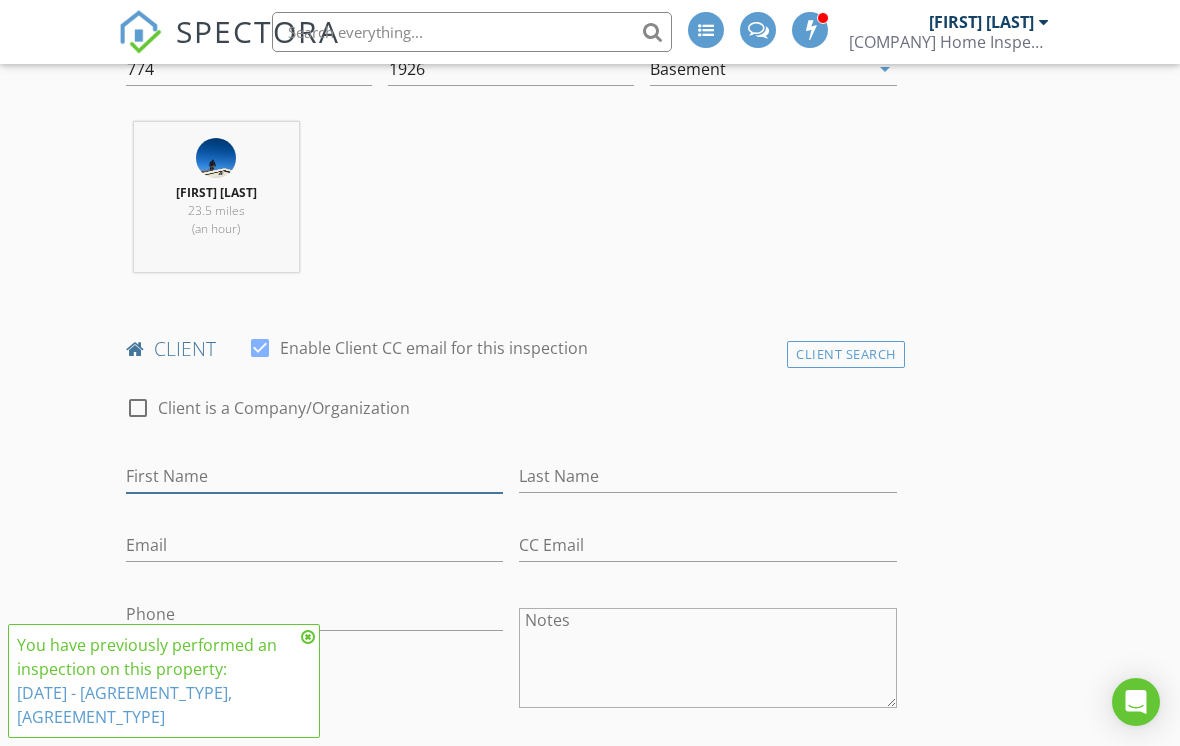 click on "First Name" at bounding box center (314, 476) 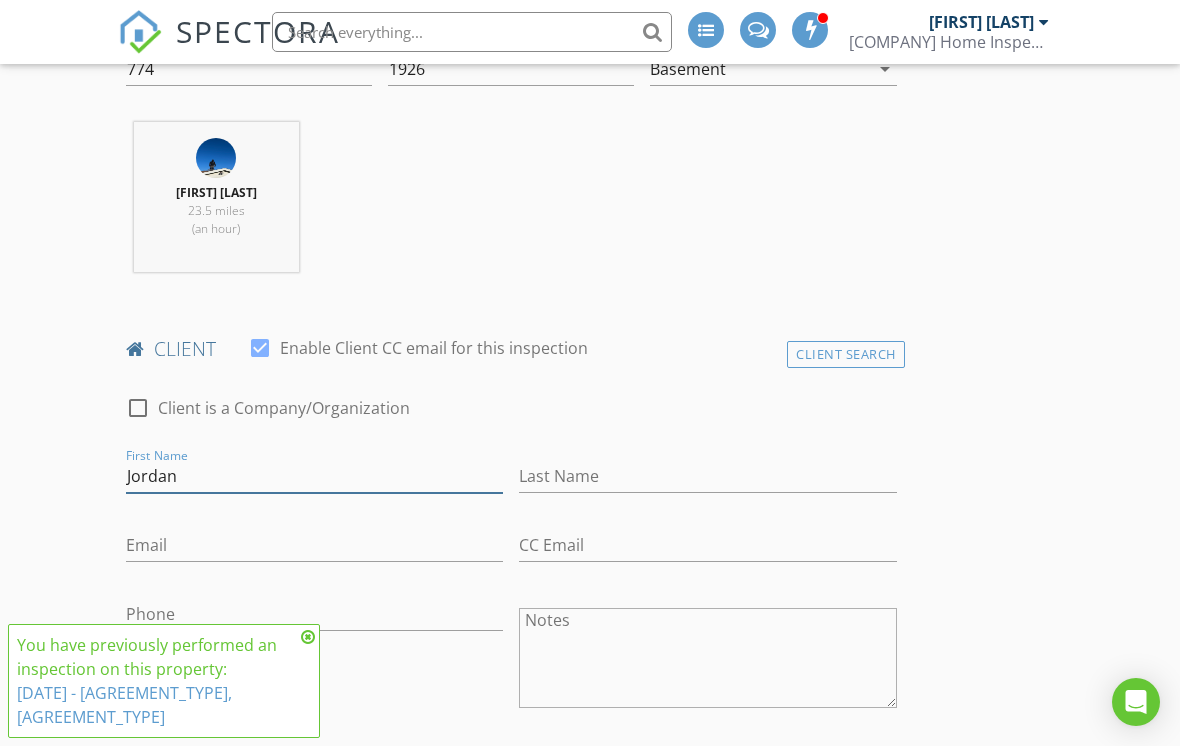 type on "Jordan" 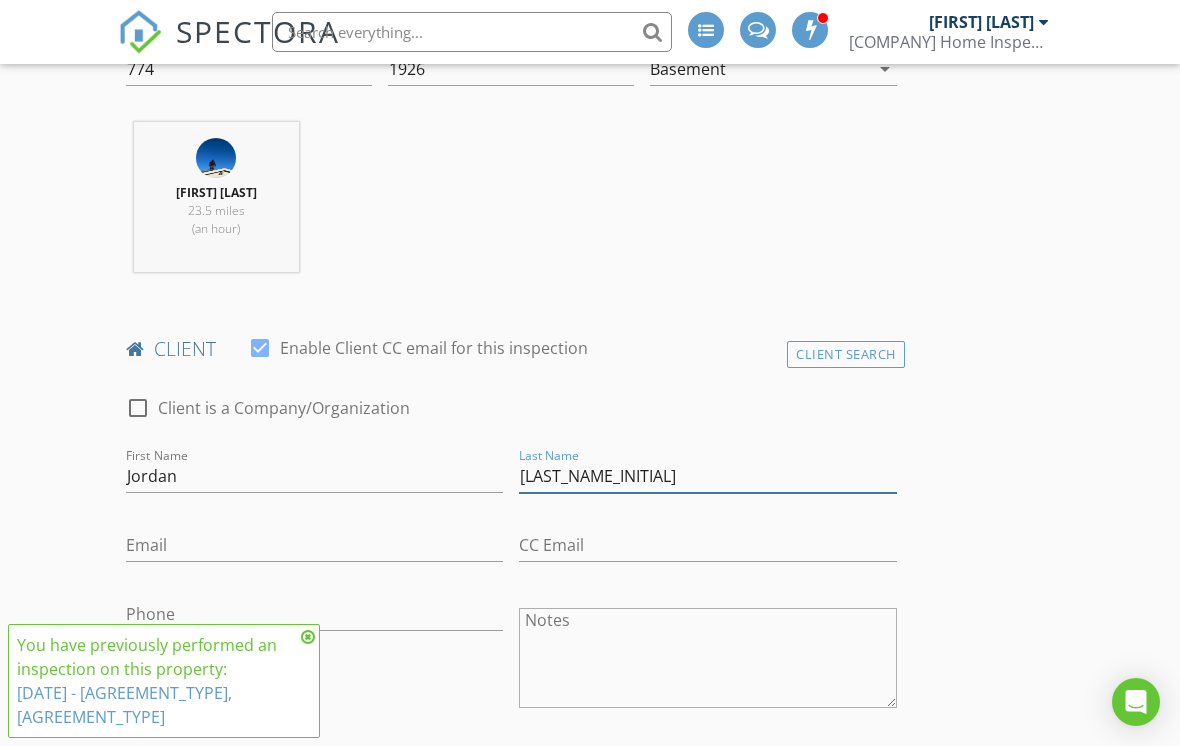 type on "Carter" 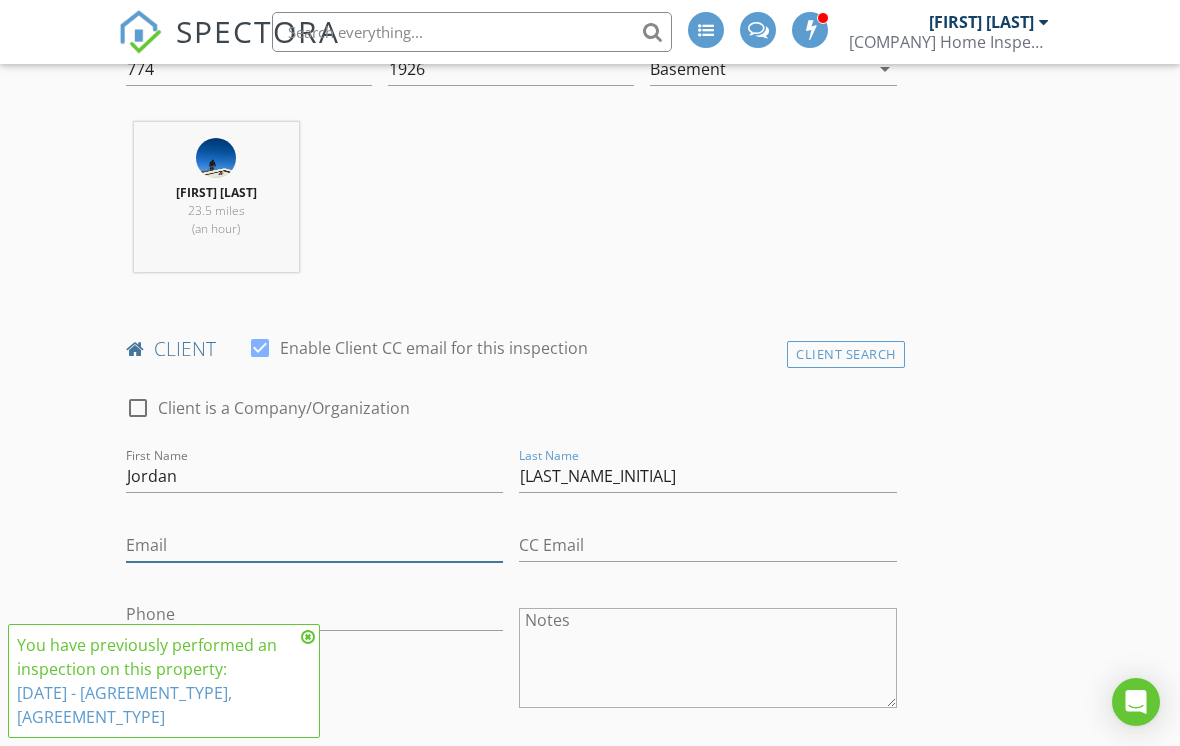 click on "Email" at bounding box center [314, 545] 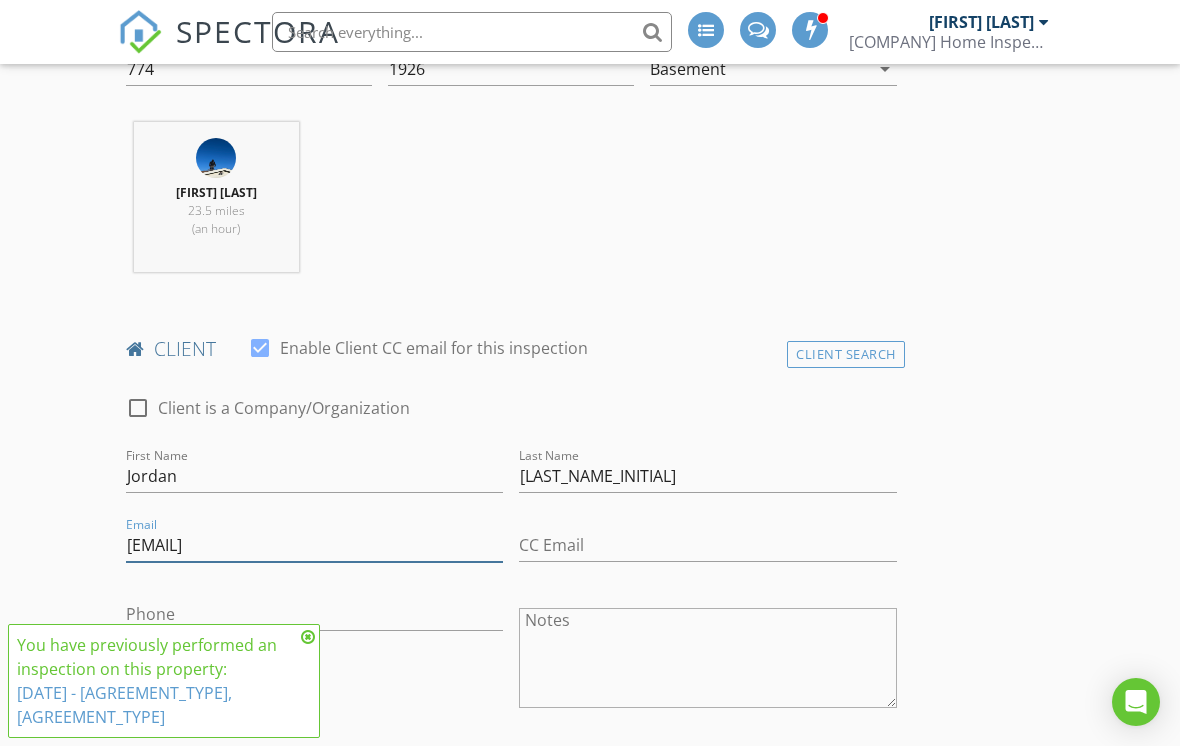 type on "Carterspropertymaintenance412@gmail.com" 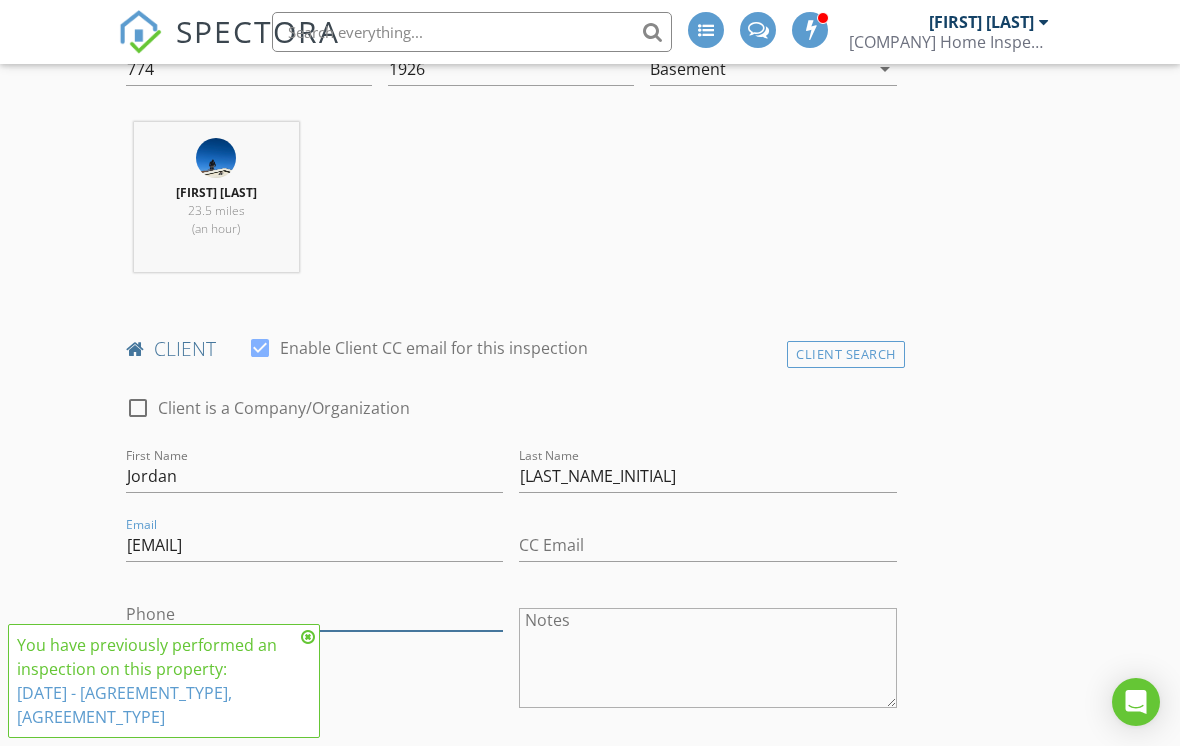 click on "Phone" at bounding box center [314, 614] 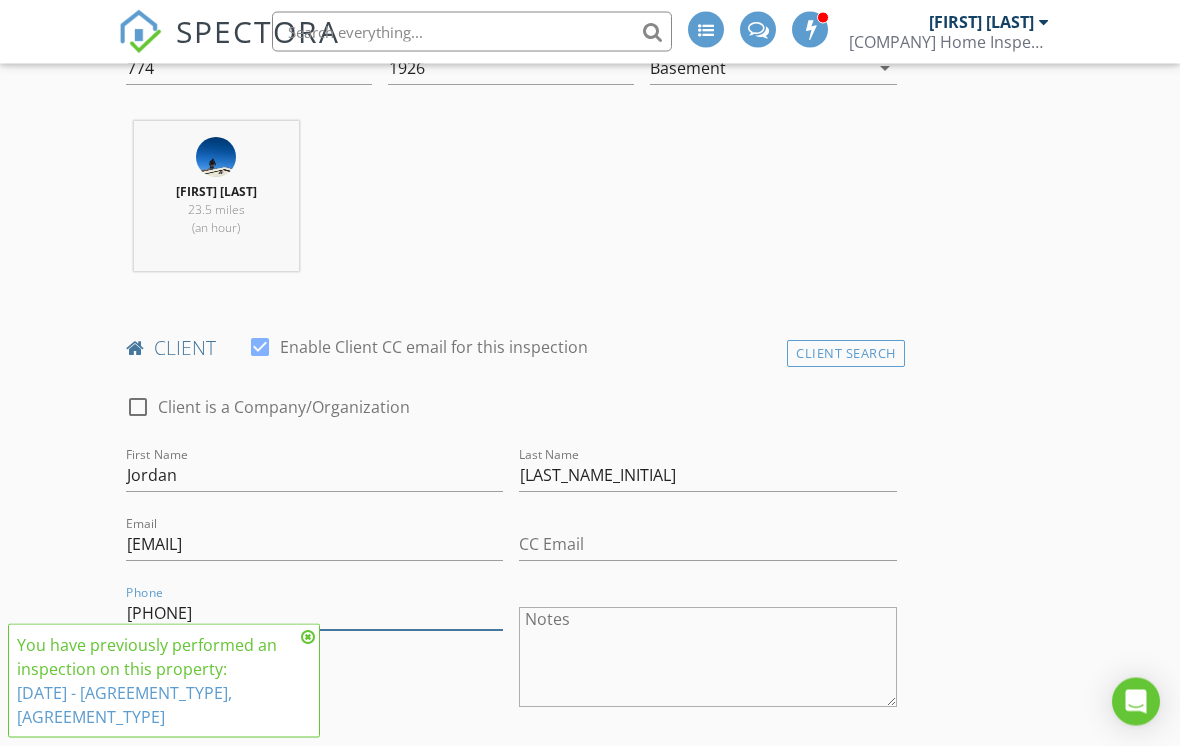 type on "878-227-5060" 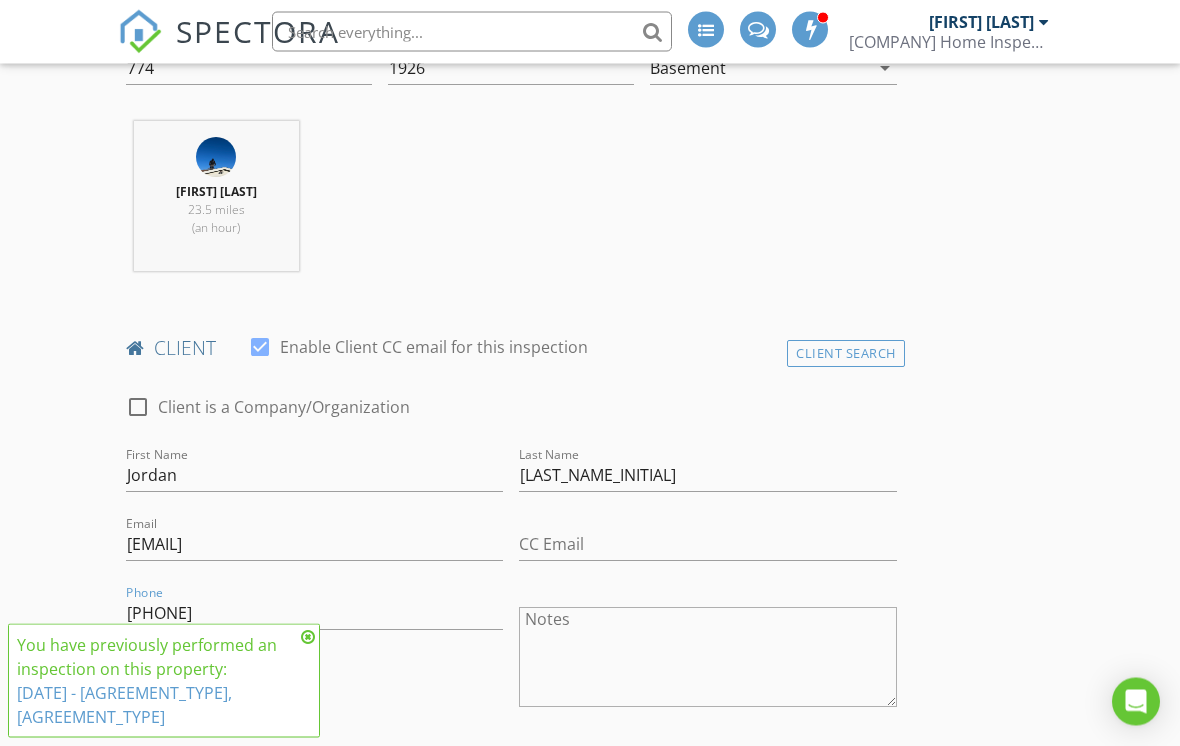 click at bounding box center [308, 637] 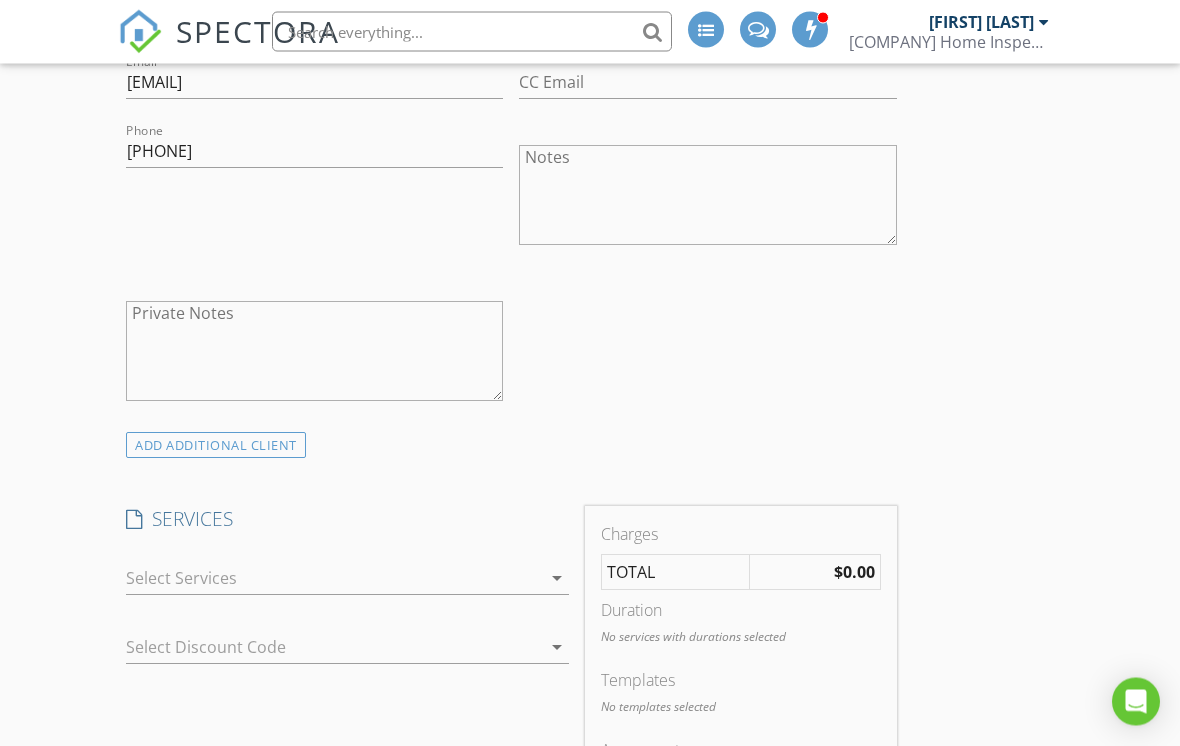 scroll, scrollTop: 1235, scrollLeft: 0, axis: vertical 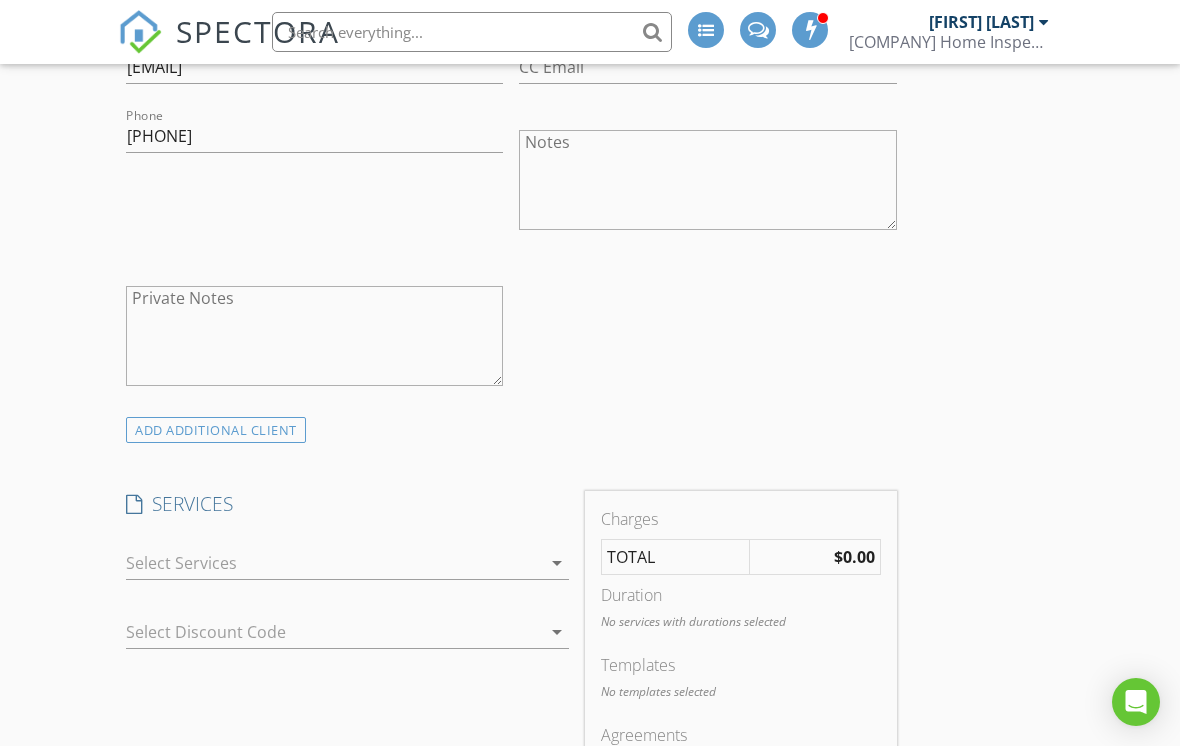 click at bounding box center [333, 563] 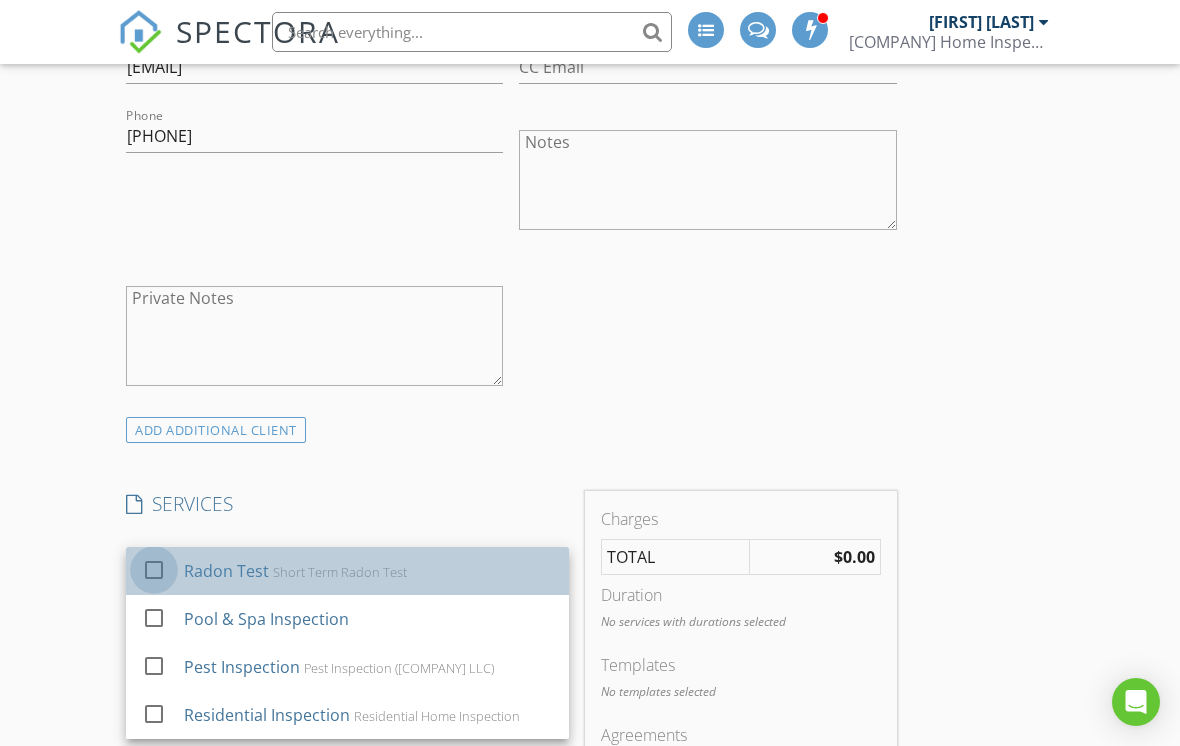 click at bounding box center [154, 570] 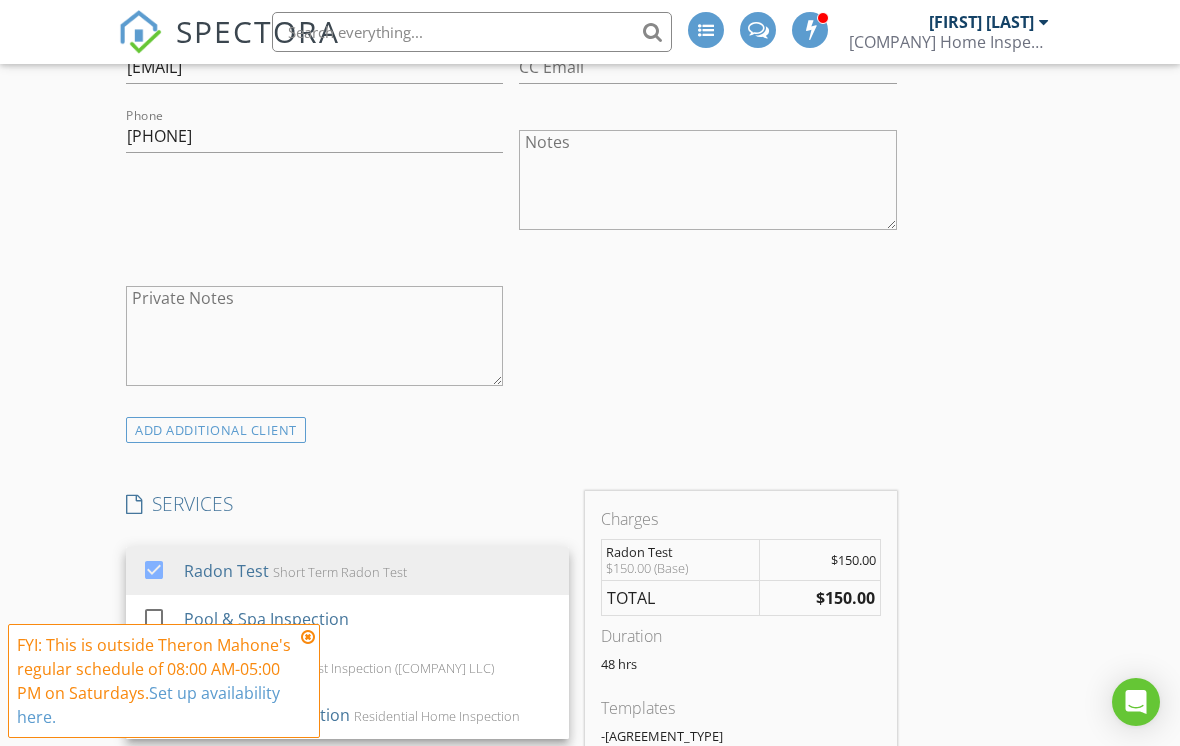 click on "New Inspection
INSPECTOR(S)
check_box   Theron Mahone   PRIMARY   Theron Mahone arrow_drop_down   check_box_outline_blank Theron Mahone specifically requested
Date/Time
08/02/2025 10:00 AM
Location
Address Search       Address 1114 2nd St   Unit   City Fayette City   State PA   Zip 15438   County Fayette     Square Feet 774   Year Built 1926   Foundation Basement arrow_drop_down     Theron Mahone     23.5 miles     (an hour)
client
check_box Enable Client CC email for this inspection   Client Search     check_box_outline_blank Client is a Company/Organization     First Name Jordan   Last Name Carter   Email Carterspropertymaintenance412@gmail.com   CC Email   Phone 878-227-5060           Notes   Private Notes
ADD ADDITIONAL client
SERVICES
check_box   Radon Test" at bounding box center [590, 733] 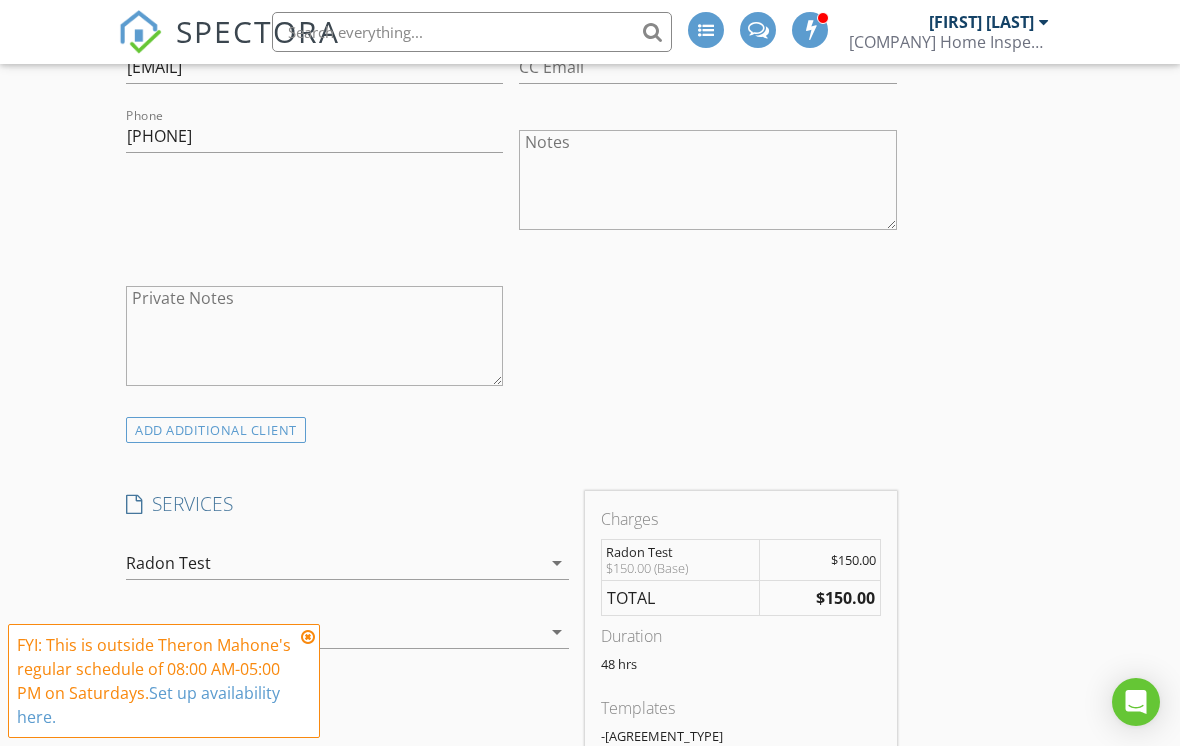 click at bounding box center (308, 637) 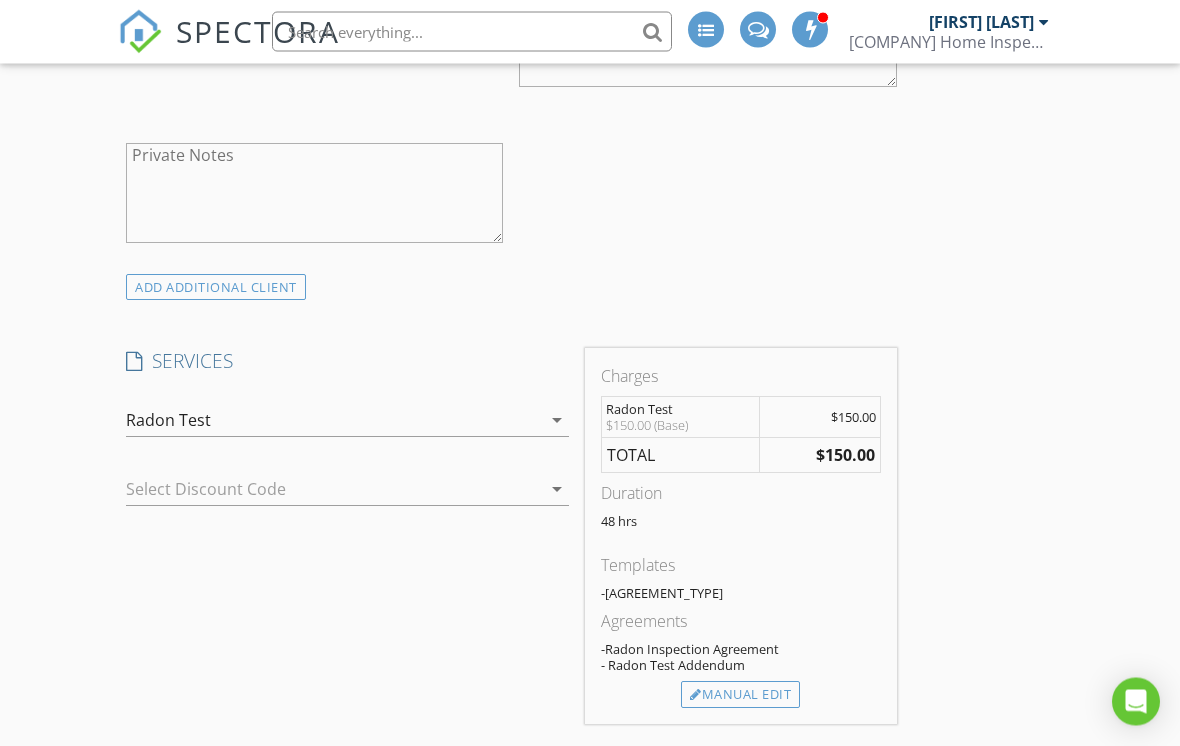 scroll, scrollTop: 1378, scrollLeft: 0, axis: vertical 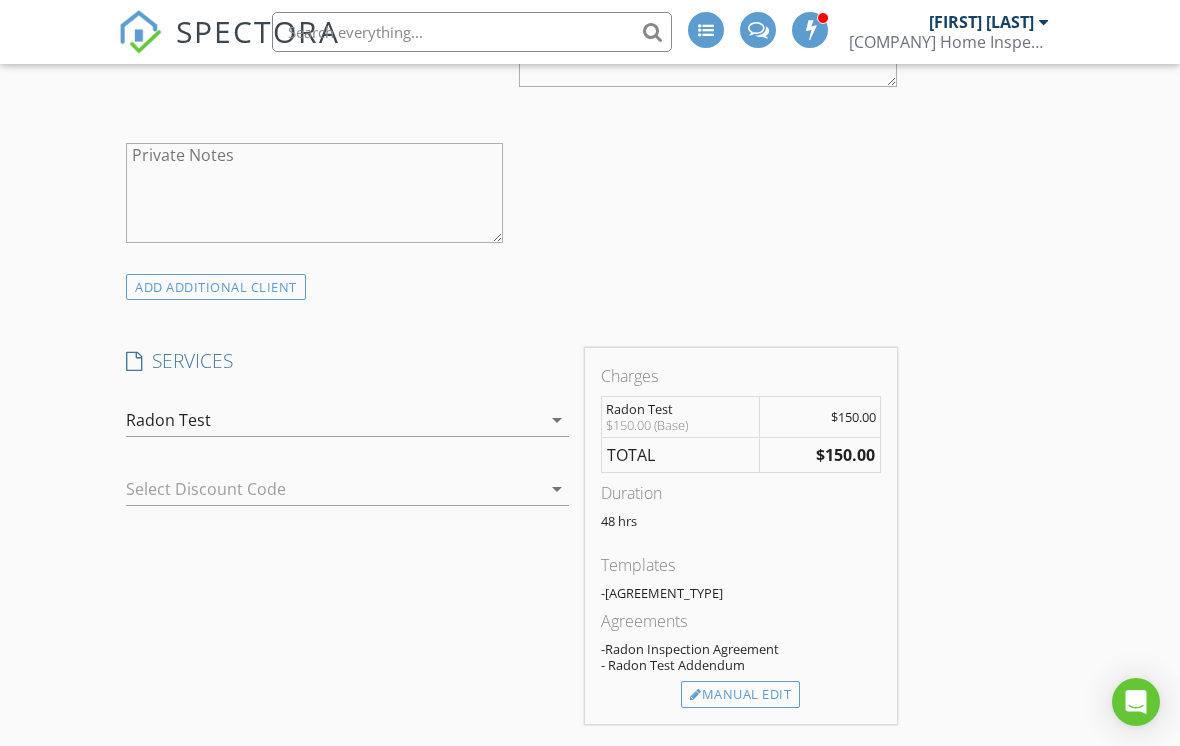 click at bounding box center [319, 489] 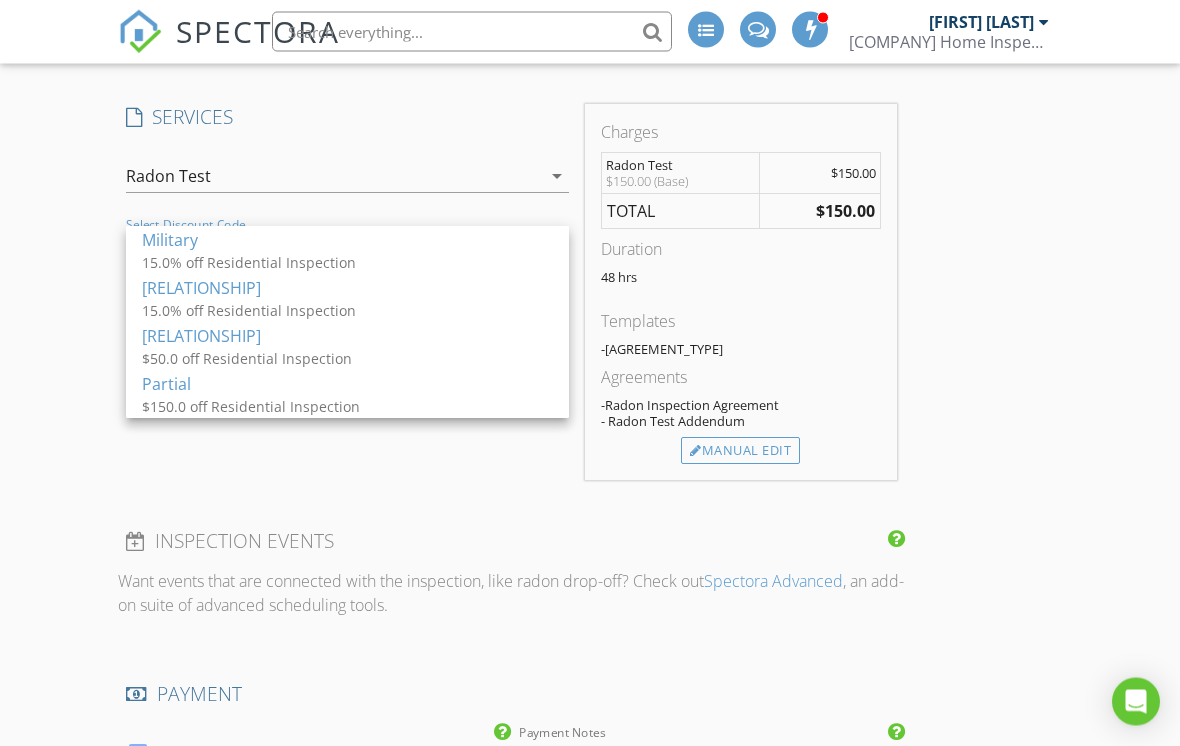 scroll, scrollTop: 1624, scrollLeft: 0, axis: vertical 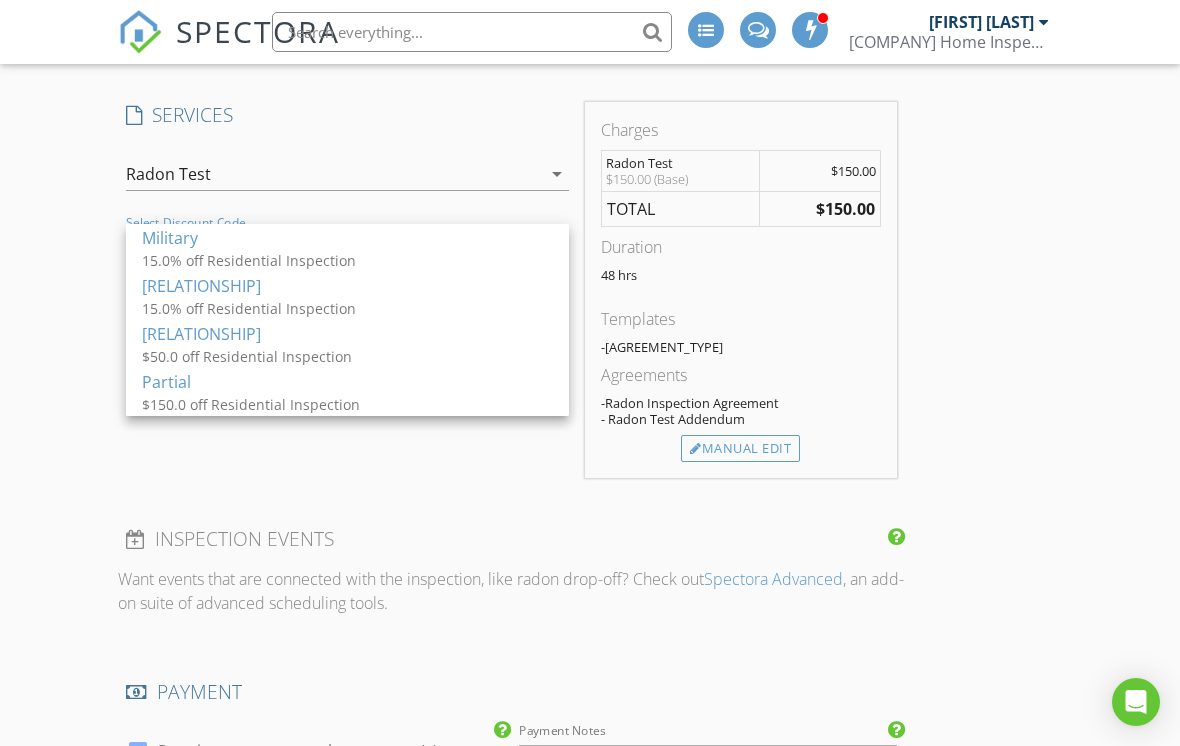 click on "New Inspection
INSPECTOR(S)
check_box   Theron Mahone   PRIMARY   Theron Mahone arrow_drop_down   check_box_outline_blank Theron Mahone specifically requested
Date/Time
08/02/2025 10:00 AM
Location
Address Search       Address 1114 2nd St   Unit   City Fayette City   State PA   Zip 15438   County Fayette     Square Feet 774   Year Built 1926   Foundation Basement arrow_drop_down     Theron Mahone     23.5 miles     (an hour)
client
check_box Enable Client CC email for this inspection   Client Search     check_box_outline_blank Client is a Company/Organization     First Name Jordan   Last Name Carter   Email Carterspropertymaintenance412@gmail.com   CC Email   Phone 878-227-5060           Notes   Private Notes
ADD ADDITIONAL client
SERVICES
check_box   Radon Test" at bounding box center [590, 344] 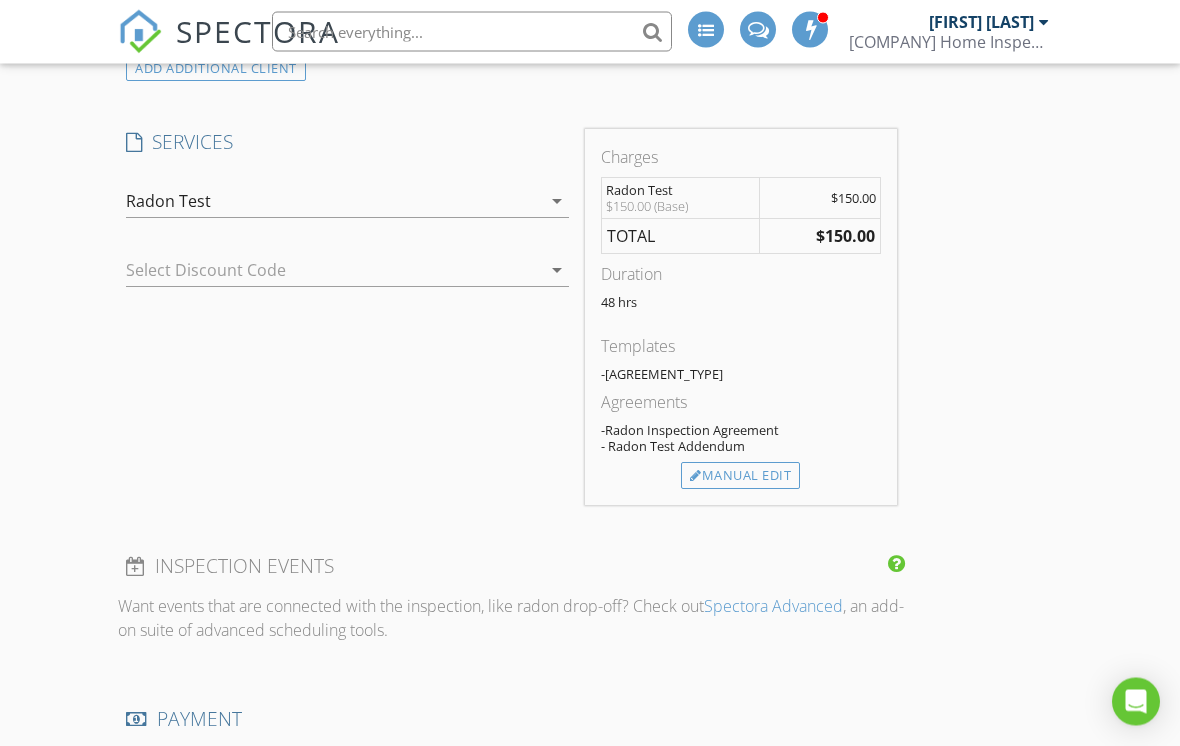 scroll, scrollTop: 1574, scrollLeft: 0, axis: vertical 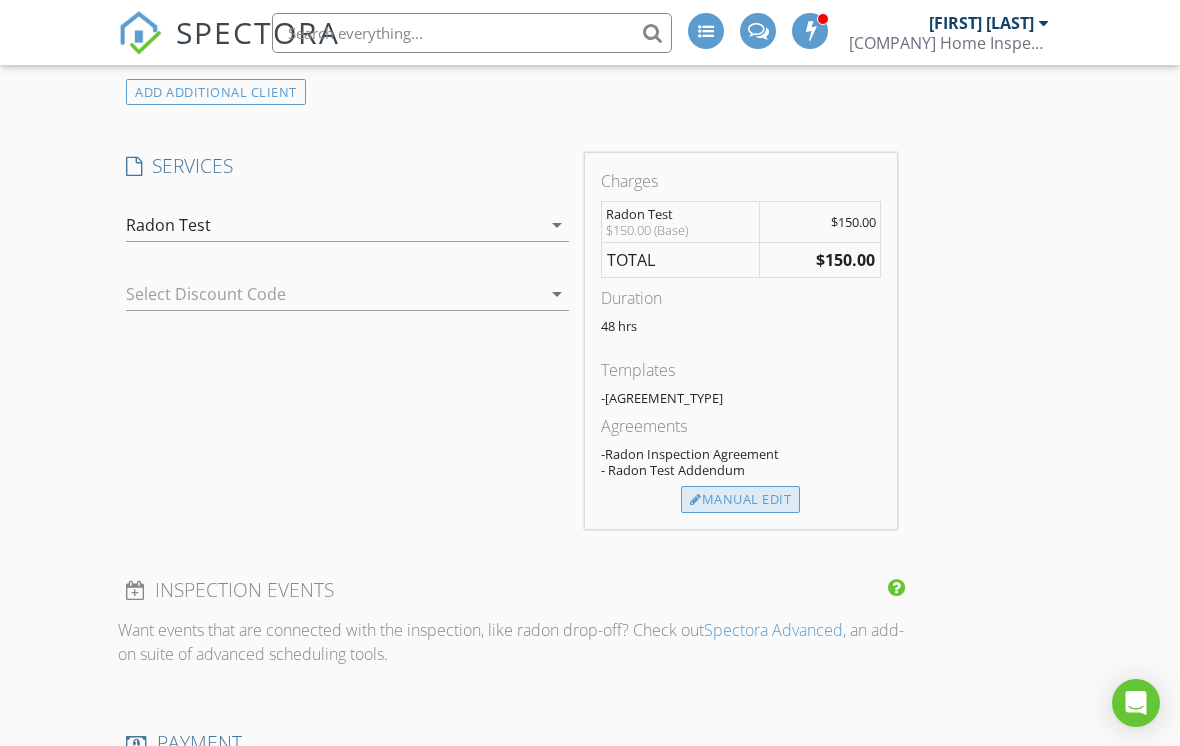 click on "Manual Edit" at bounding box center [740, 499] 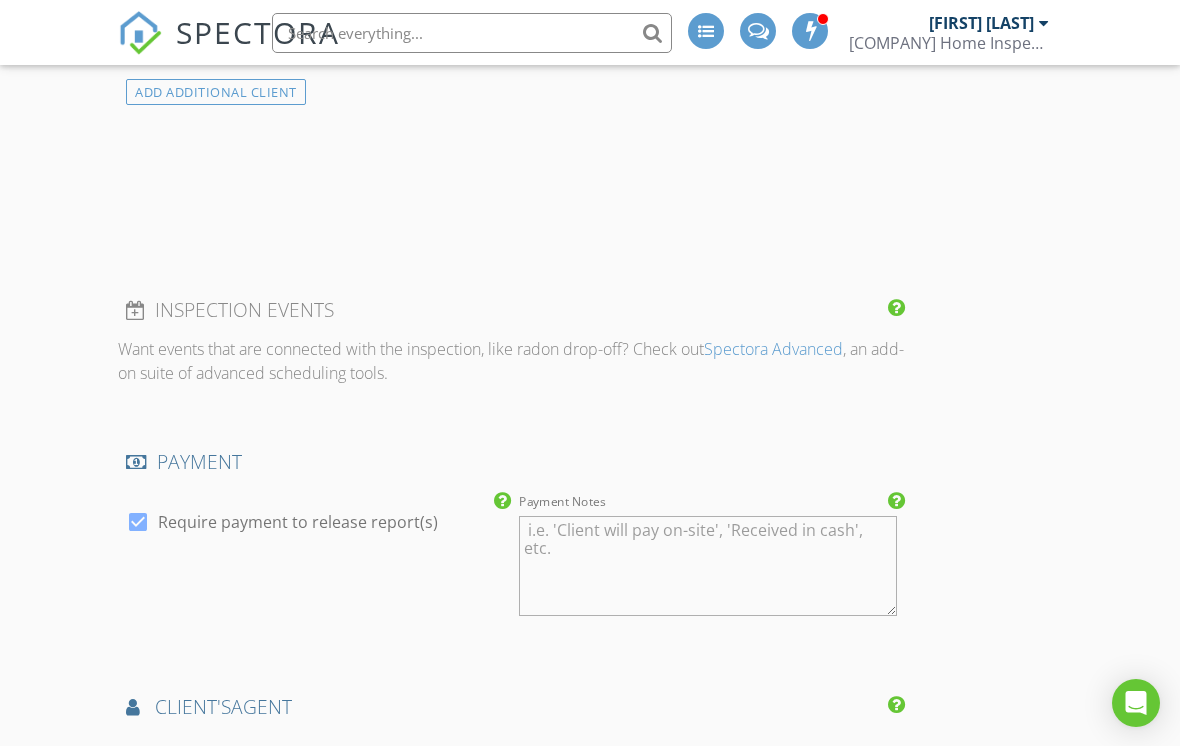 scroll, scrollTop: 1573, scrollLeft: 0, axis: vertical 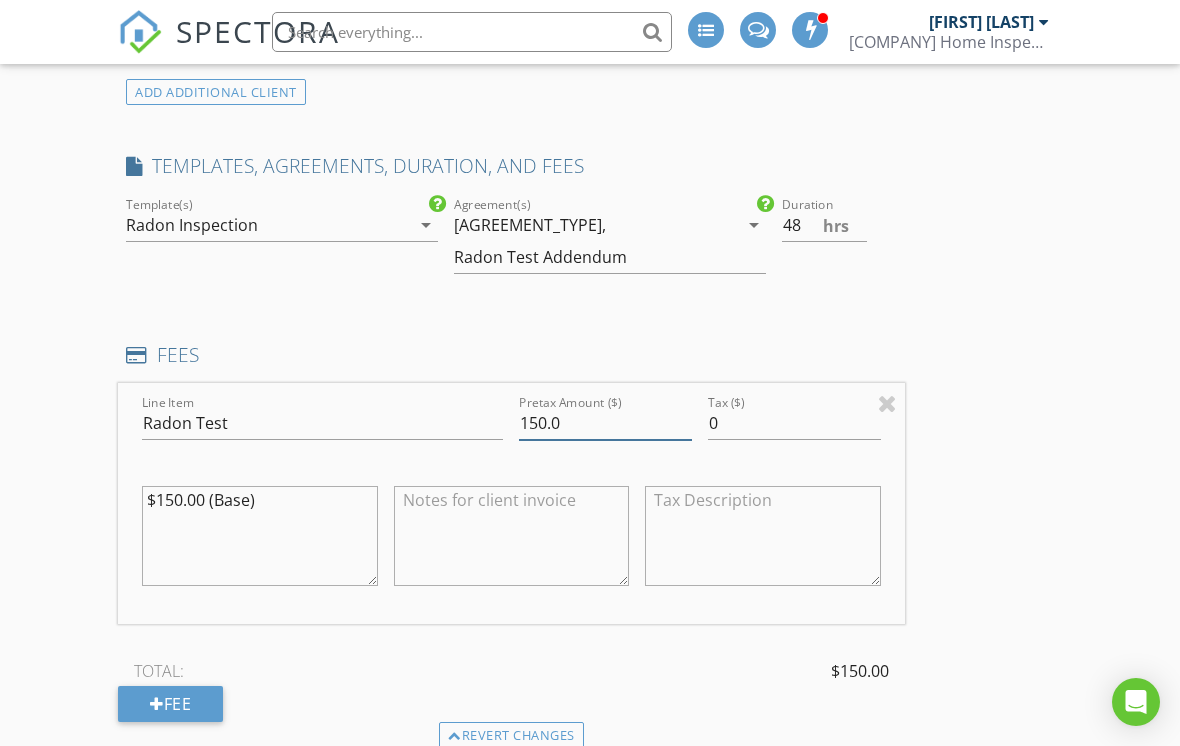 click on "150.0" at bounding box center (605, 423) 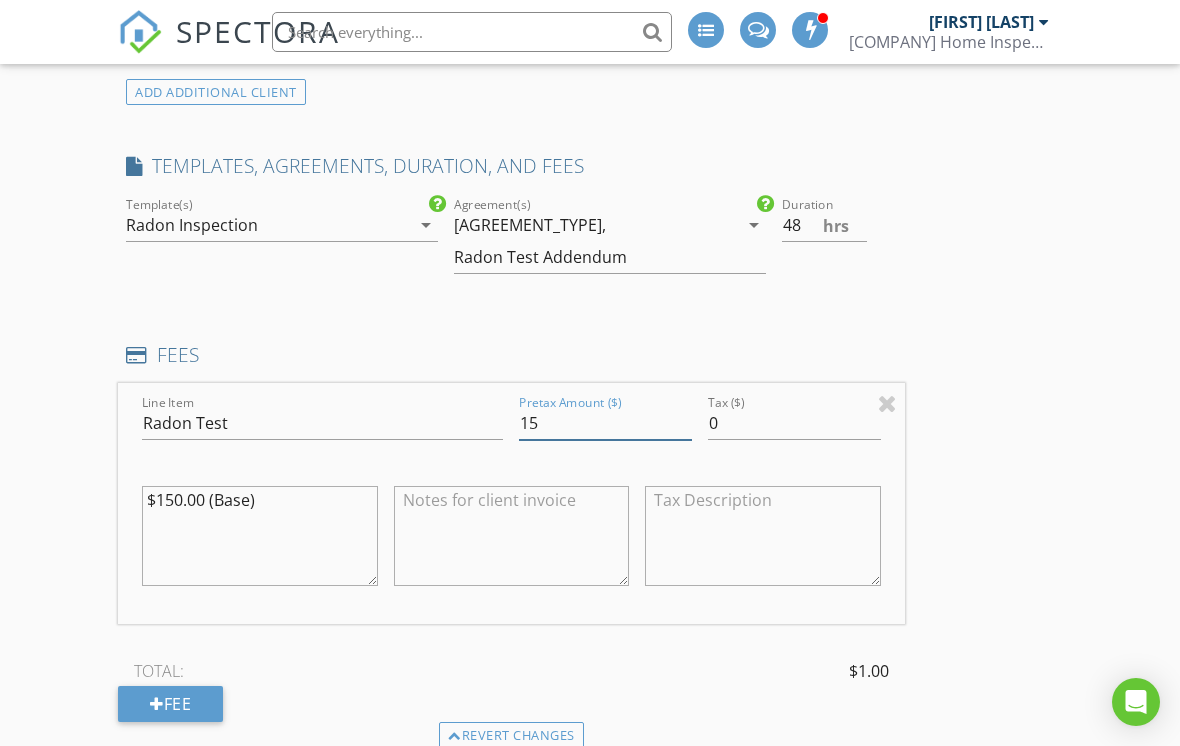 type on "1" 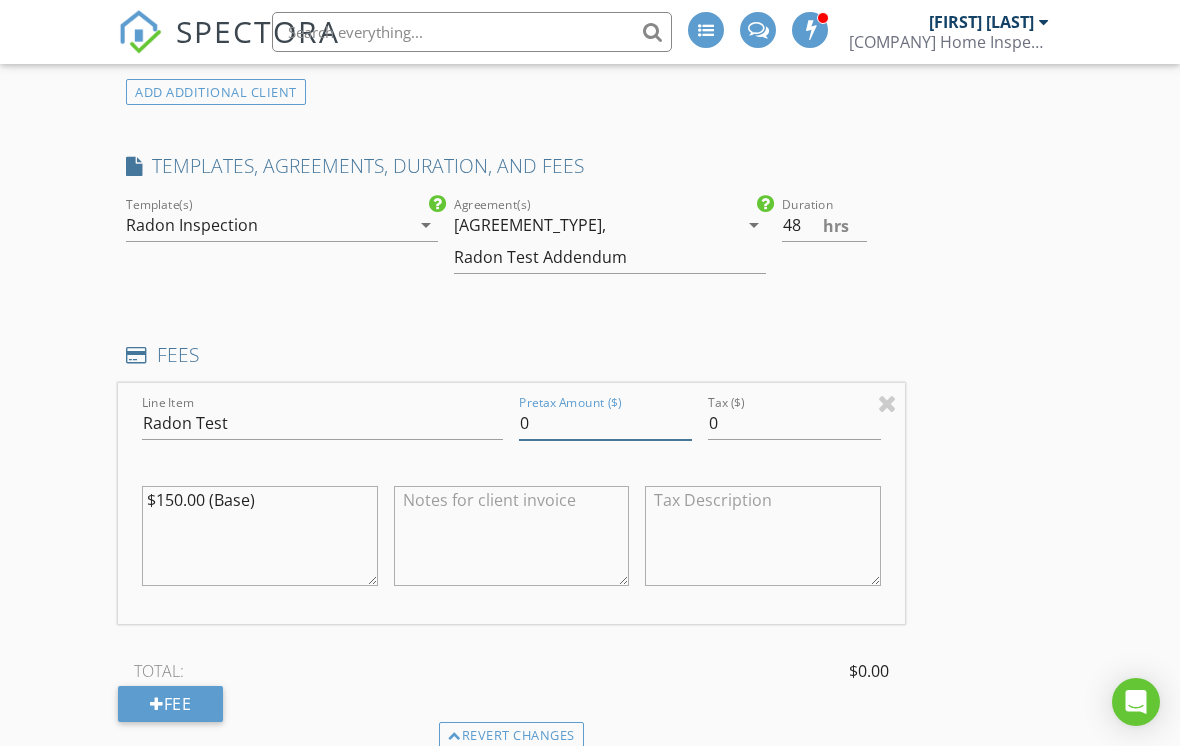 type on "0" 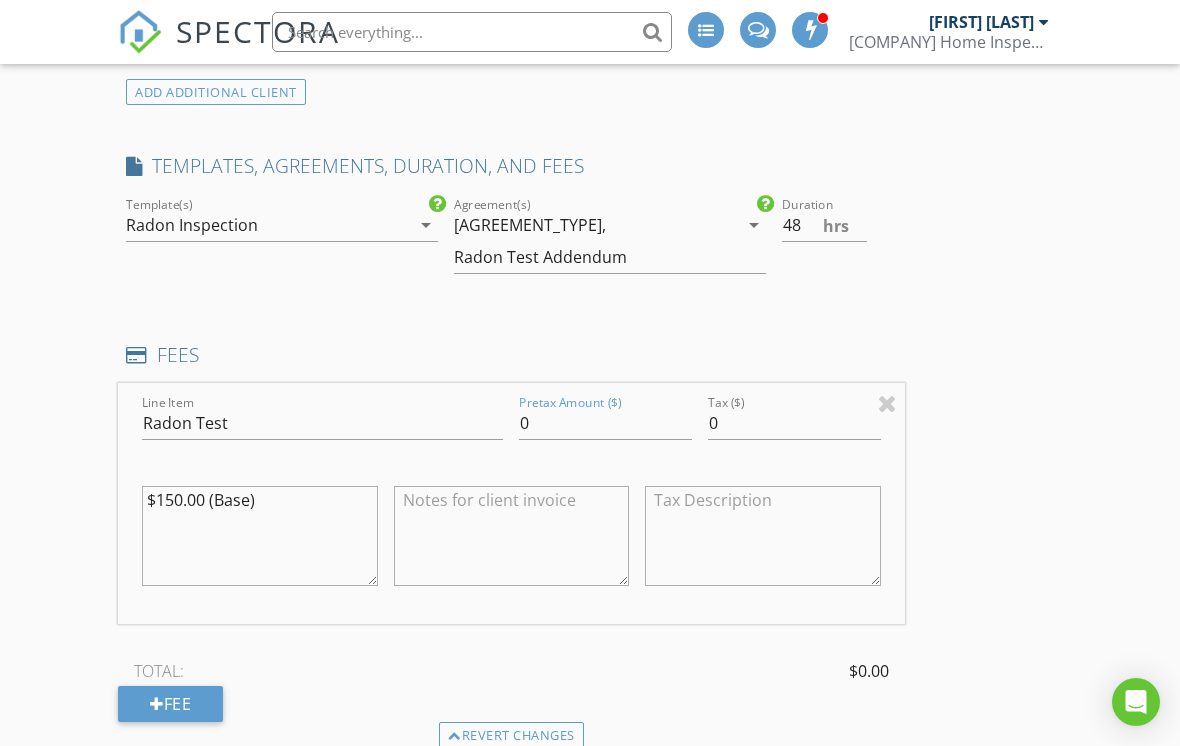 click on "$150.00 (Base)" at bounding box center (260, 536) 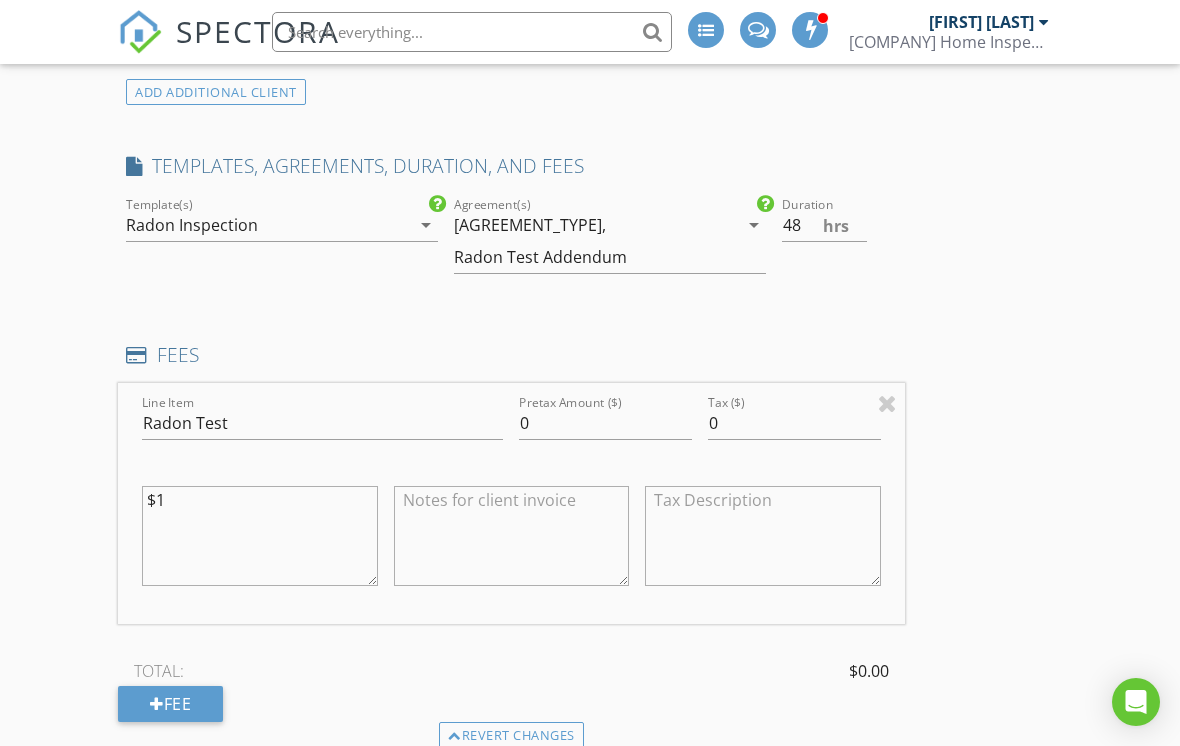 type on "$" 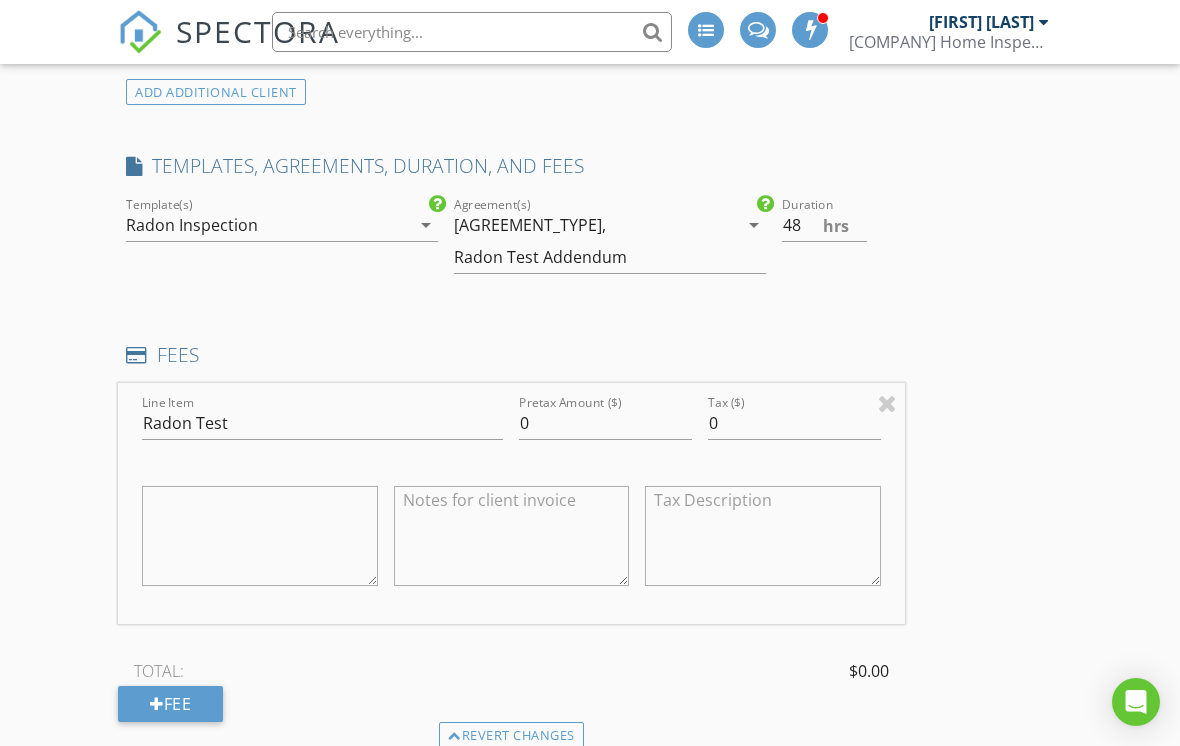 type 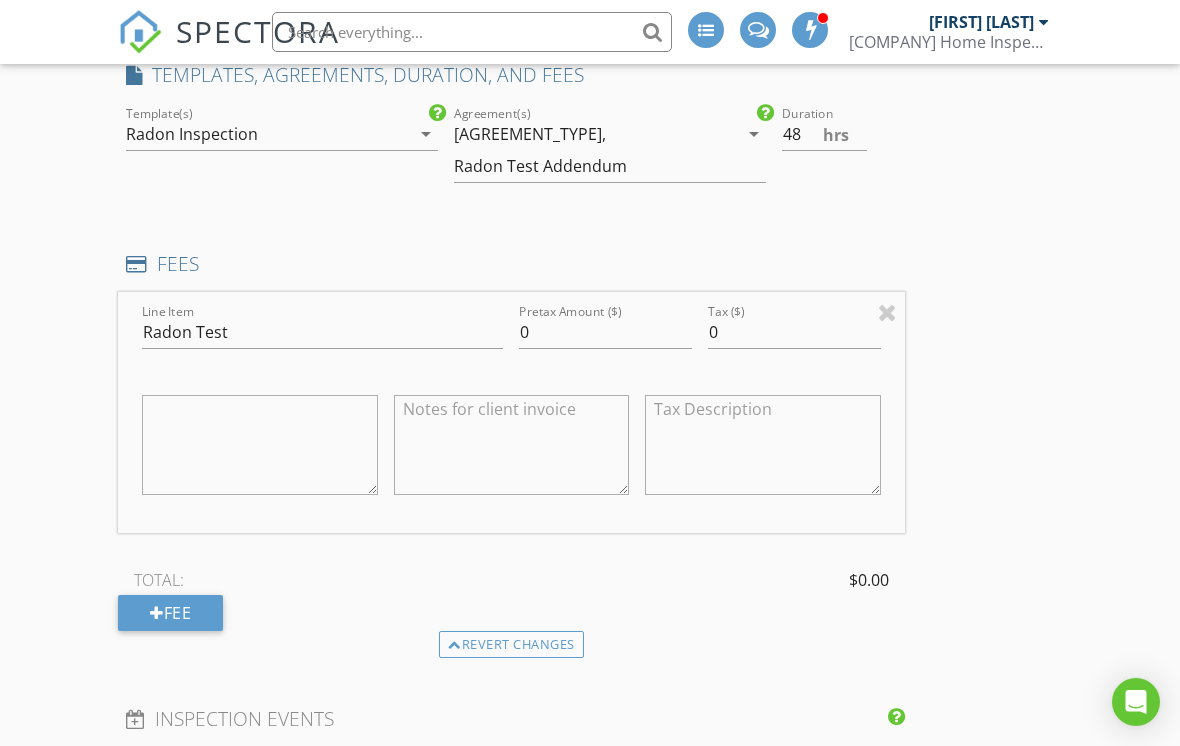 scroll, scrollTop: 1670, scrollLeft: 0, axis: vertical 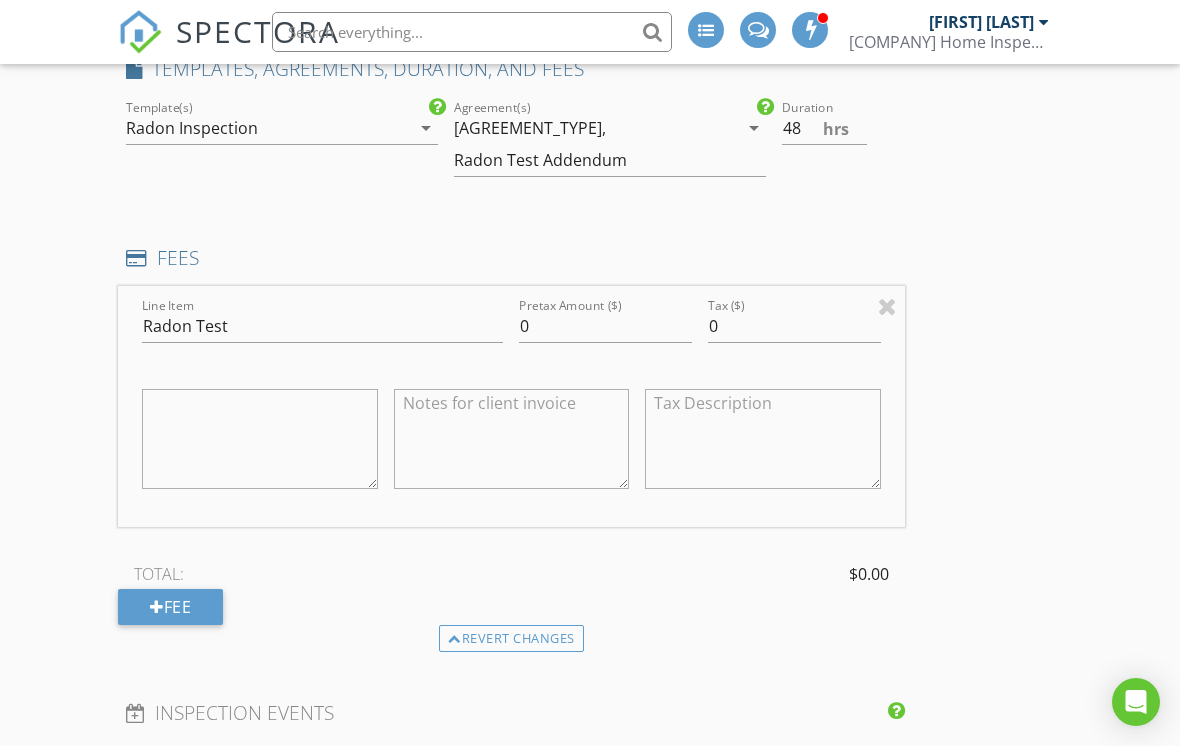 click on "Radon Inspection Agreement,  Radon Test Addendum" at bounding box center (596, 144) 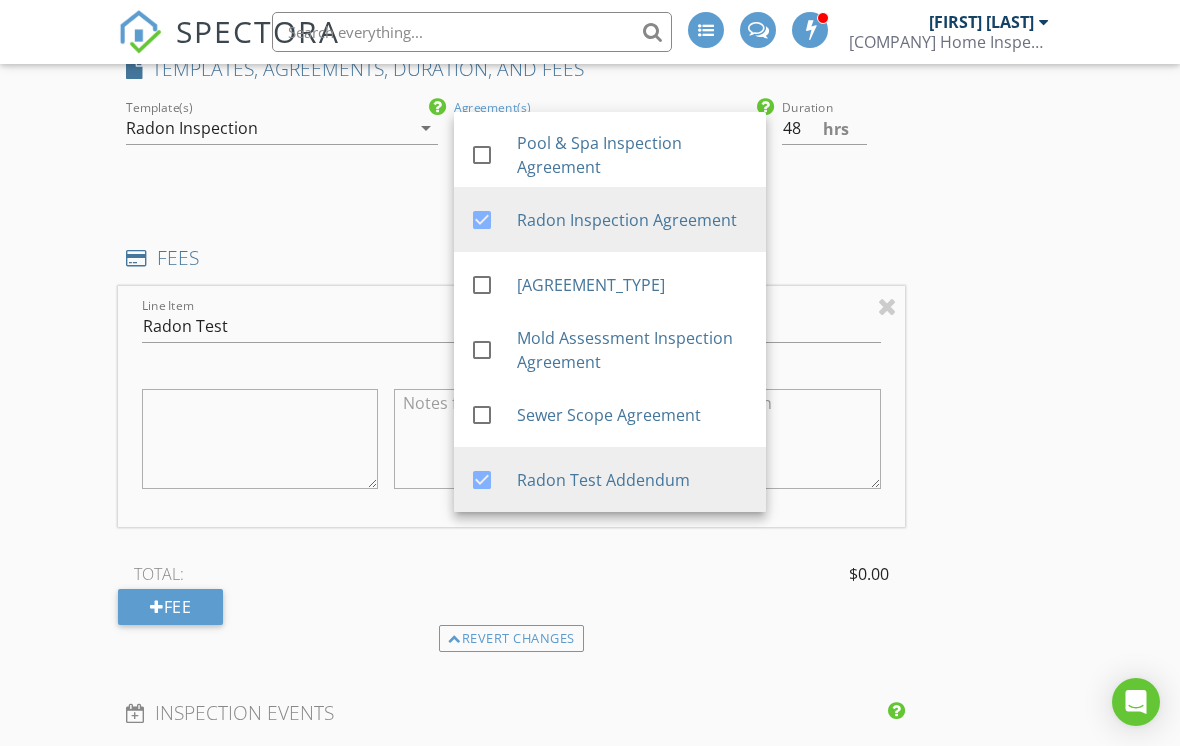 scroll, scrollTop: 120, scrollLeft: 0, axis: vertical 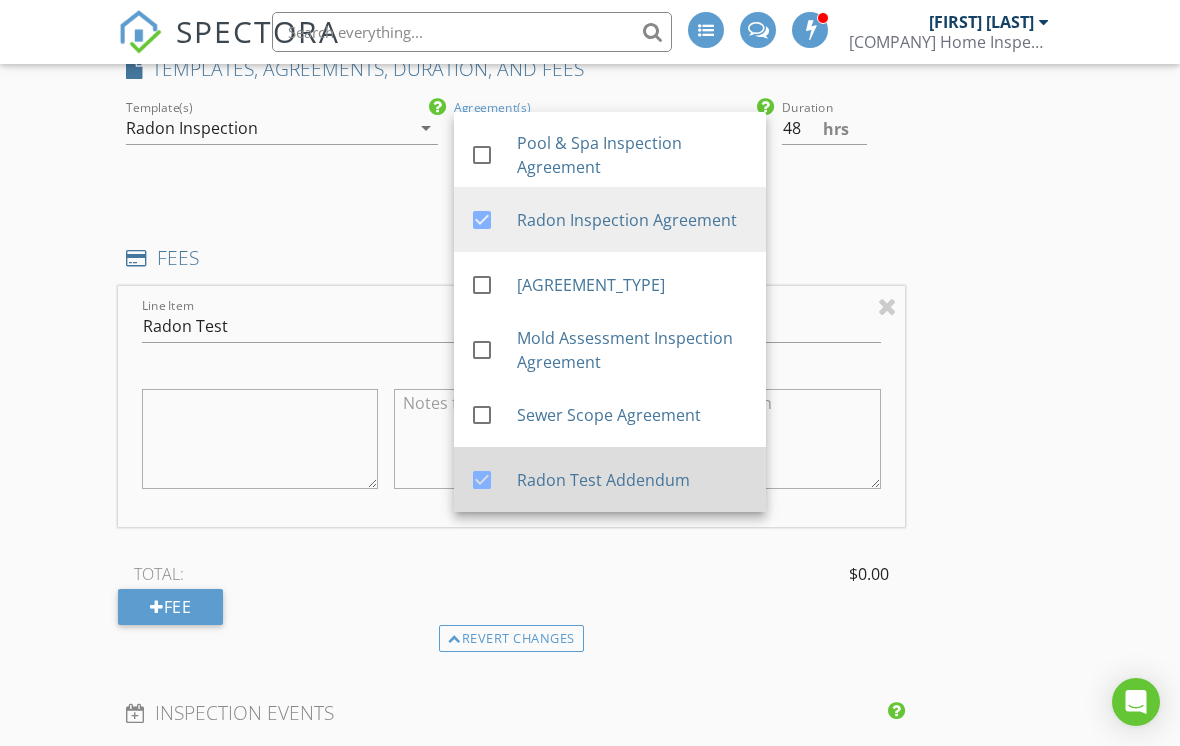 click at bounding box center [482, 480] 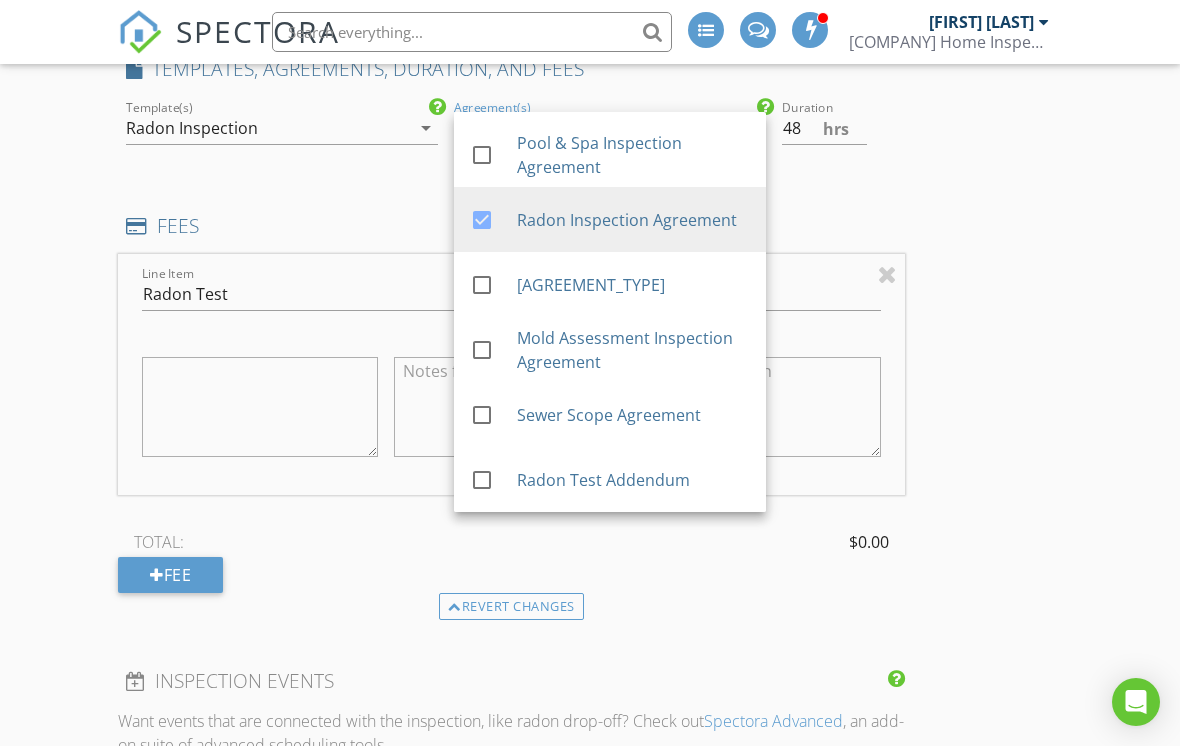 click on "New Inspection
INSPECTOR(S)
check_box   Theron Mahone   PRIMARY   Theron Mahone arrow_drop_down   check_box_outline_blank Theron Mahone specifically requested
Date/Time
08/02/2025 10:00 AM
Location
Address Search       Address 1114 2nd St   Unit   City Fayette City   State PA   Zip 15438   County Fayette     Square Feet 774   Year Built 1926   Foundation Basement arrow_drop_down     Theron Mahone     23.5 miles     (an hour)
client
check_box Enable Client CC email for this inspection   Client Search     check_box_outline_blank Client is a Company/Organization     First Name Jordan   Last Name Carter   Email Carterspropertymaintenance412@gmail.com   CC Email   Phone 878-227-5060           Notes   Private Notes
ADD ADDITIONAL client
SERVICES
check_box   Radon Test" at bounding box center [590, 392] 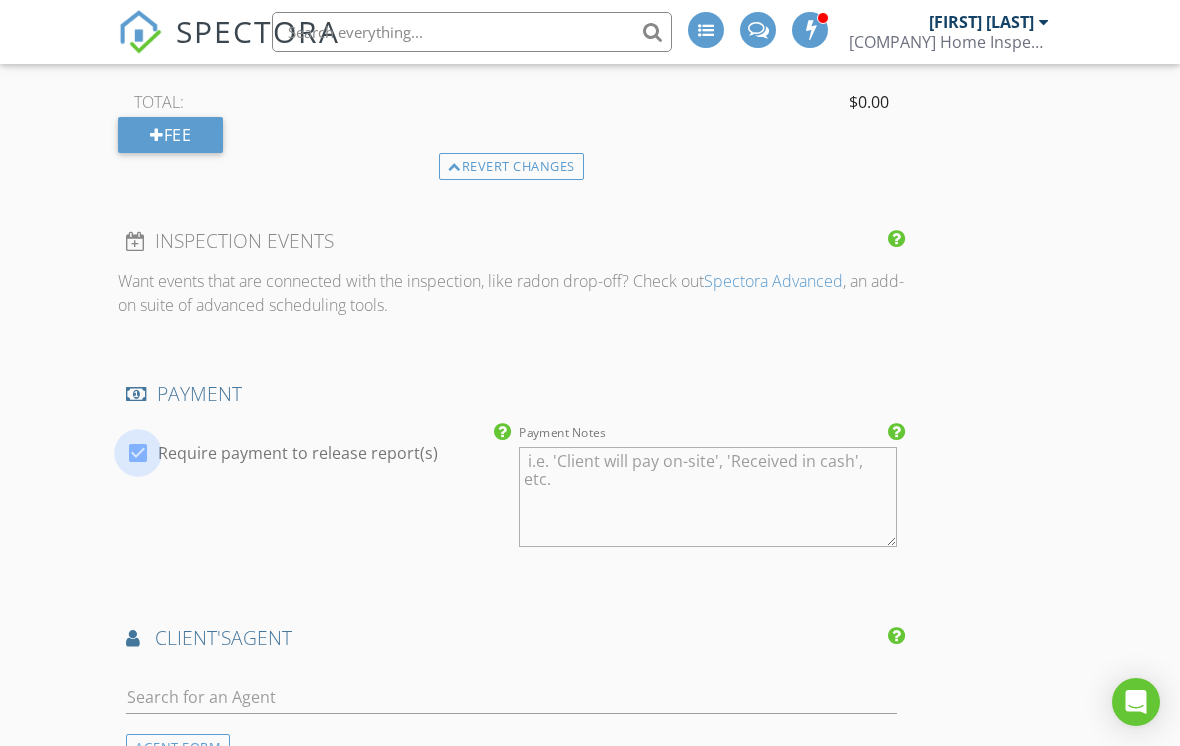 click at bounding box center [138, 453] 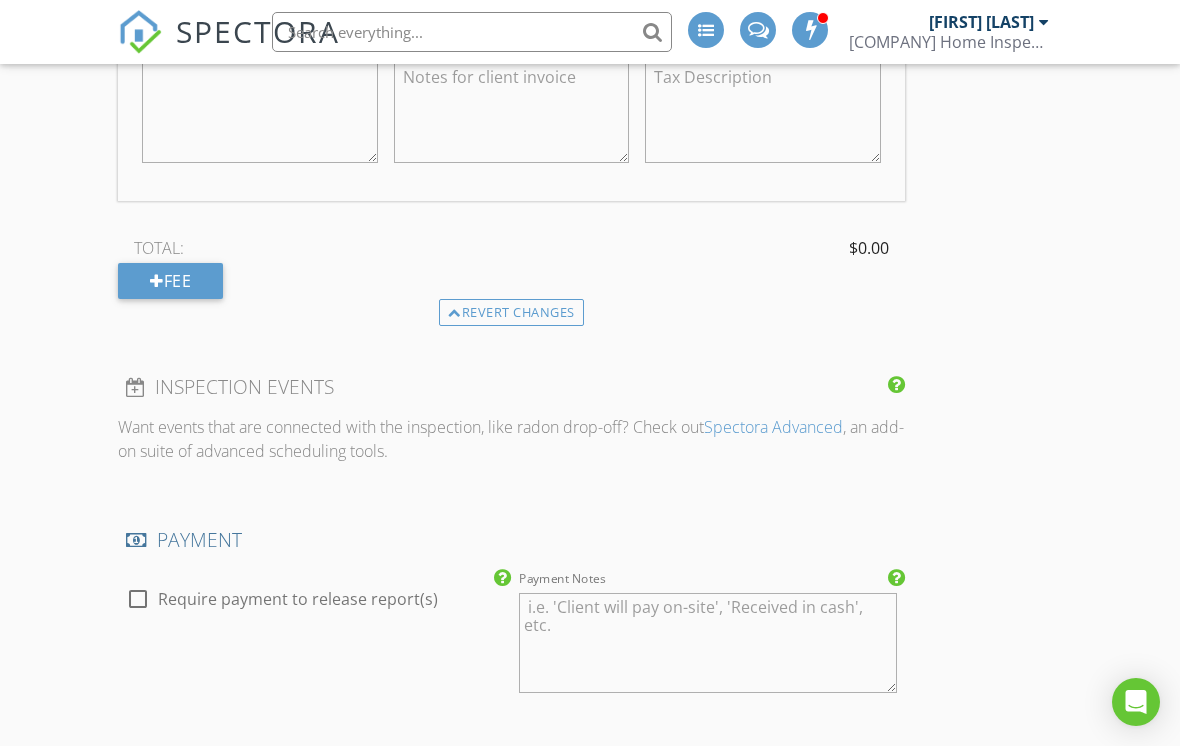 scroll, scrollTop: 1962, scrollLeft: 0, axis: vertical 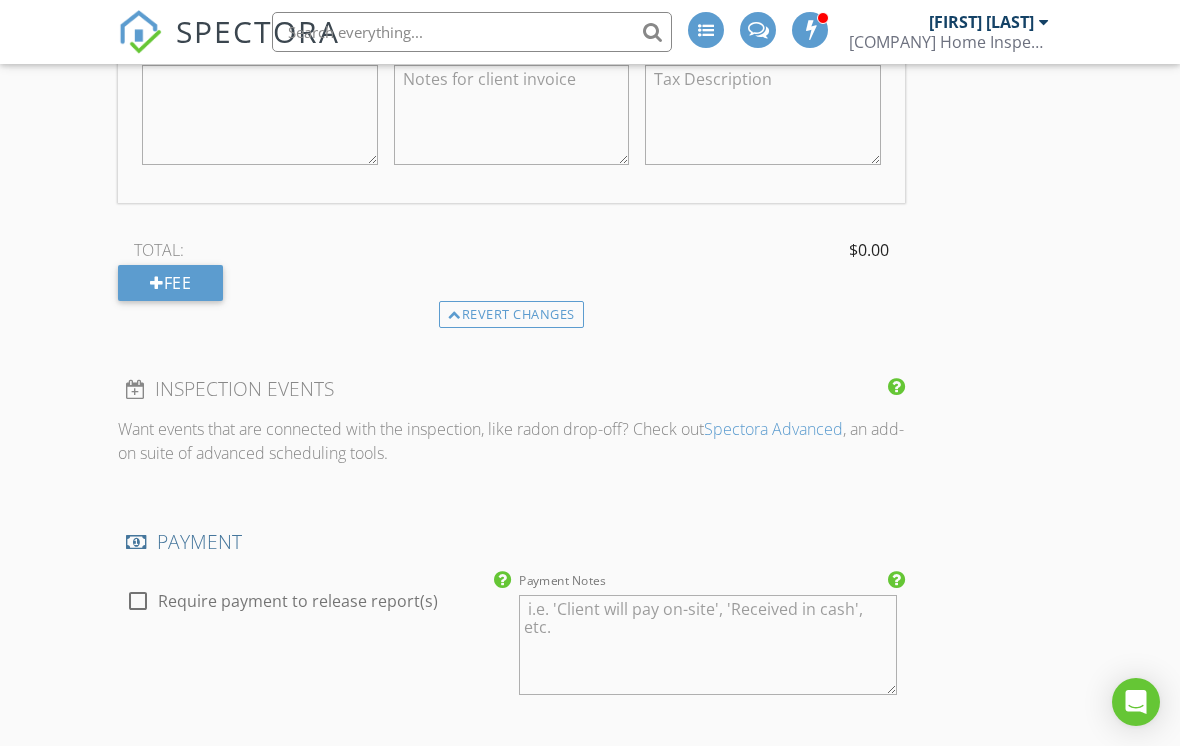 click on "Payment Notes" at bounding box center (707, 645) 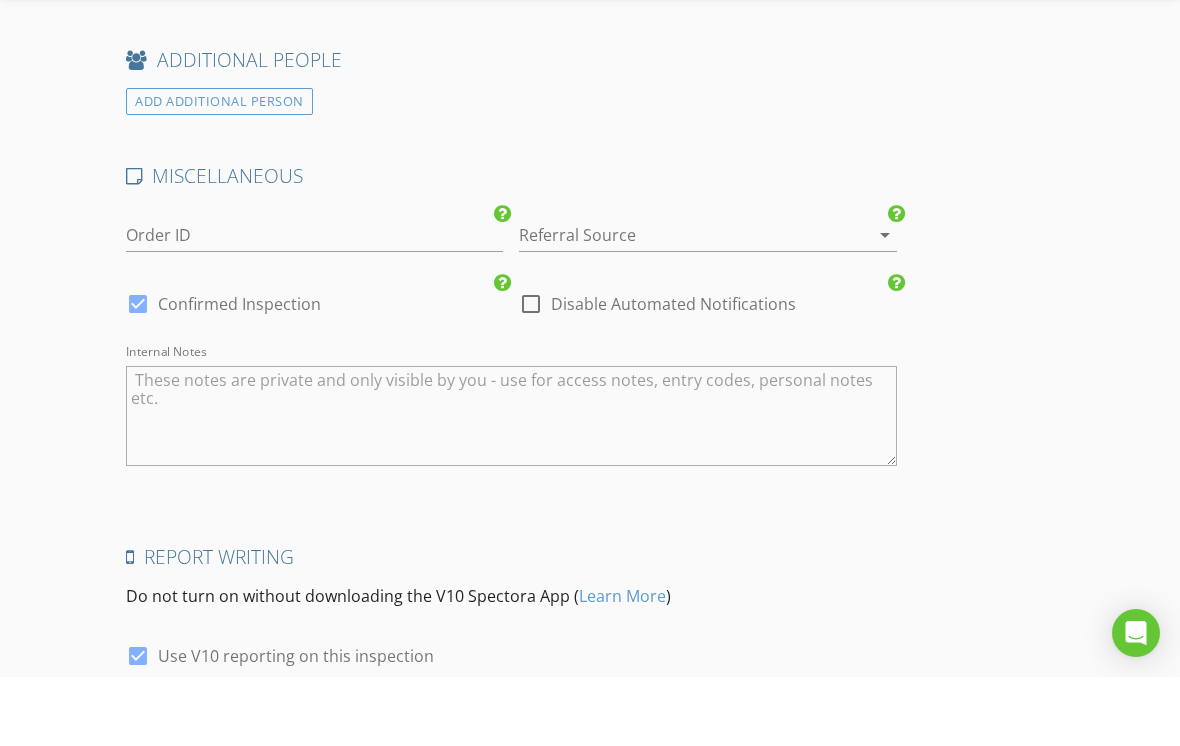 scroll, scrollTop: 3231, scrollLeft: 0, axis: vertical 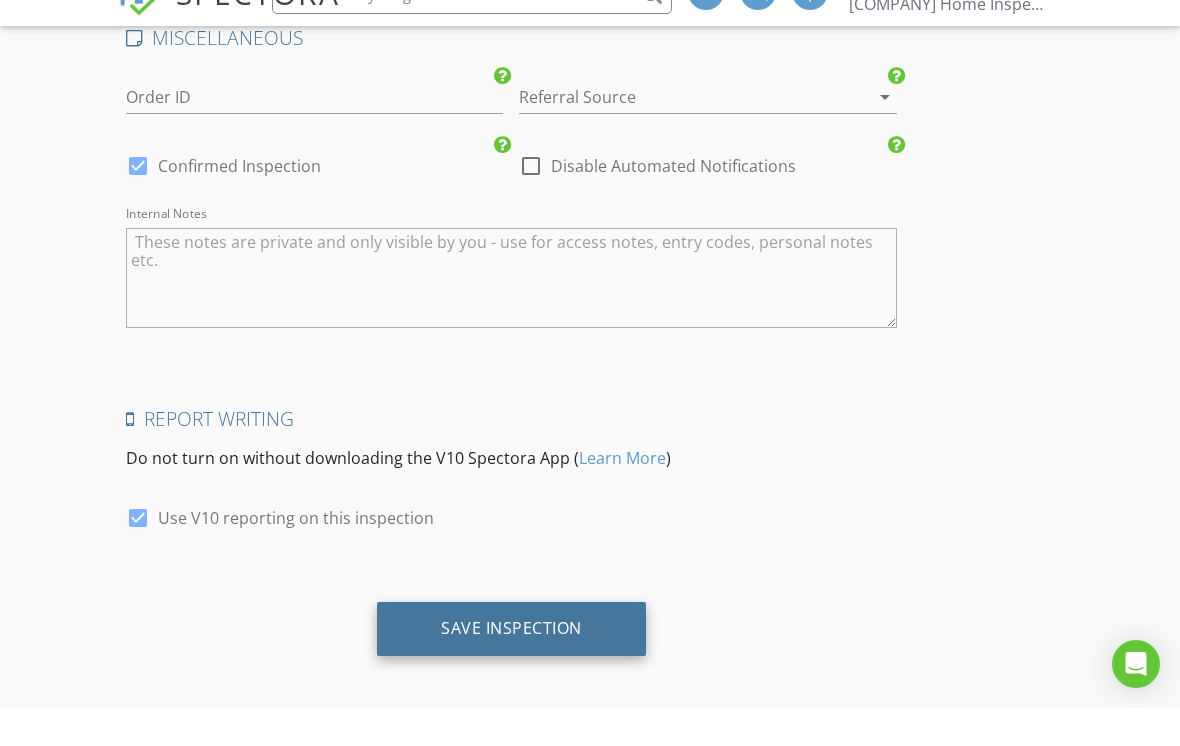type on "Client paid in advance." 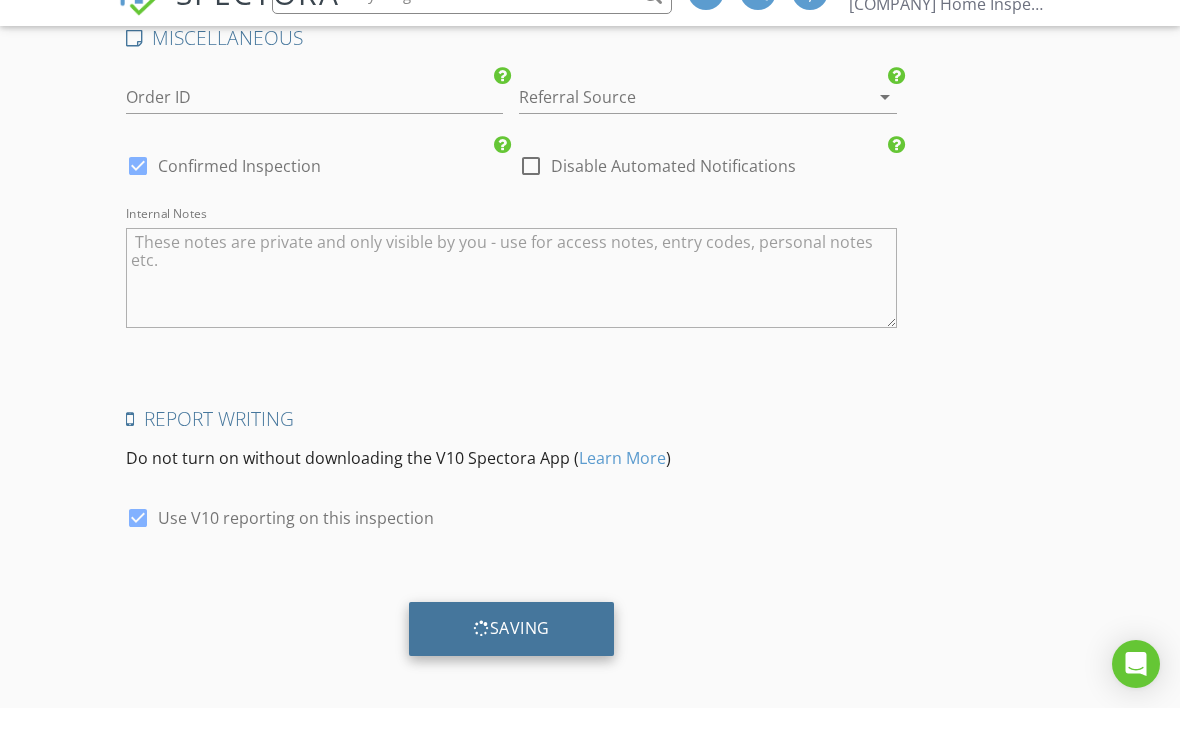 scroll, scrollTop: 3200, scrollLeft: 0, axis: vertical 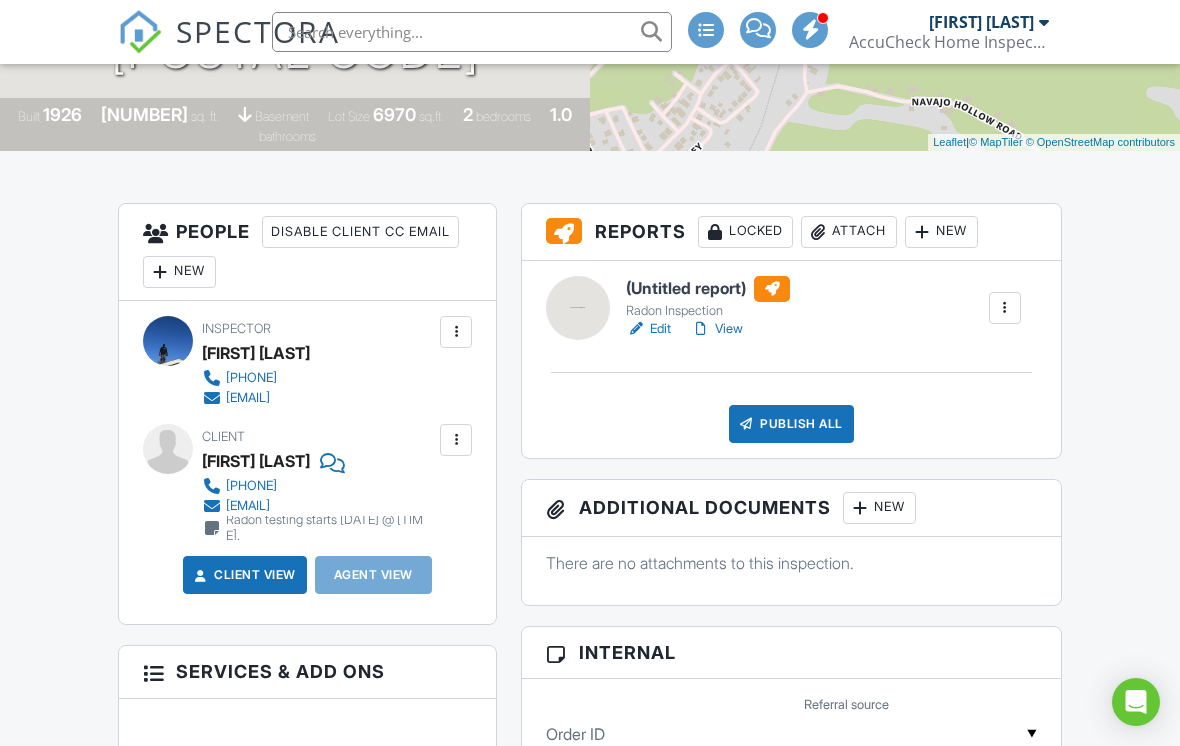 click on "View" at bounding box center [717, 329] 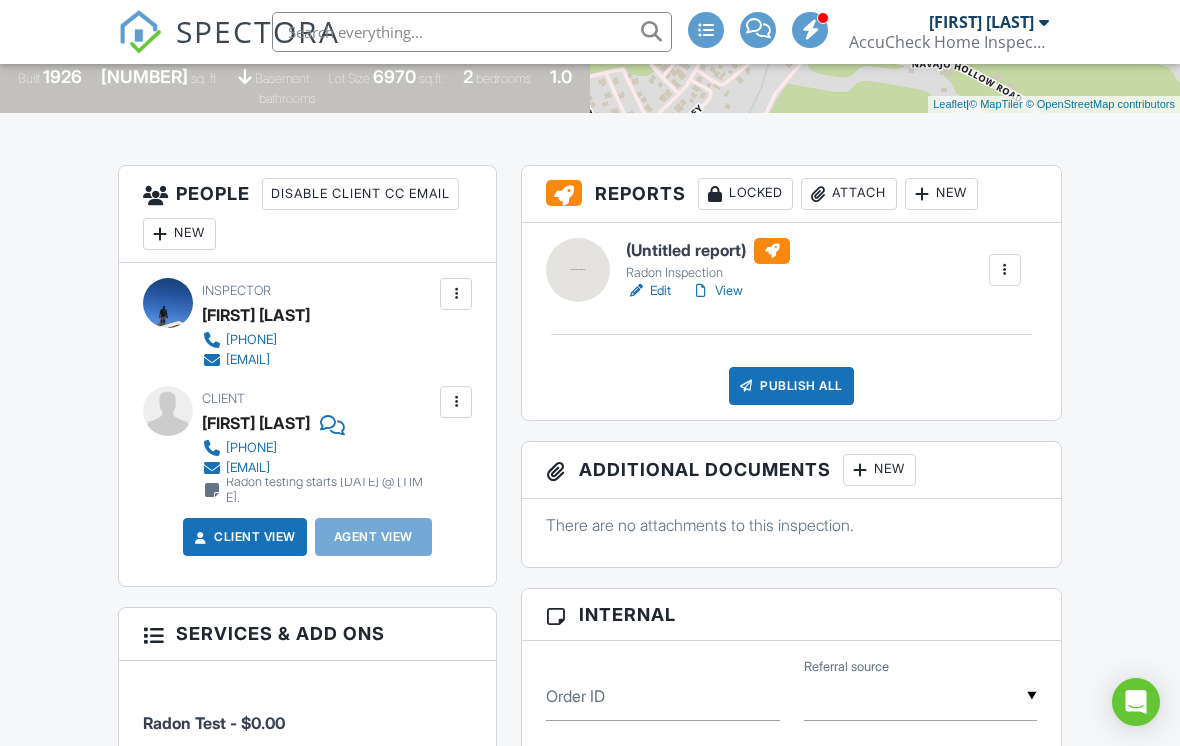 scroll, scrollTop: 0, scrollLeft: 0, axis: both 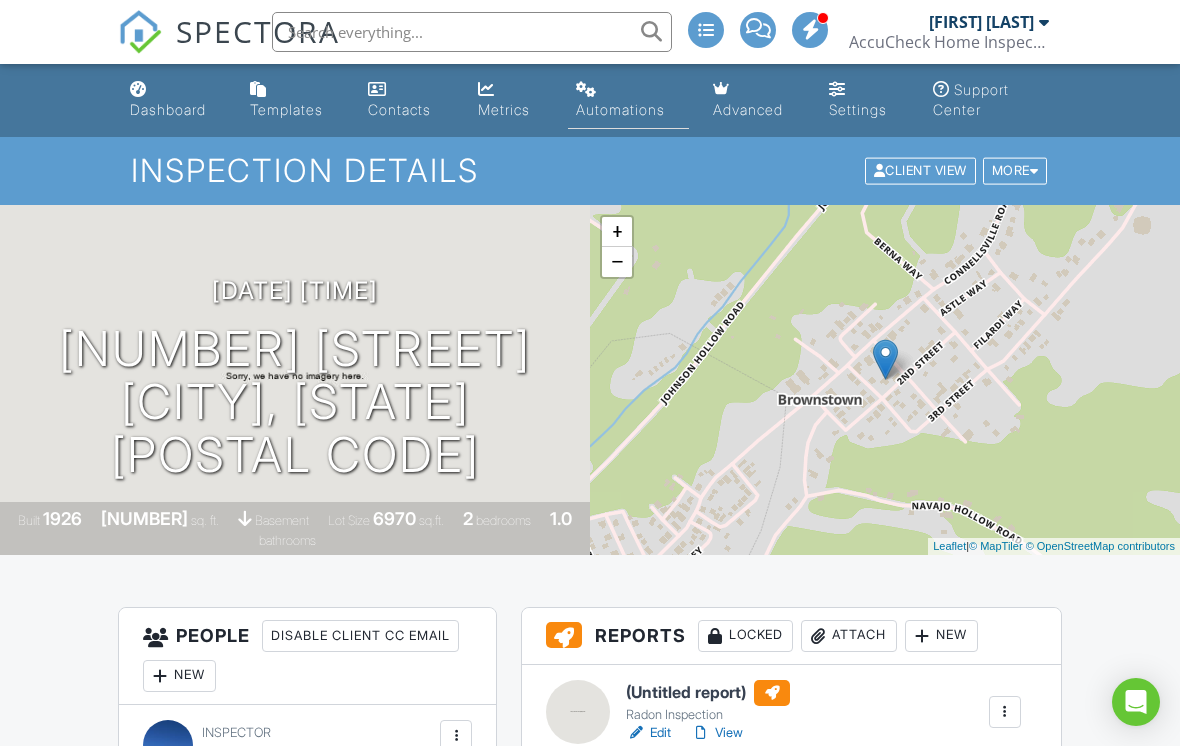 click on "Automations" at bounding box center (628, 100) 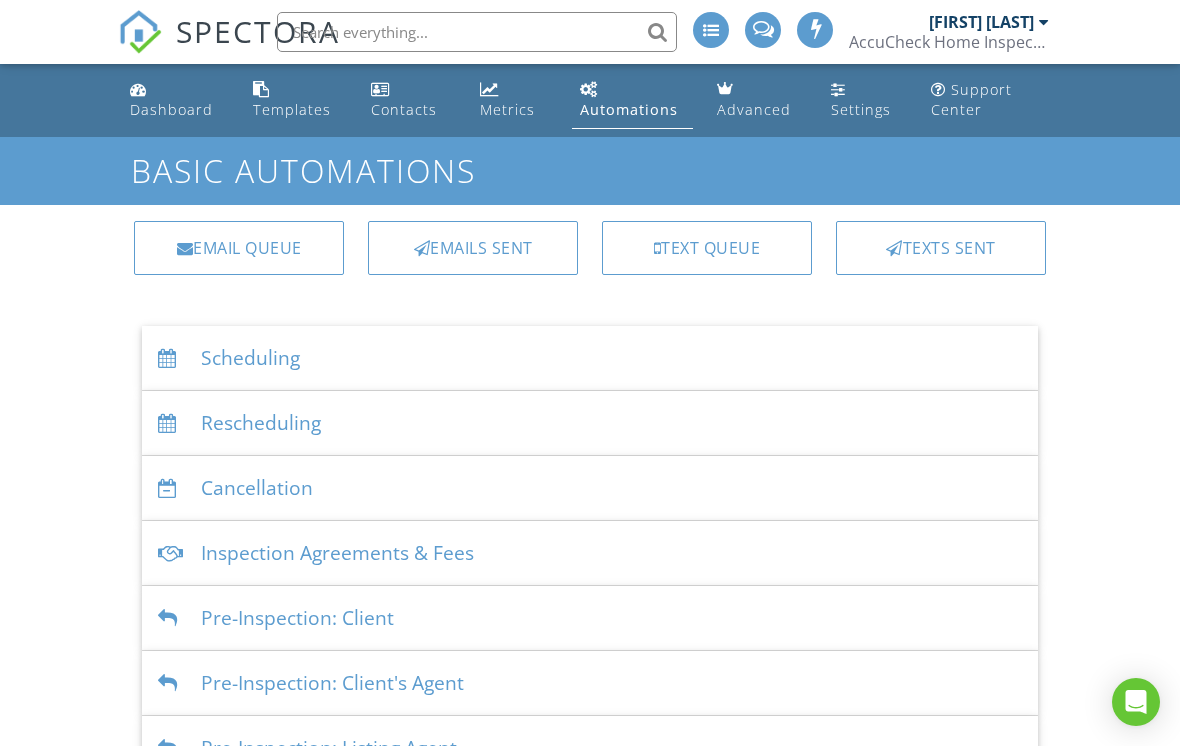 scroll, scrollTop: 0, scrollLeft: 0, axis: both 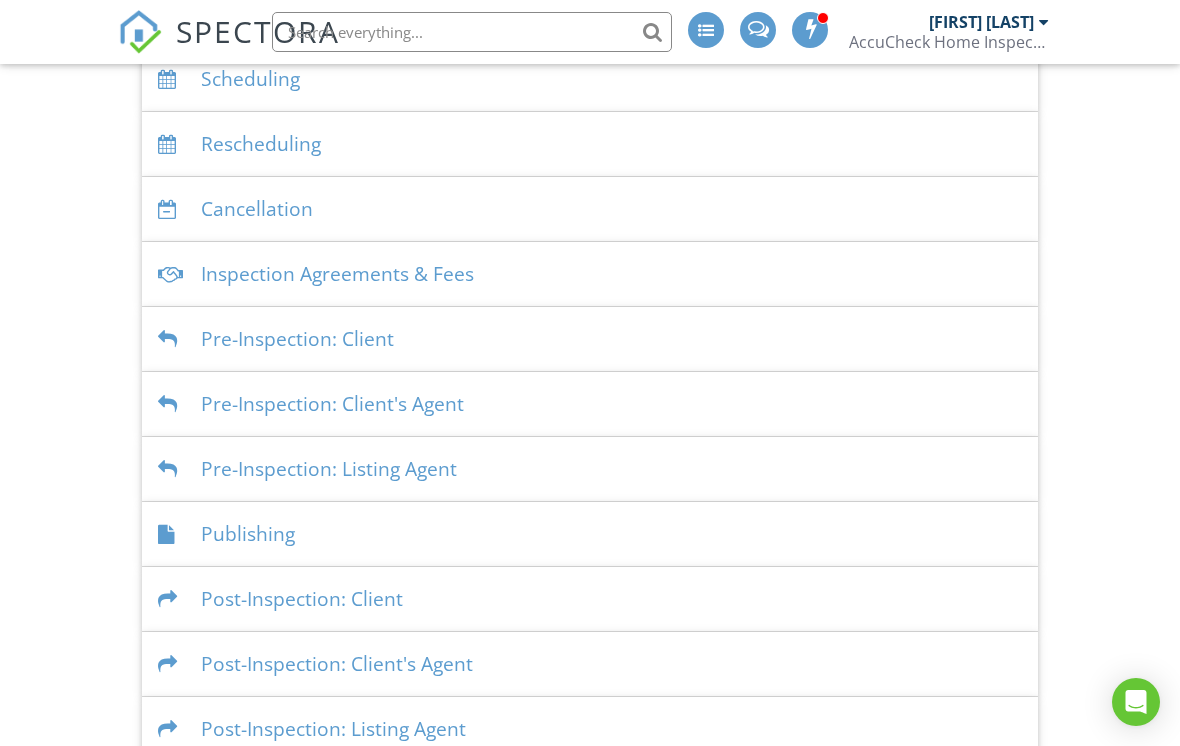 click on "Post-Inspection: Client" at bounding box center [590, 599] 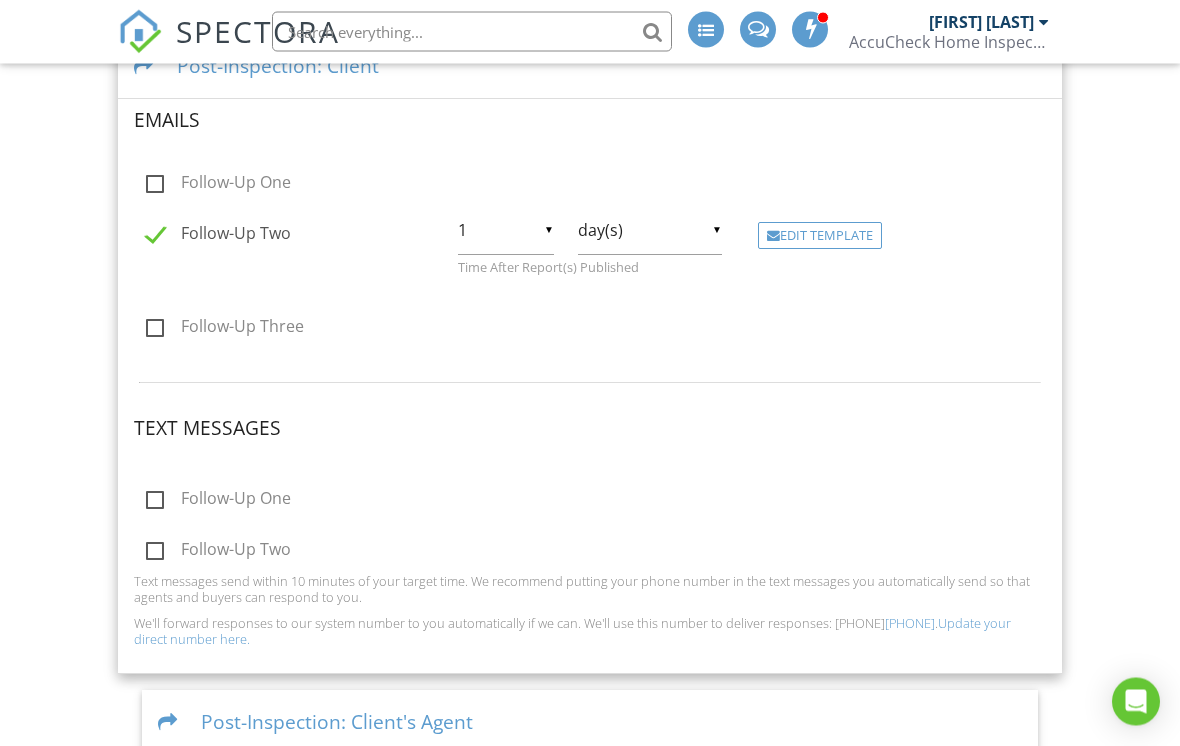 scroll, scrollTop: 833, scrollLeft: 0, axis: vertical 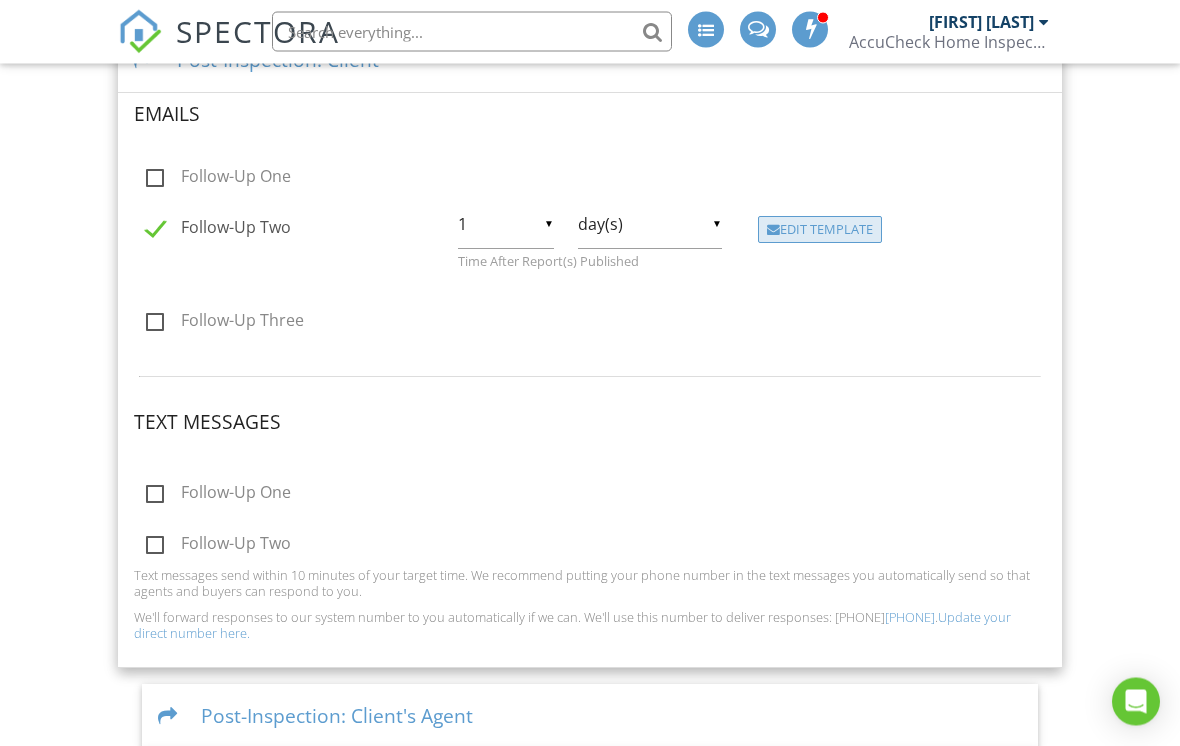 click on "Edit Template" at bounding box center (820, 231) 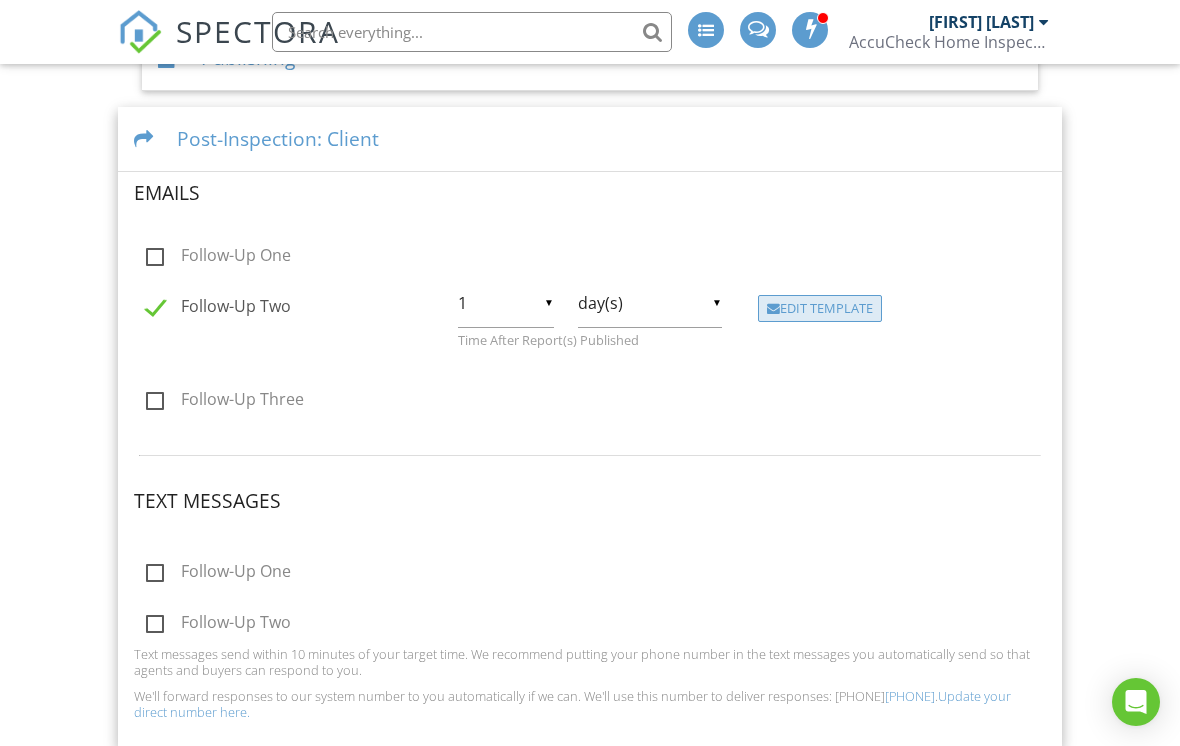 scroll, scrollTop: 759, scrollLeft: 0, axis: vertical 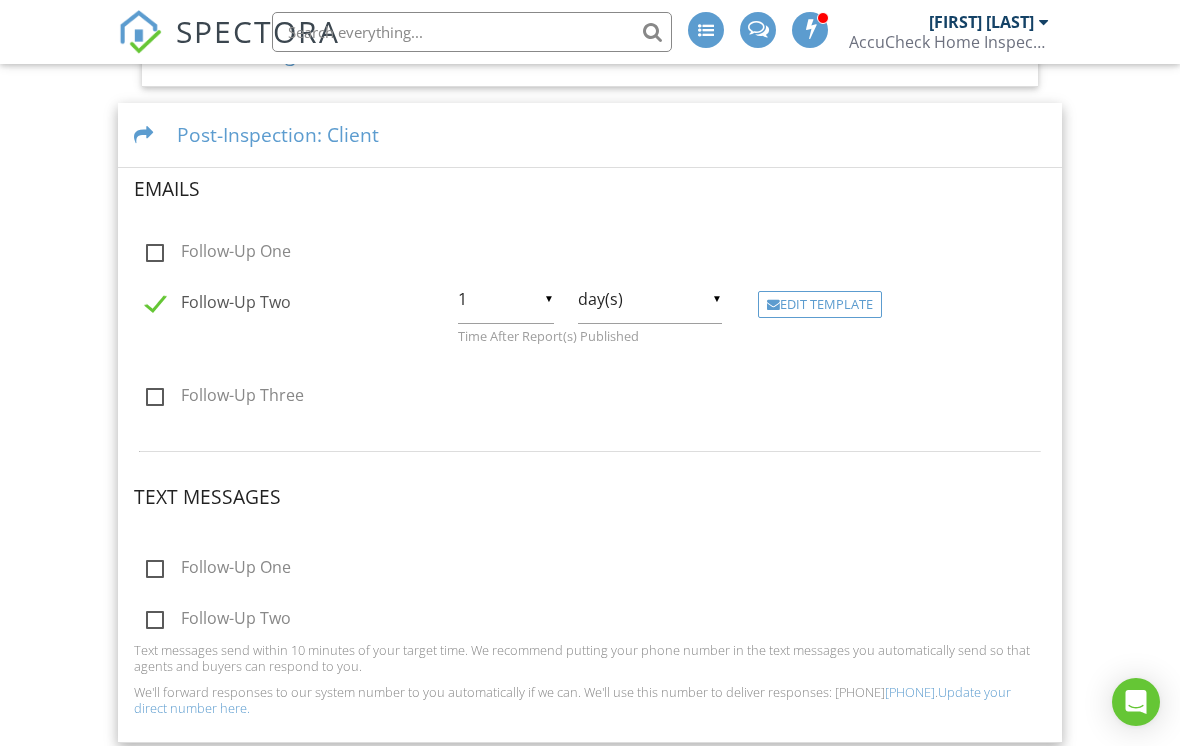 click on "Follow-Up One" at bounding box center (218, 570) 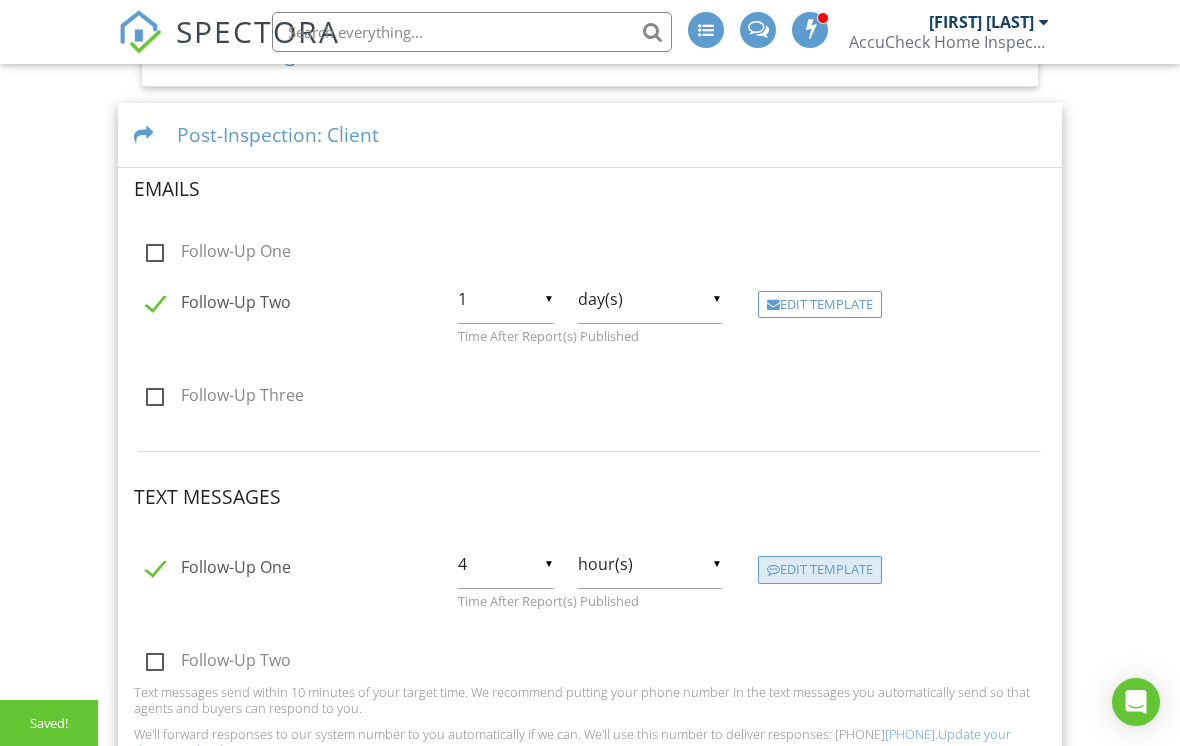 click at bounding box center (773, 570) 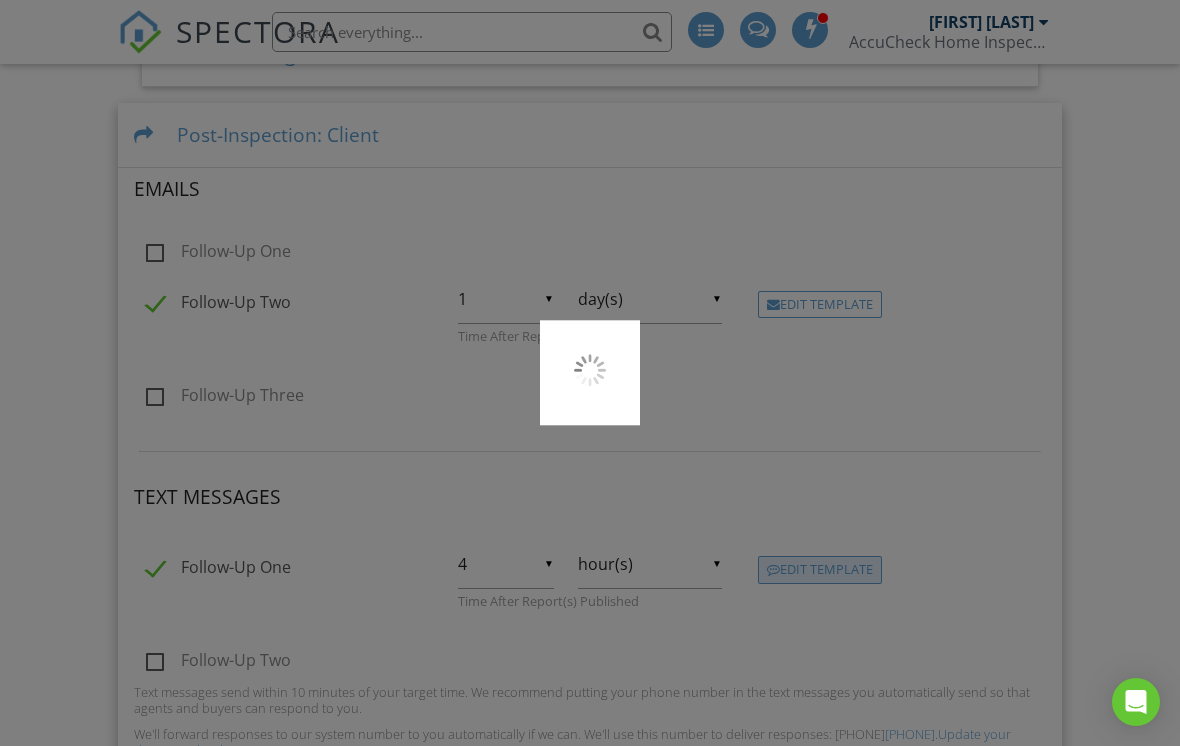 scroll, scrollTop: 790, scrollLeft: 0, axis: vertical 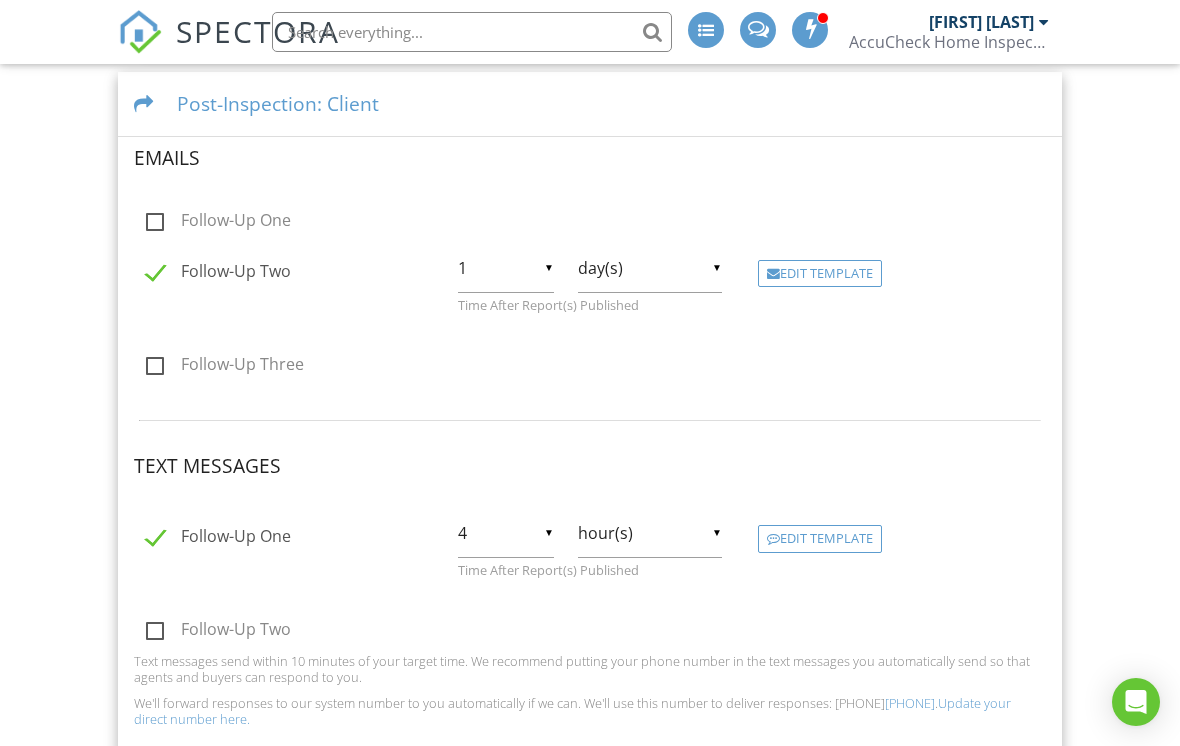 click on "Follow-Up One" at bounding box center (218, 539) 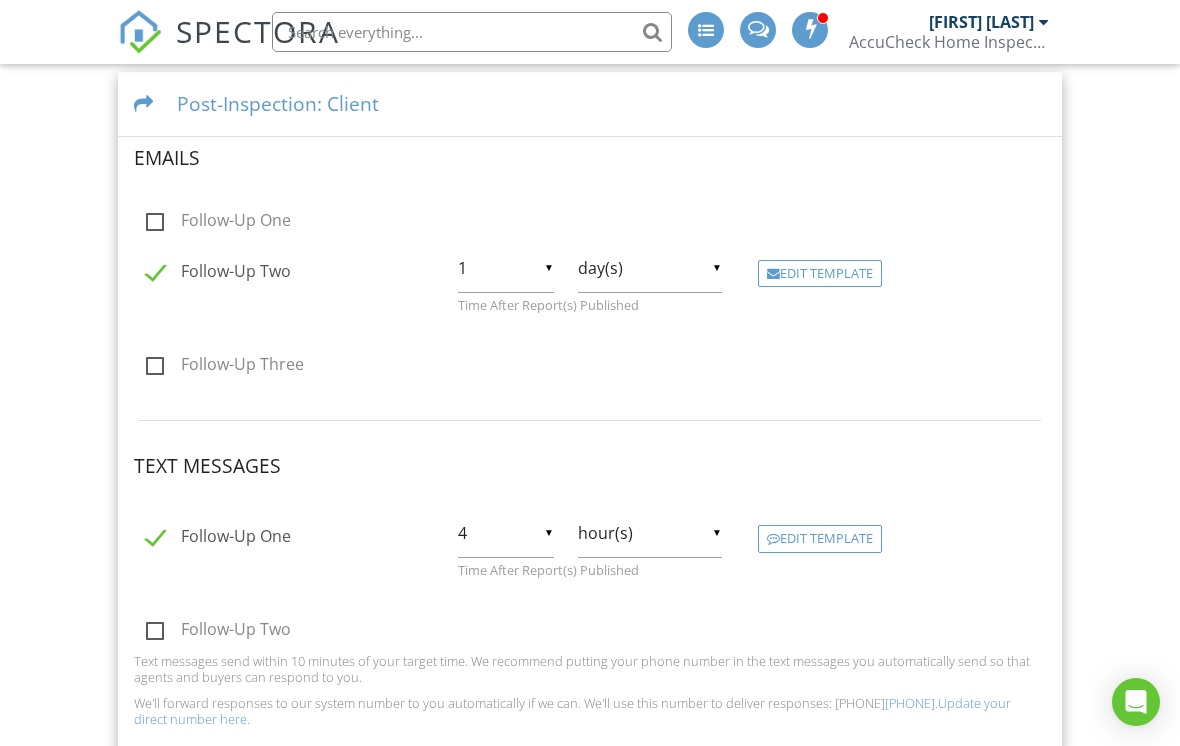 click on "Follow-Up One" at bounding box center [-9871, 531] 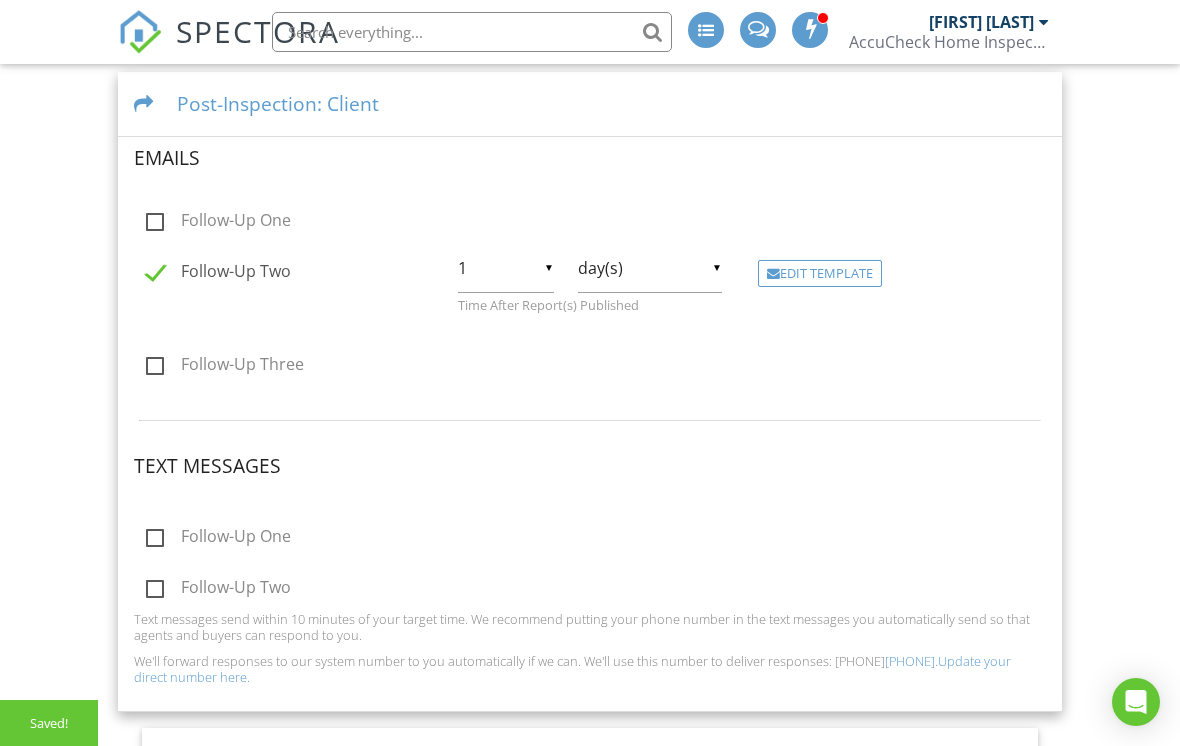 click on "Follow-Up Two" at bounding box center [218, 590] 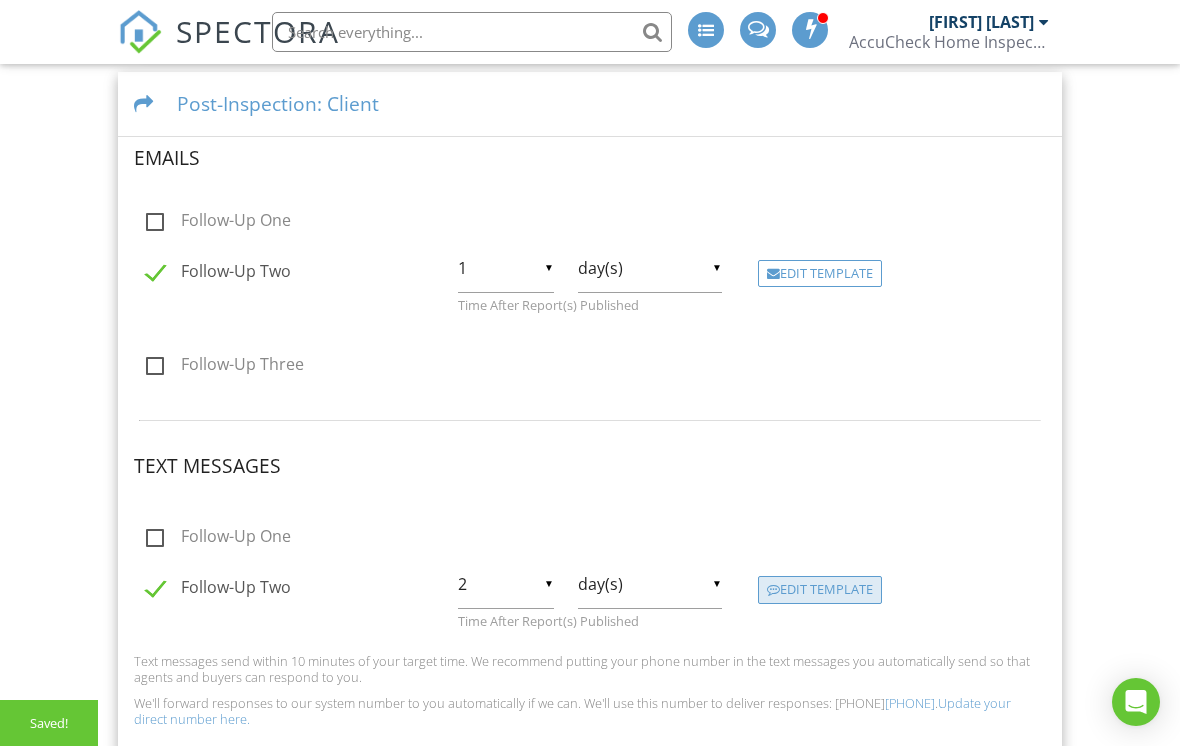 click on "Edit Template" at bounding box center (820, 590) 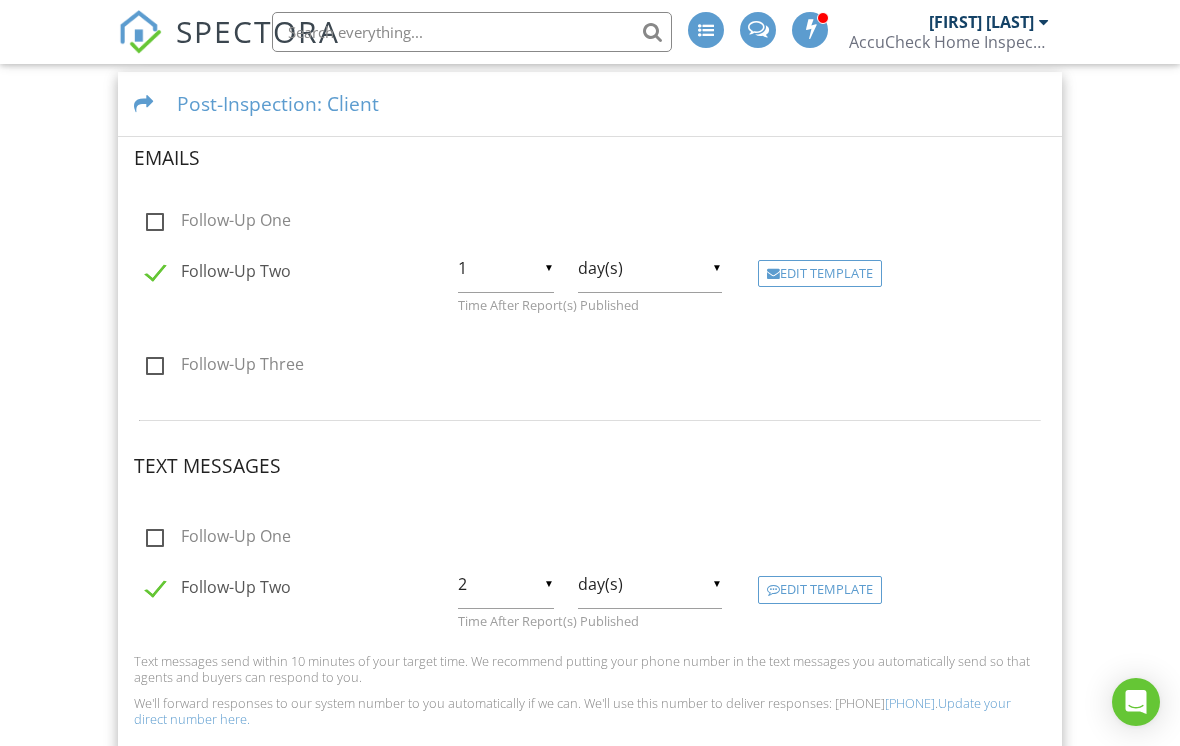 click on "Follow-Up Two" at bounding box center (218, 590) 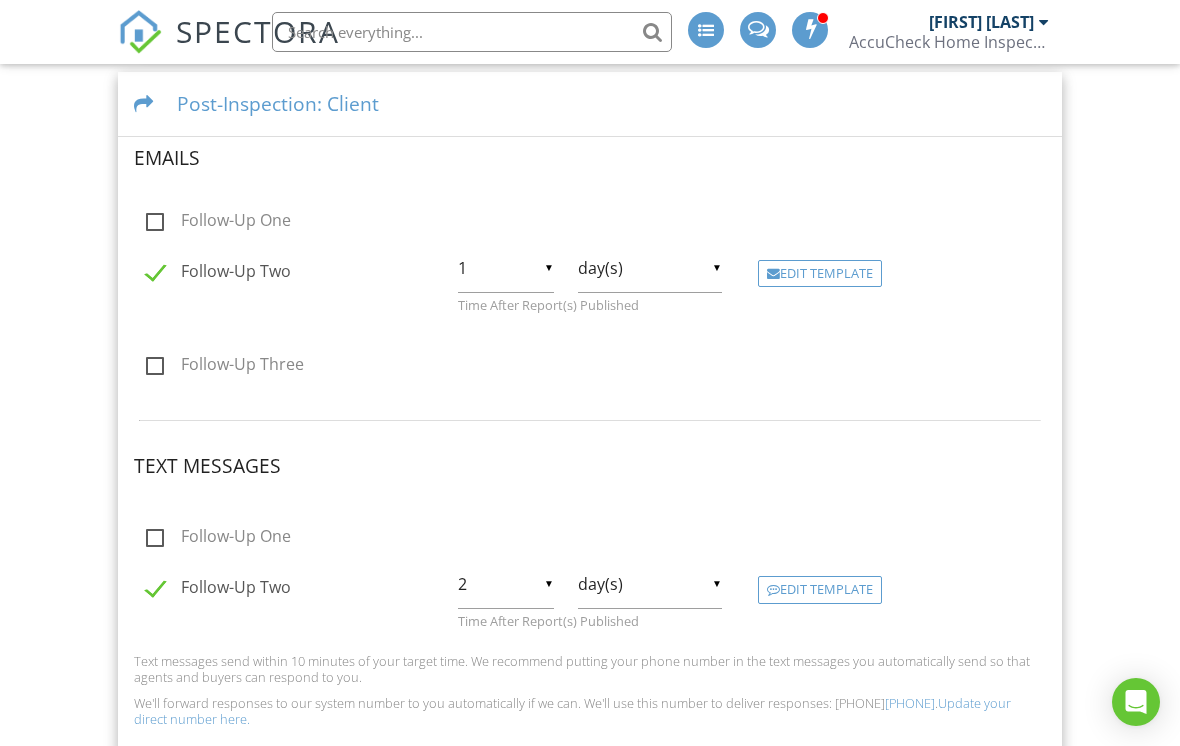 click on "Follow-Up Two" at bounding box center (-9871, 582) 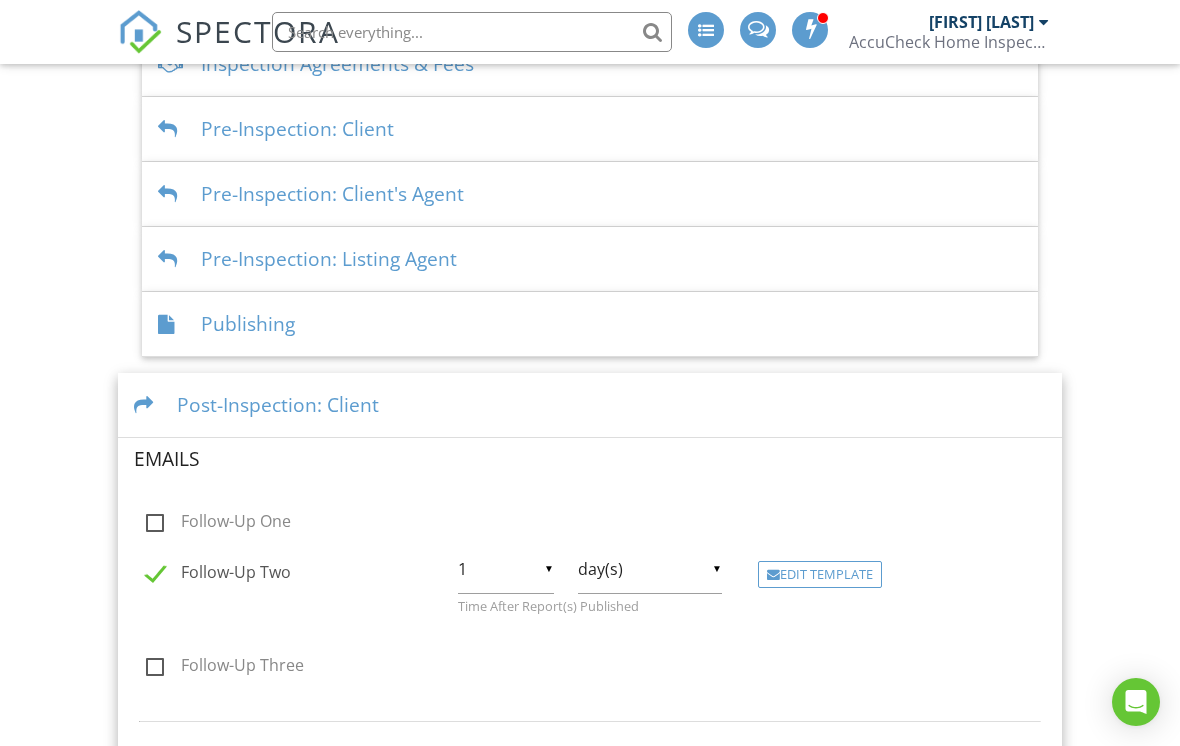 scroll, scrollTop: 496, scrollLeft: 0, axis: vertical 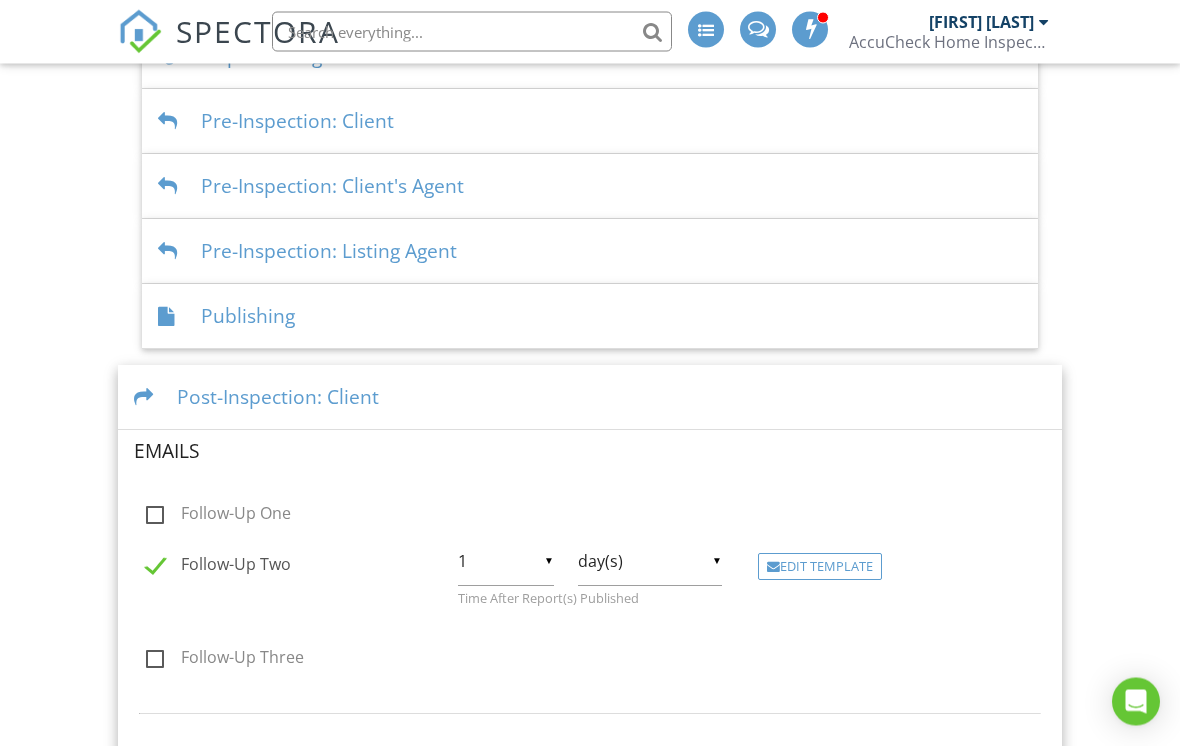 click on "Post-Inspection: Client" at bounding box center (590, 398) 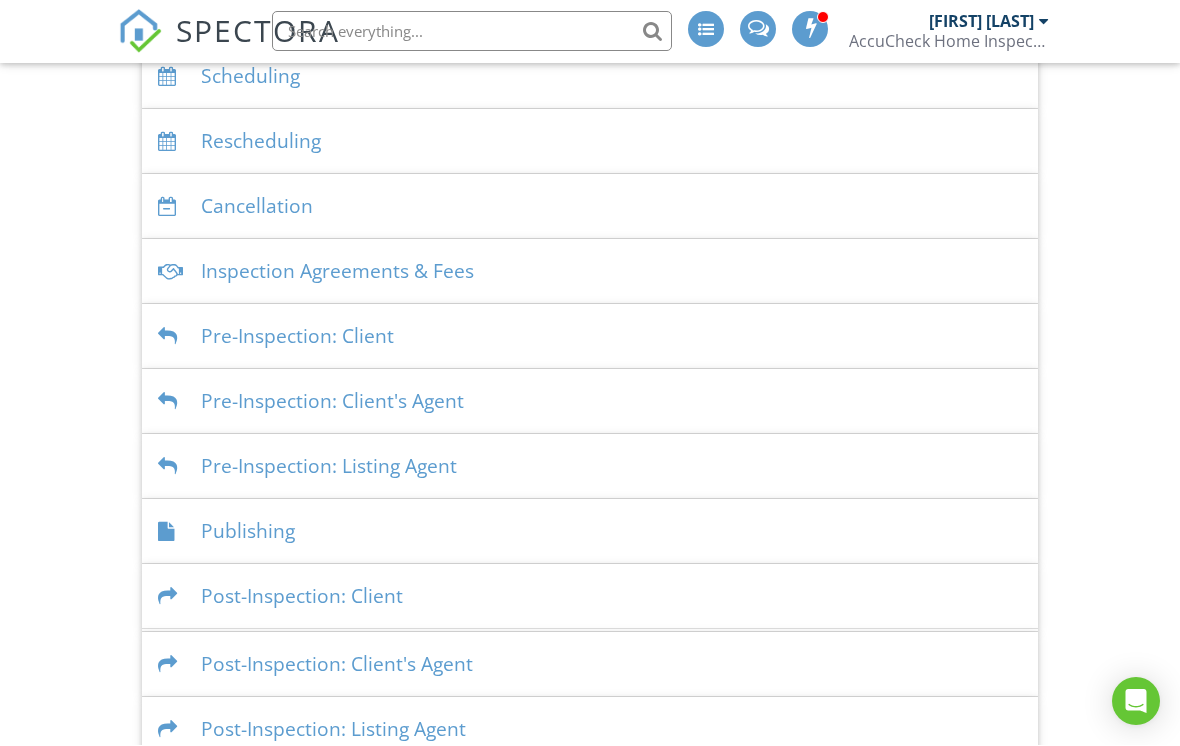 scroll, scrollTop: 279, scrollLeft: 0, axis: vertical 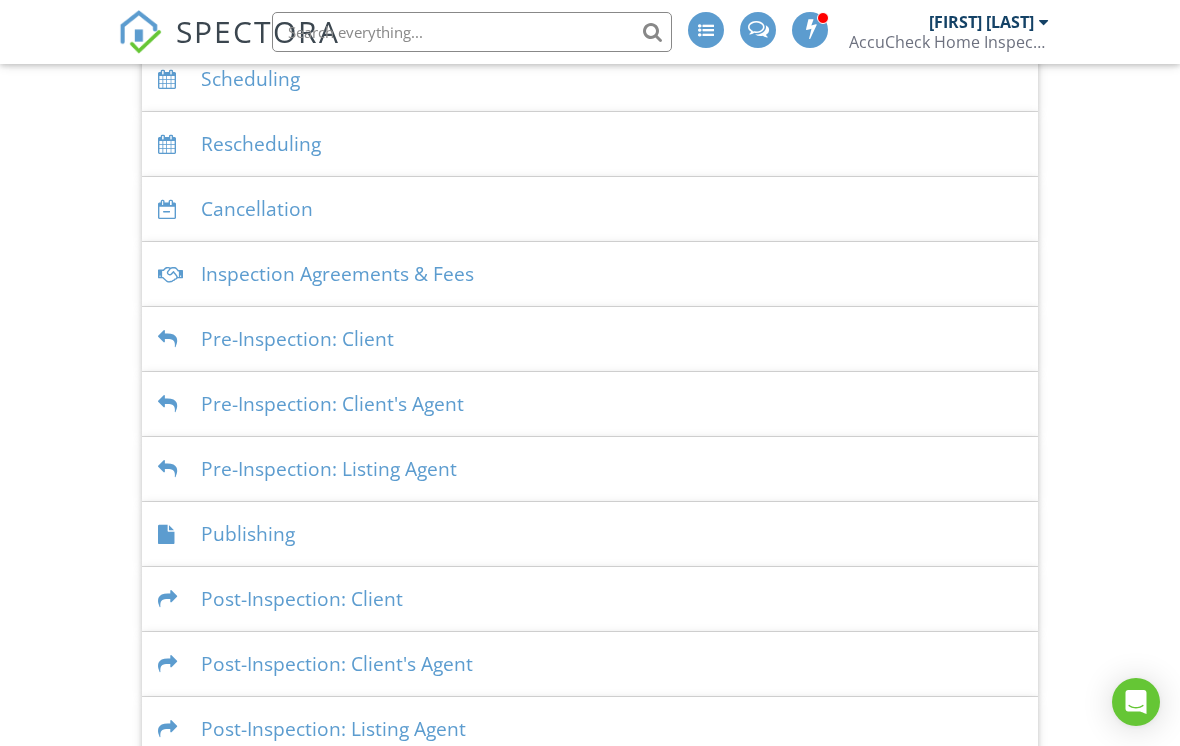 click on "Publishing" at bounding box center (590, 534) 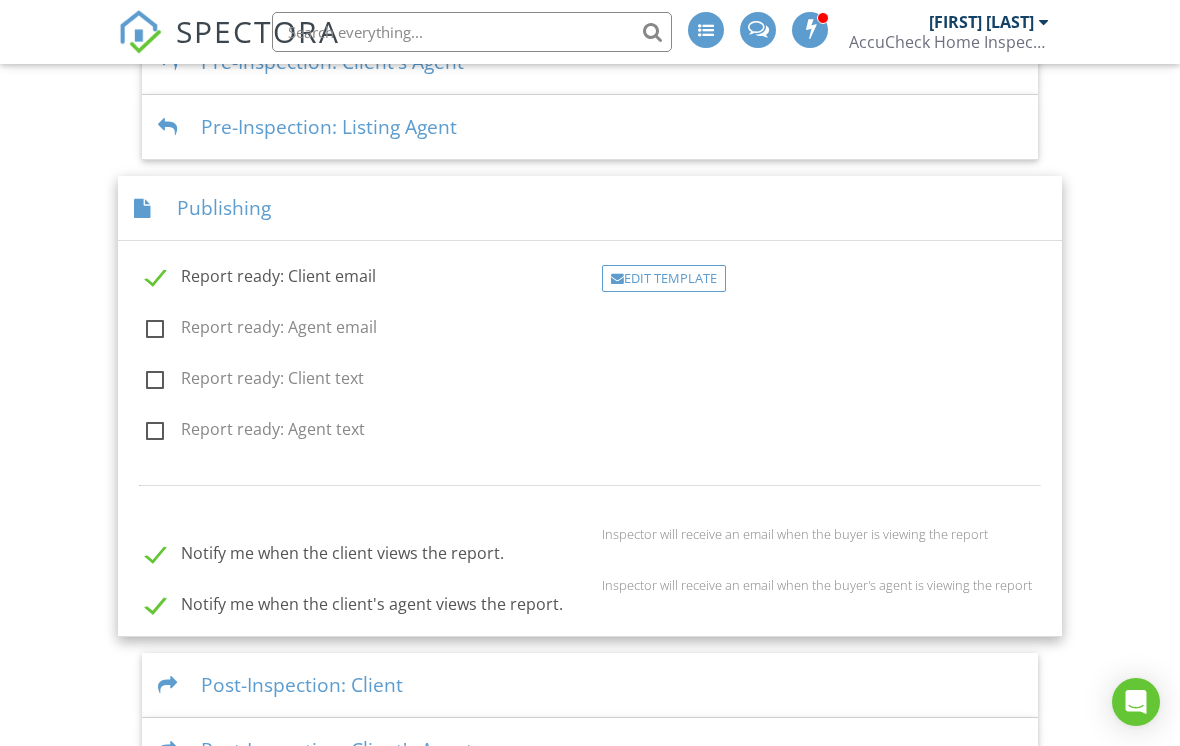 scroll, scrollTop: 639, scrollLeft: 0, axis: vertical 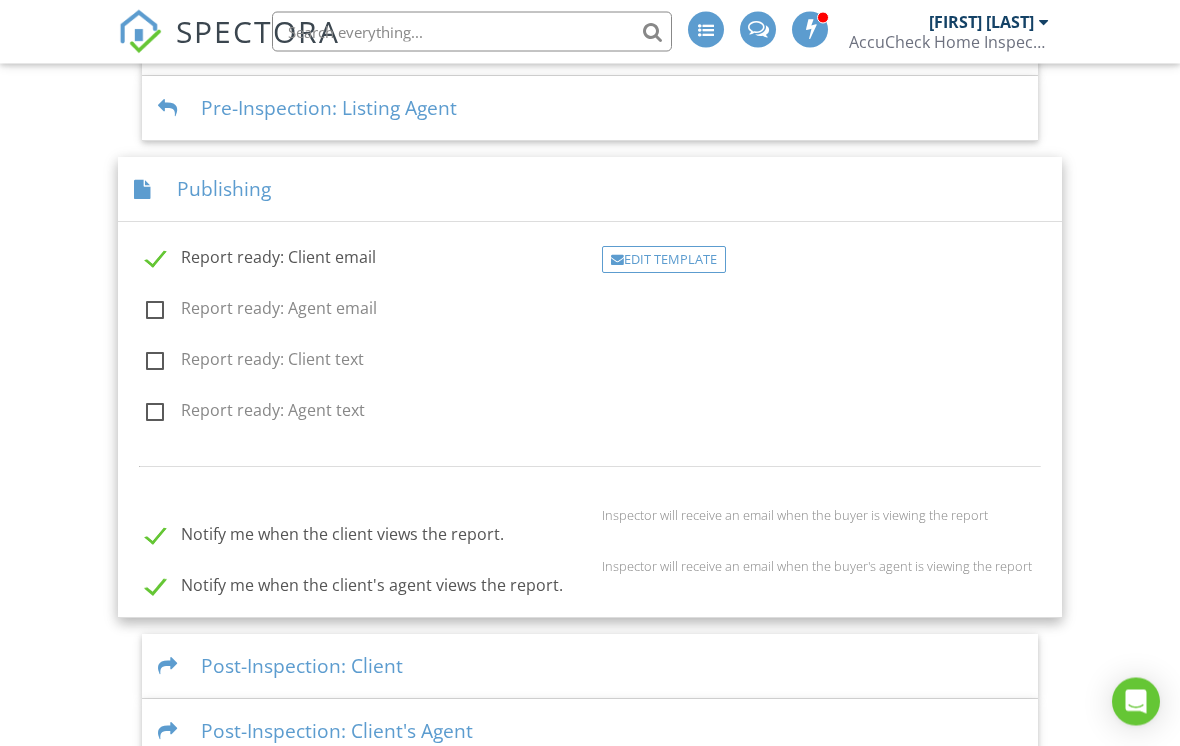 click on "Dashboard
Templates
Contacts
Metrics
Automations
Advanced
Settings
Support Center
Basic Automations
Email Queue
Emails Sent
Text Queue
Texts Sent
Scheduling
Emails
Inspection confirmation email for clients
Edit Template
Inspection confirmation email for client's agent
Edit Template
Inspection confirmation email for listing agent
Edit Template
Text Messages
Inspection confirmation text for clients
Edit Template
Inspection confirmation text for client's agent
Edit Template
Inspection confirmation text for listing agent
Edit Template
Rescheduling
Emails
Send client a confirmation email on reschedule
Edit Template" at bounding box center (590, 127) 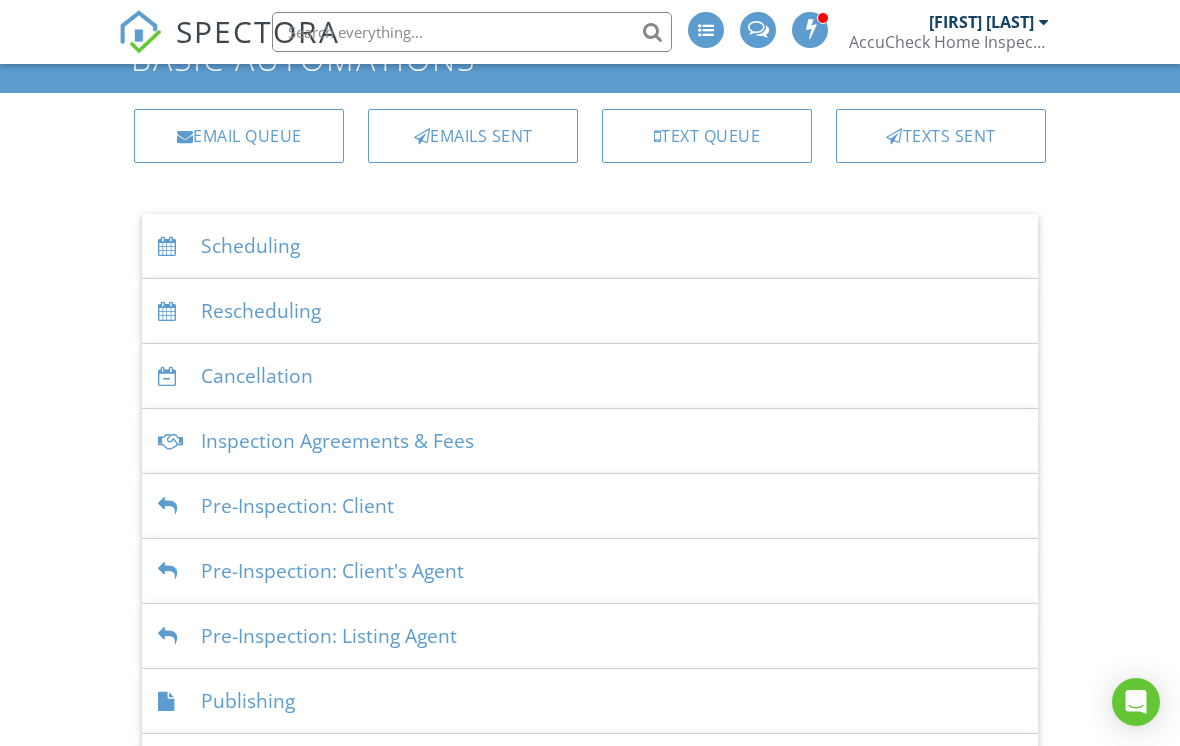 scroll, scrollTop: 0, scrollLeft: 0, axis: both 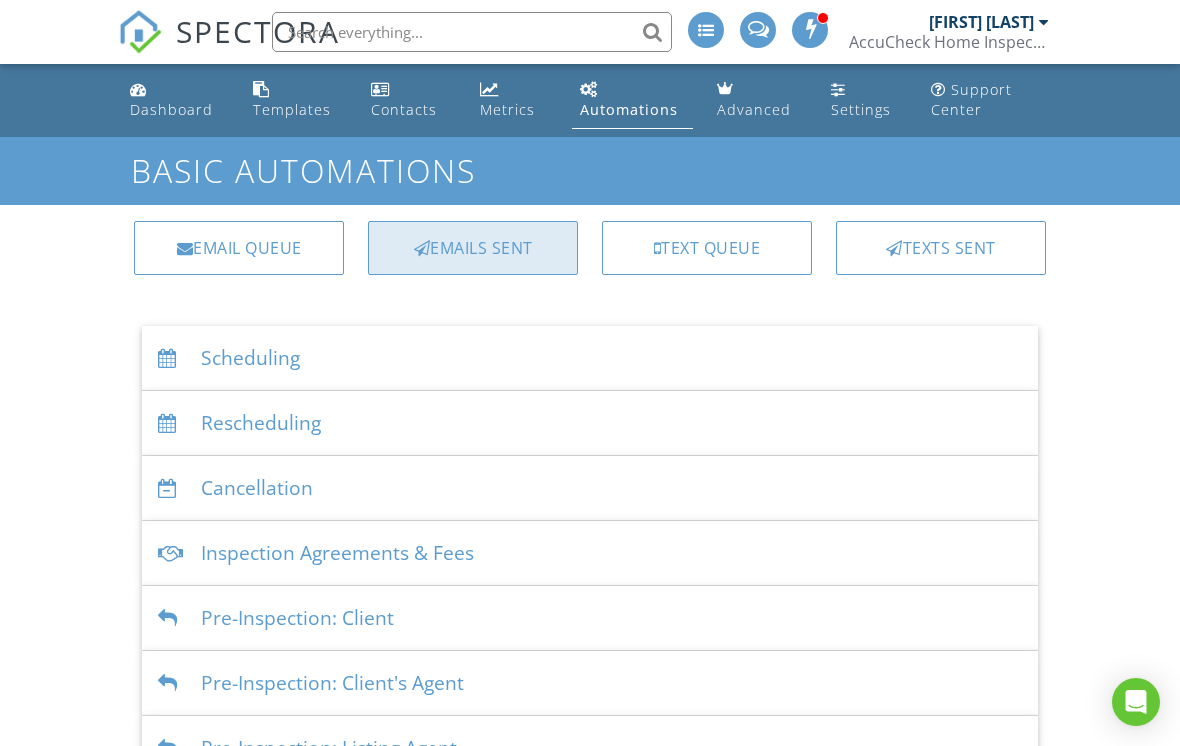 click on "Emails Sent" at bounding box center [473, 248] 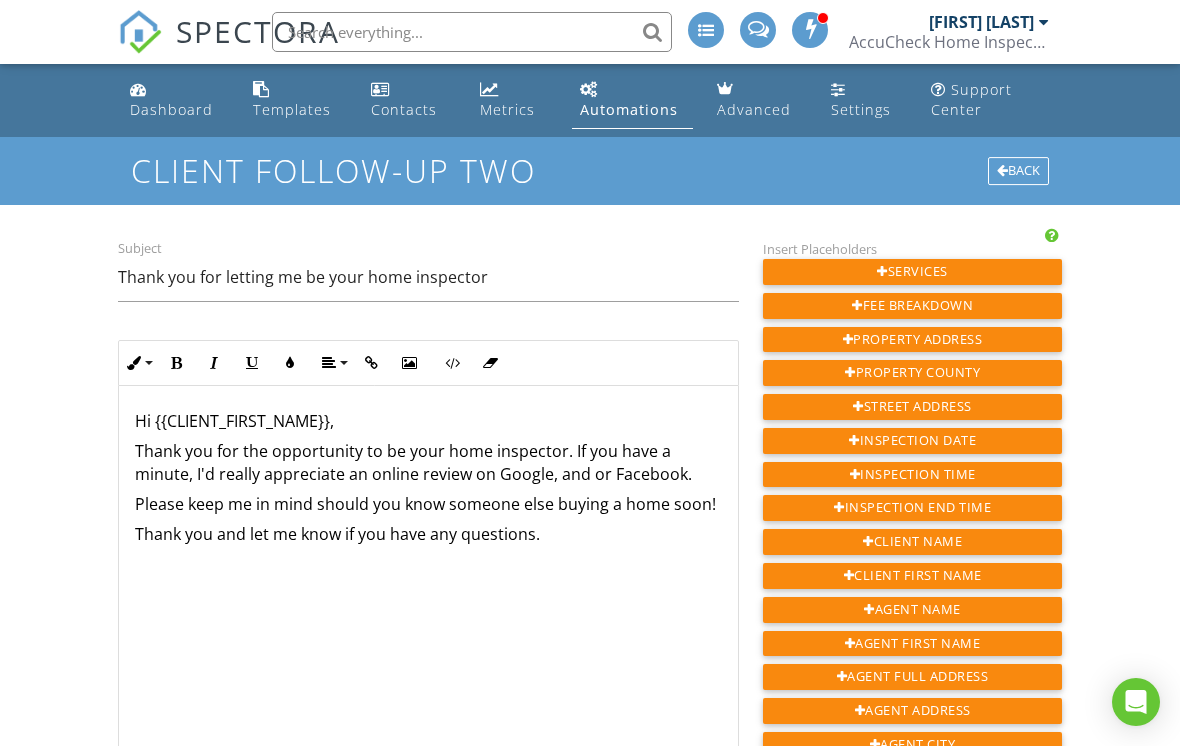 scroll, scrollTop: 0, scrollLeft: 0, axis: both 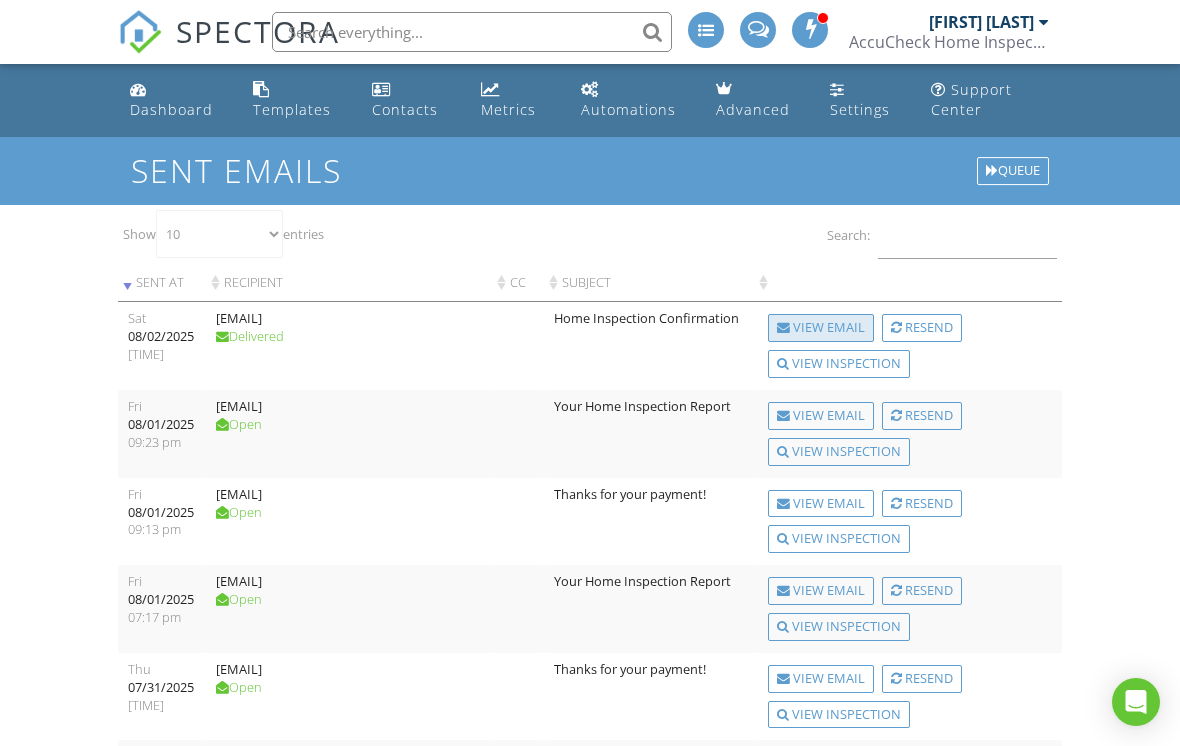 click at bounding box center [783, 328] 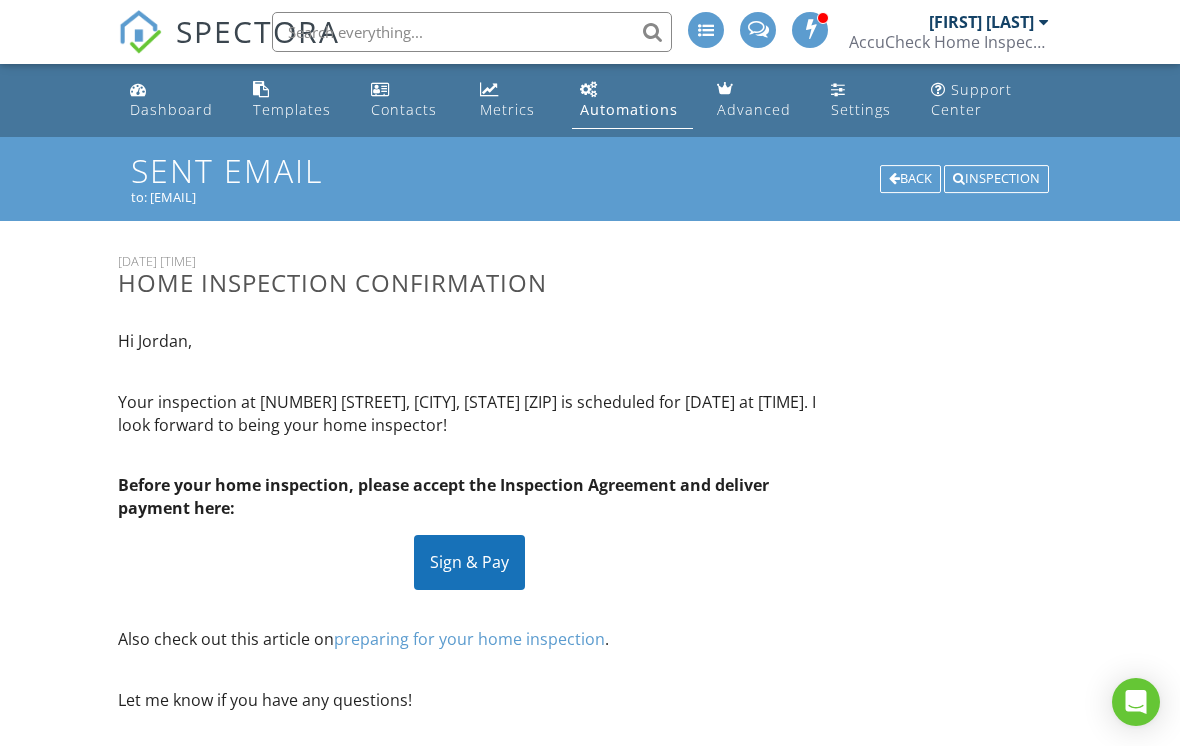scroll, scrollTop: 0, scrollLeft: 0, axis: both 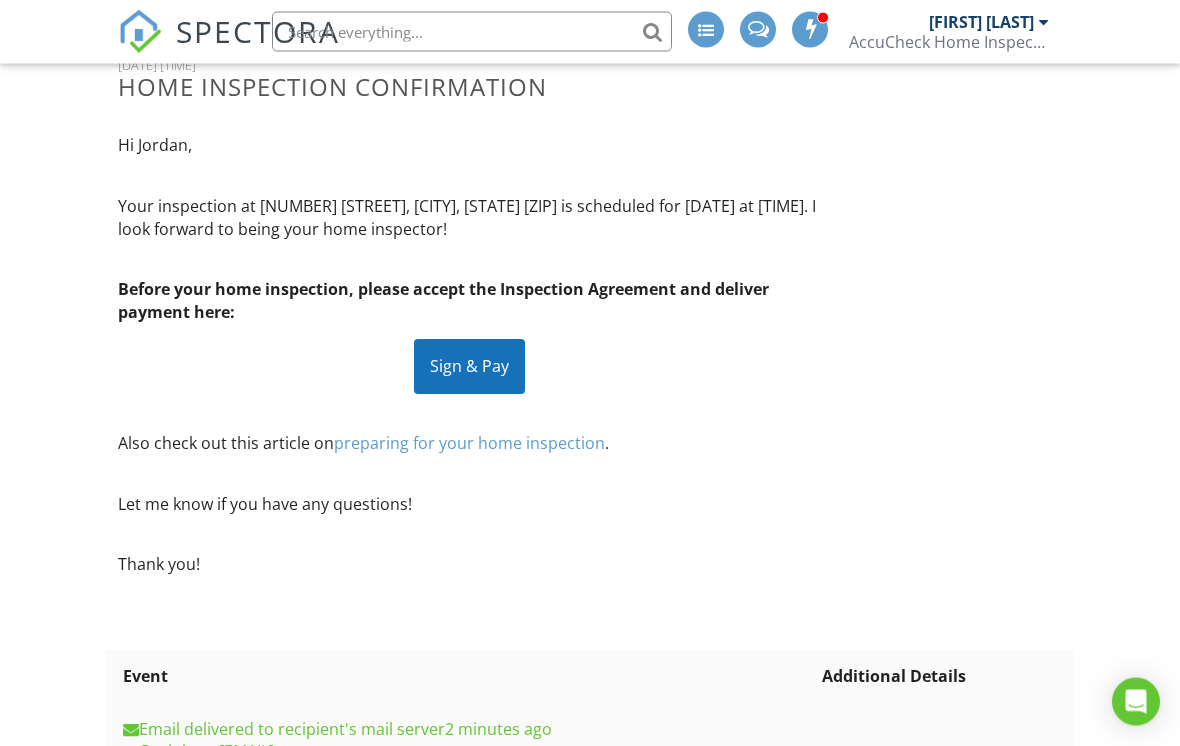click on "Sign & Pay" at bounding box center (469, 367) 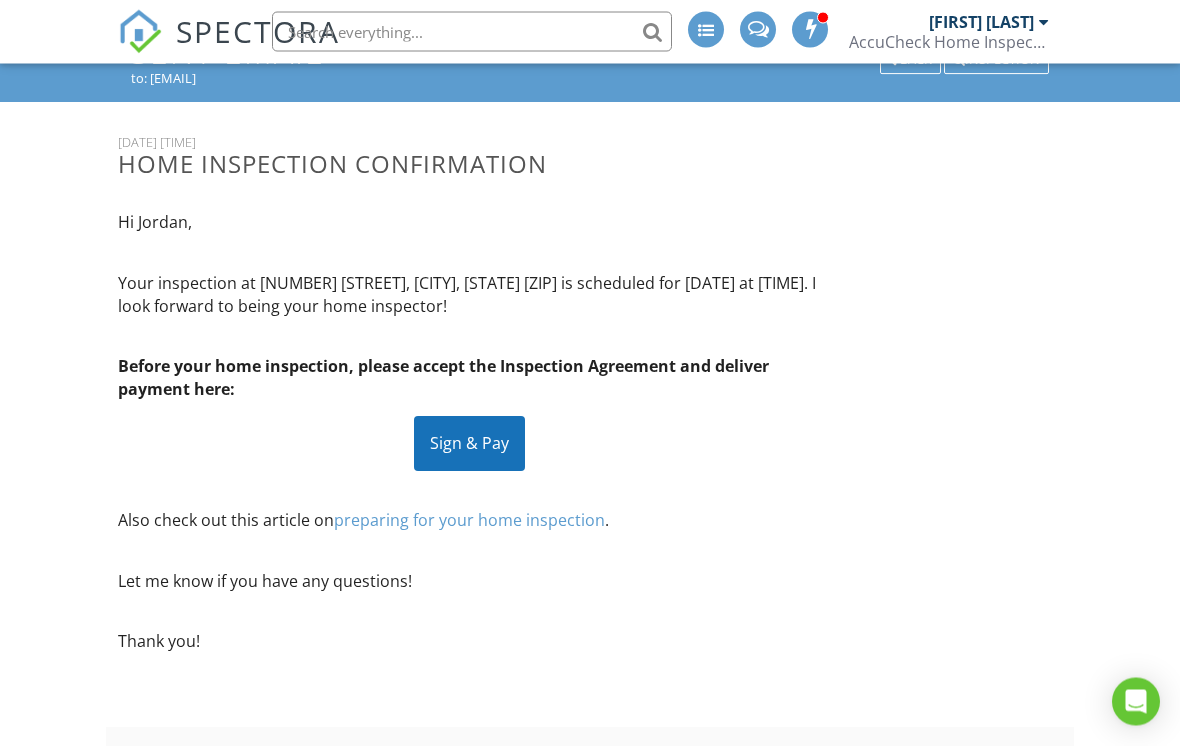 scroll, scrollTop: 0, scrollLeft: 0, axis: both 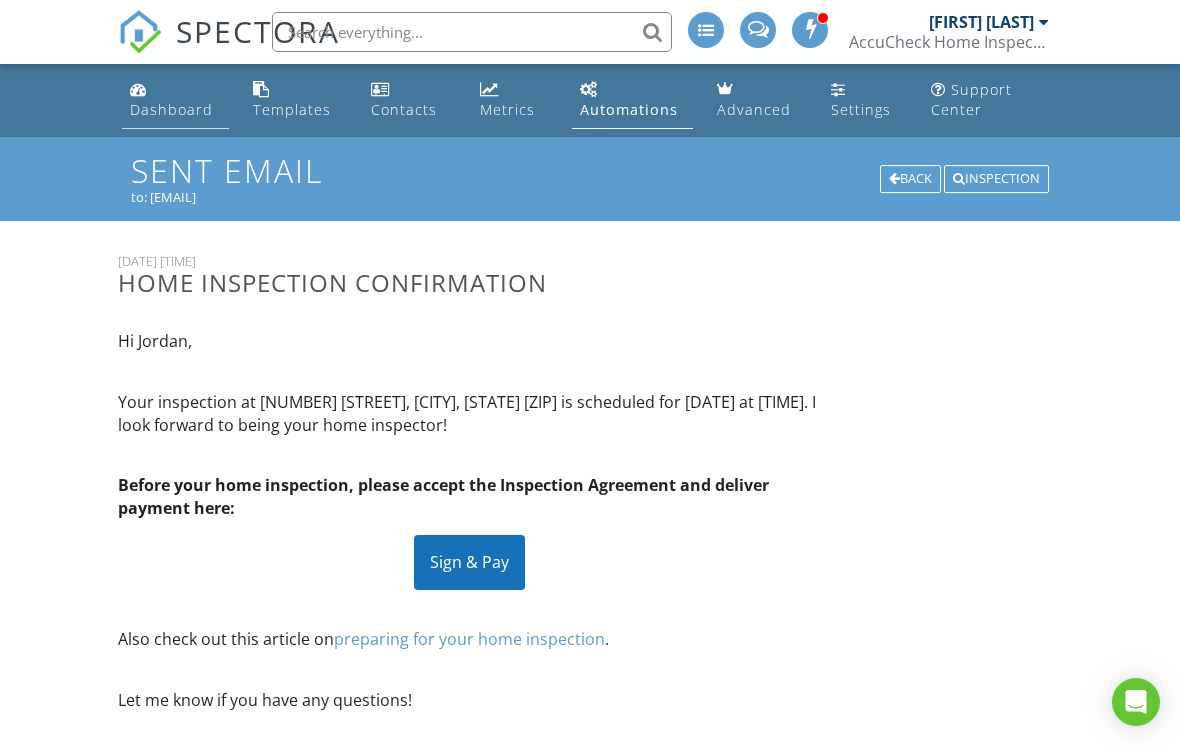 click on "Dashboard" at bounding box center (171, 109) 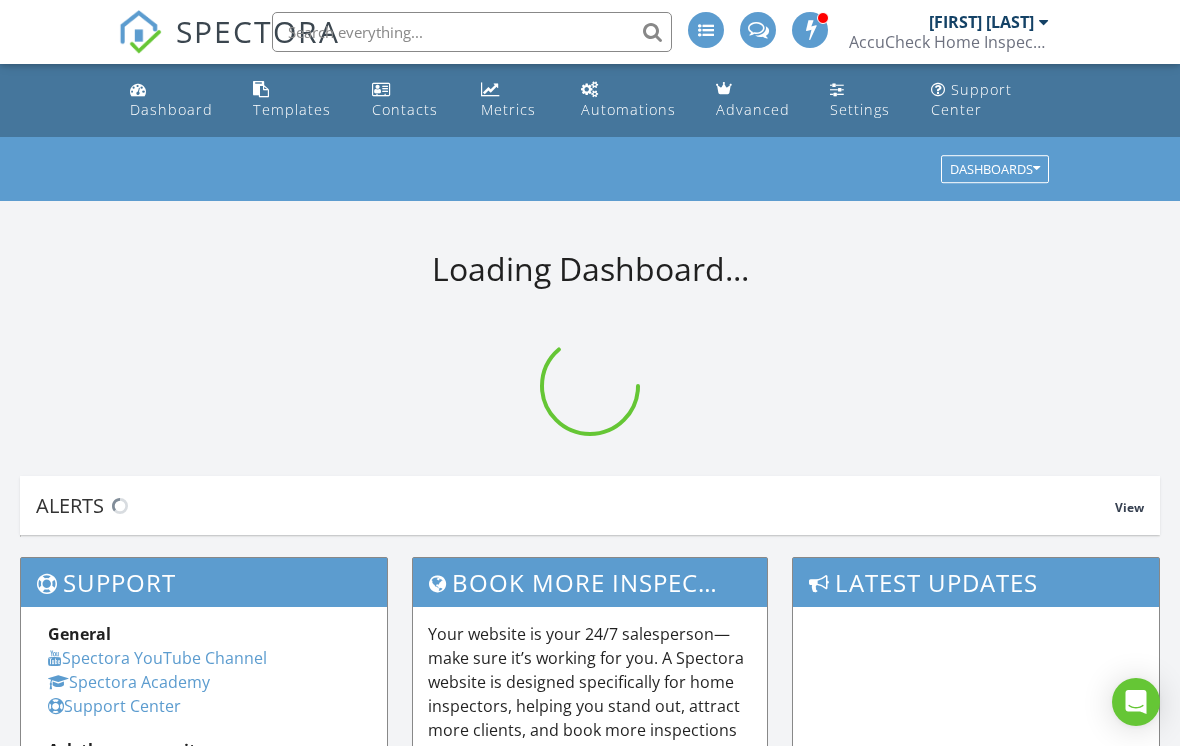 scroll, scrollTop: 0, scrollLeft: 0, axis: both 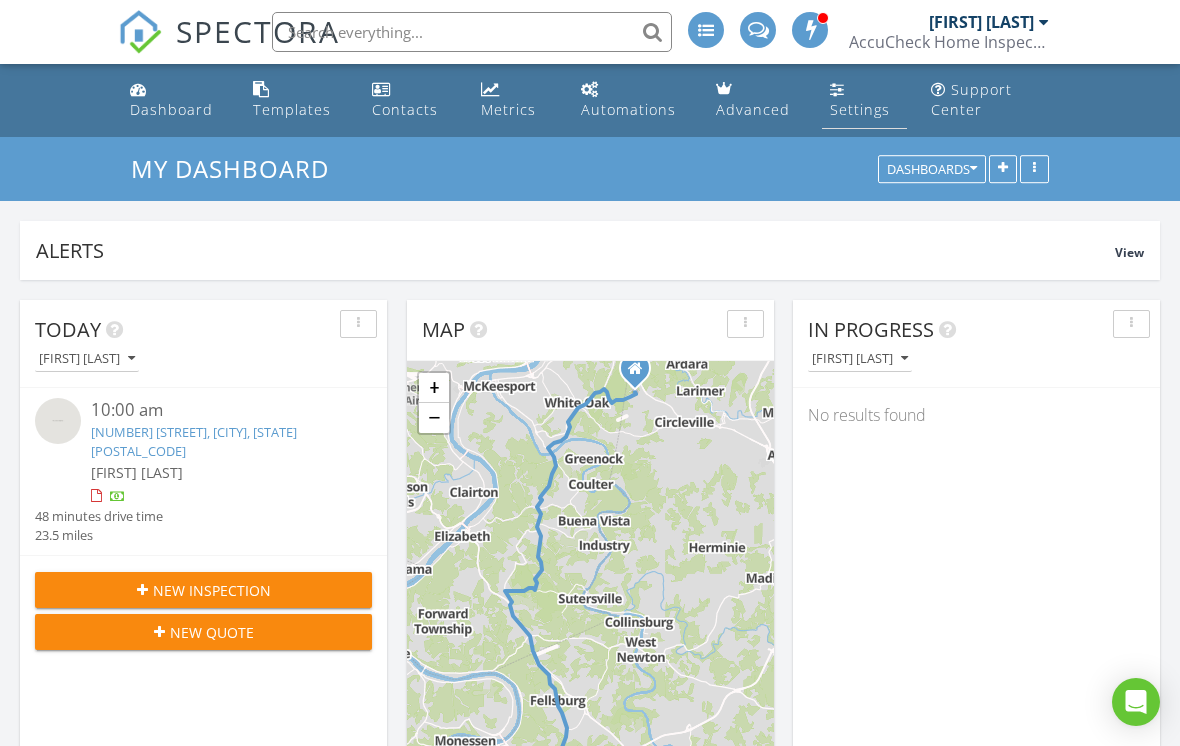 click on "Settings" at bounding box center [860, 109] 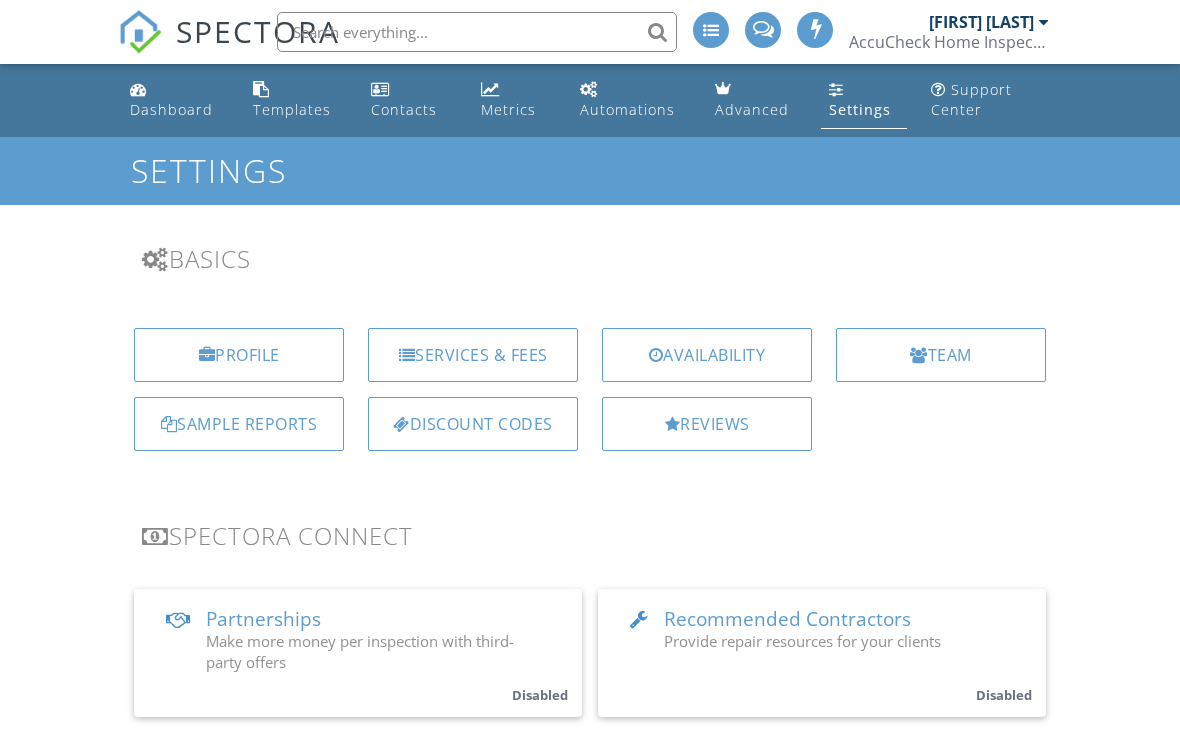 scroll, scrollTop: 0, scrollLeft: 0, axis: both 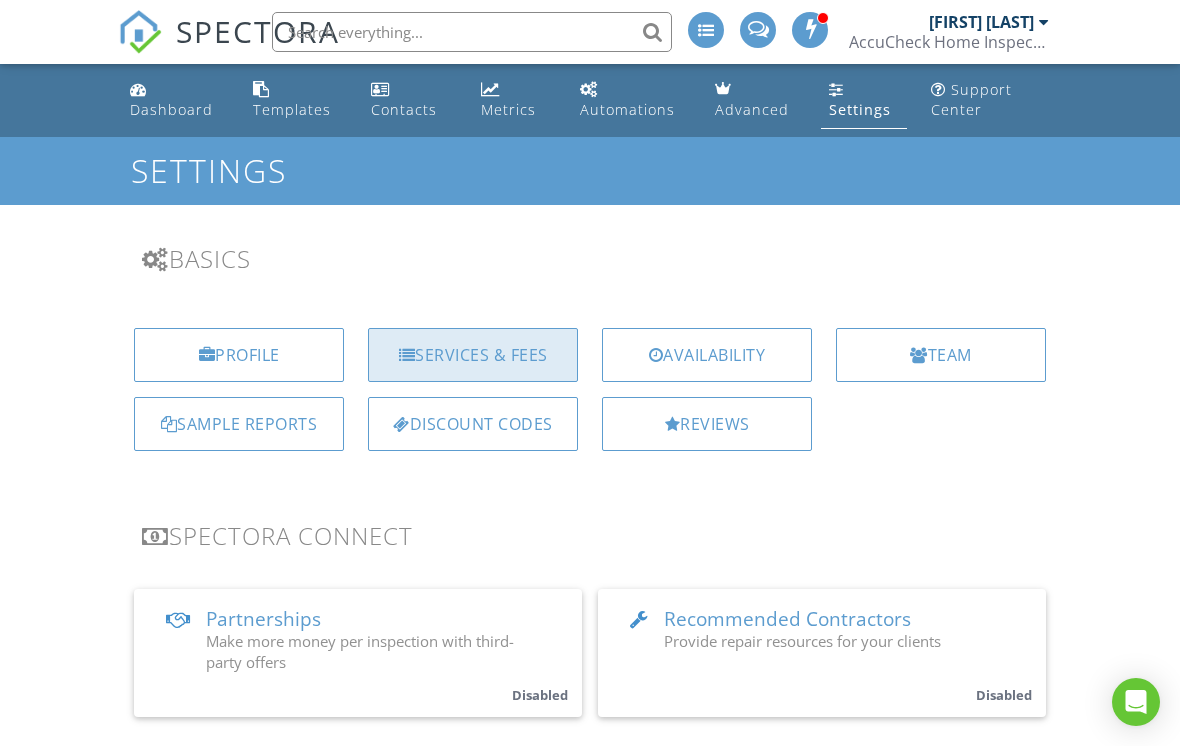 click on "Services & Fees" at bounding box center [473, 355] 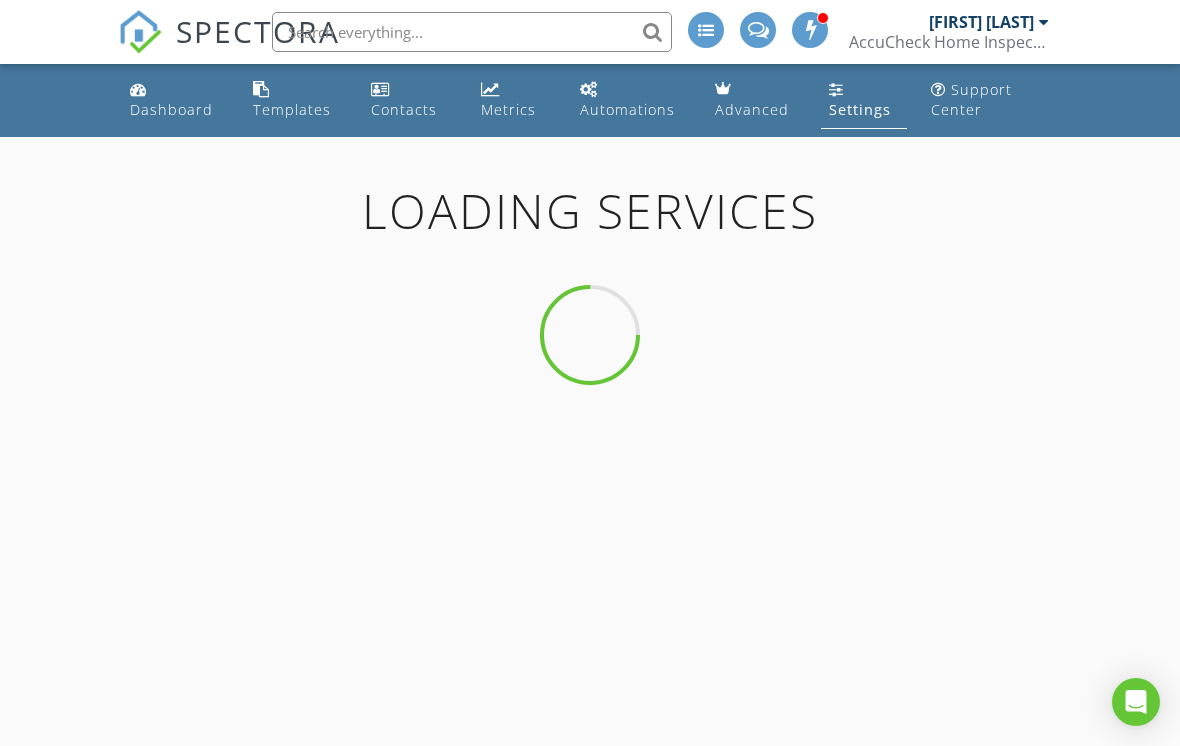 scroll, scrollTop: 0, scrollLeft: 0, axis: both 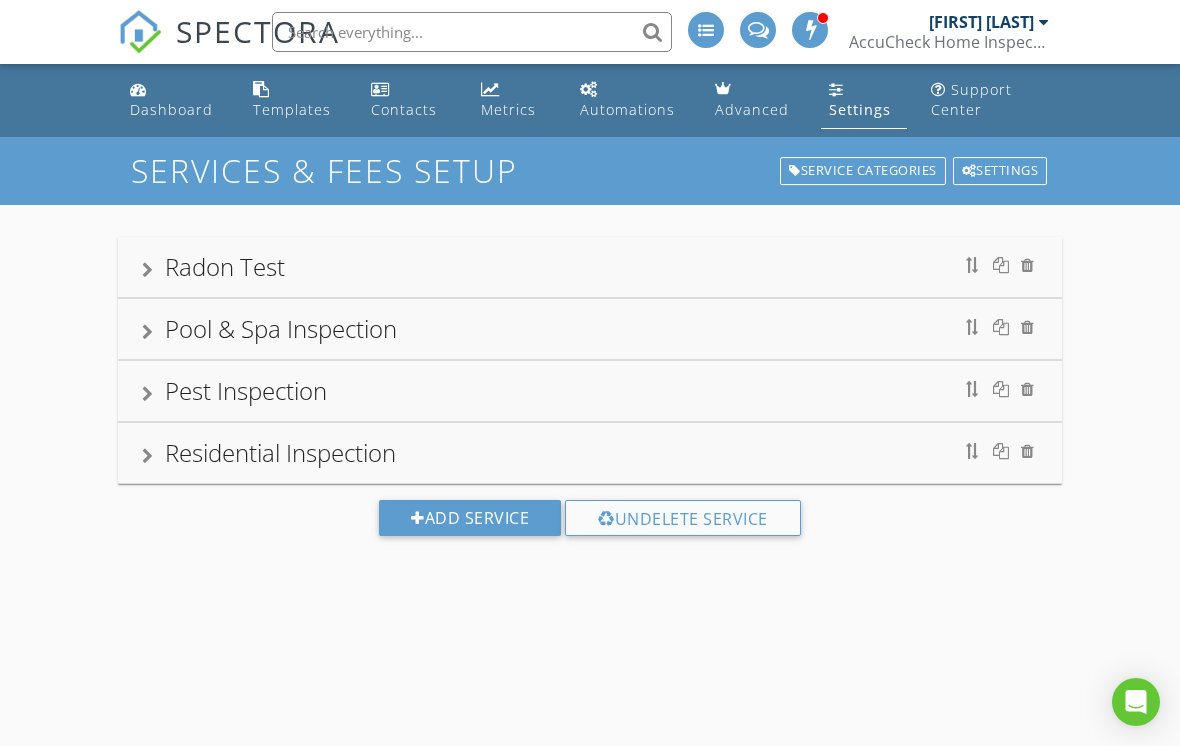 click on "Pest Inspection" at bounding box center (590, 391) 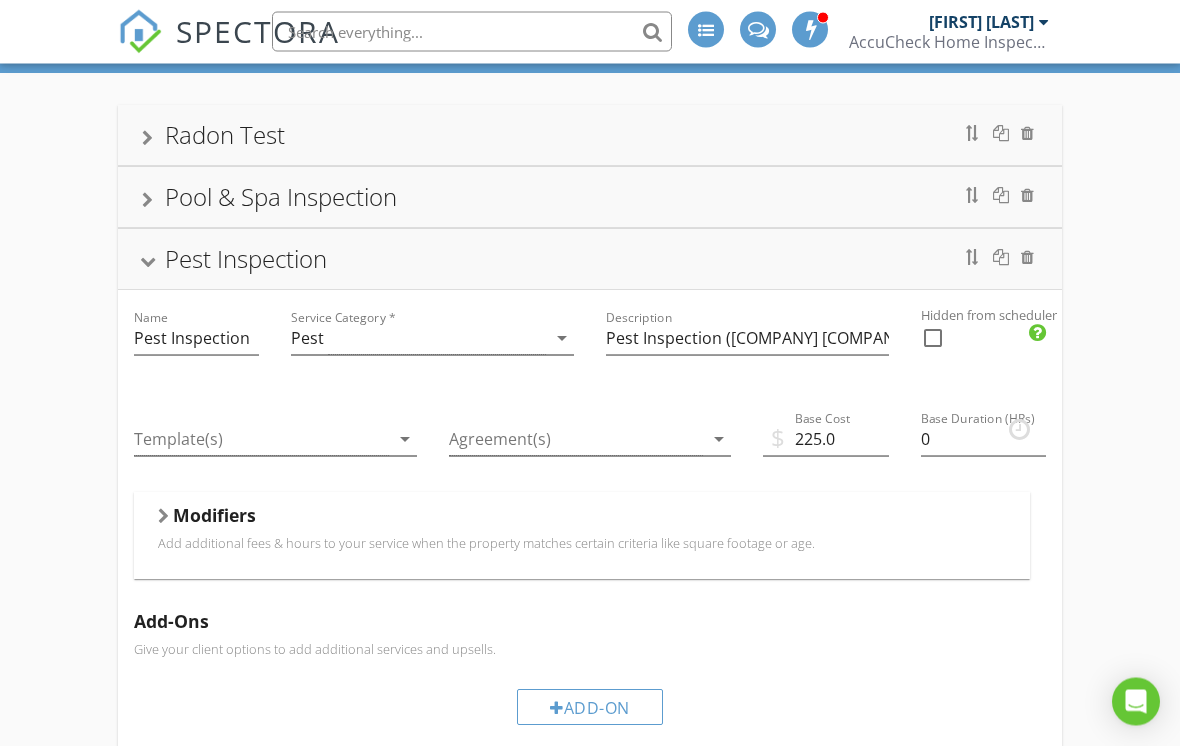 scroll, scrollTop: 132, scrollLeft: 0, axis: vertical 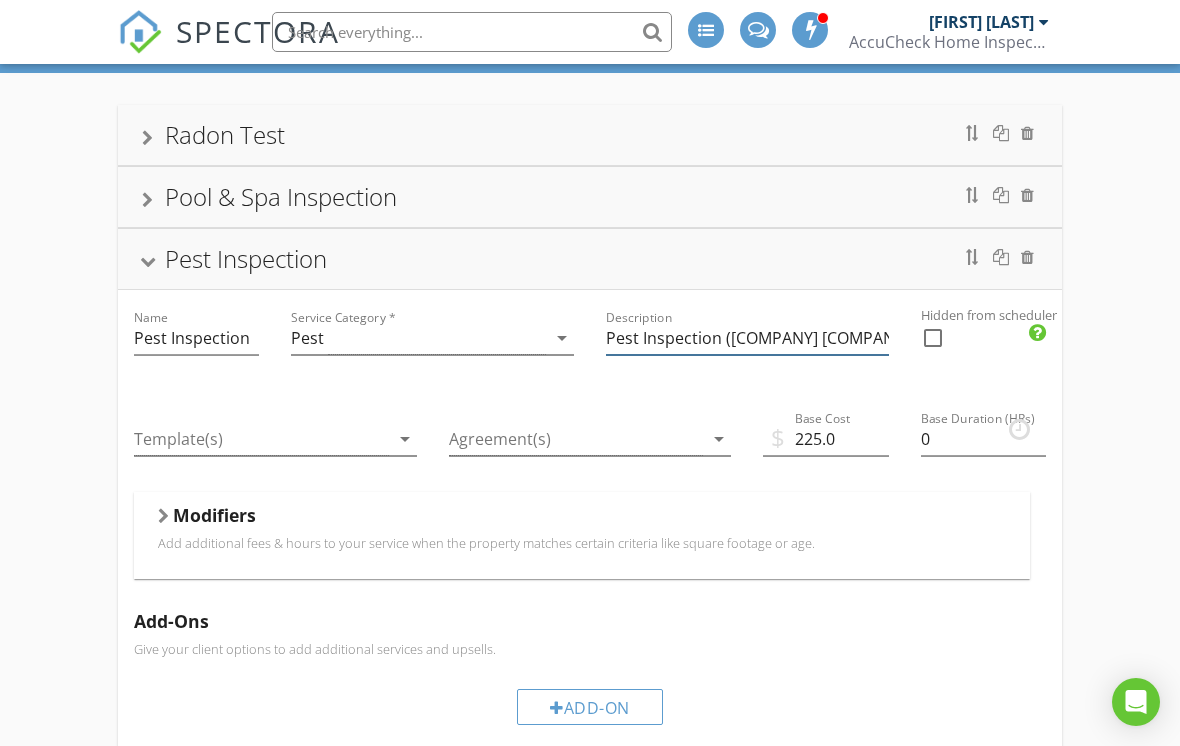 click on "Pest Inspection (Court Pest Control LLC)" at bounding box center [747, 338] 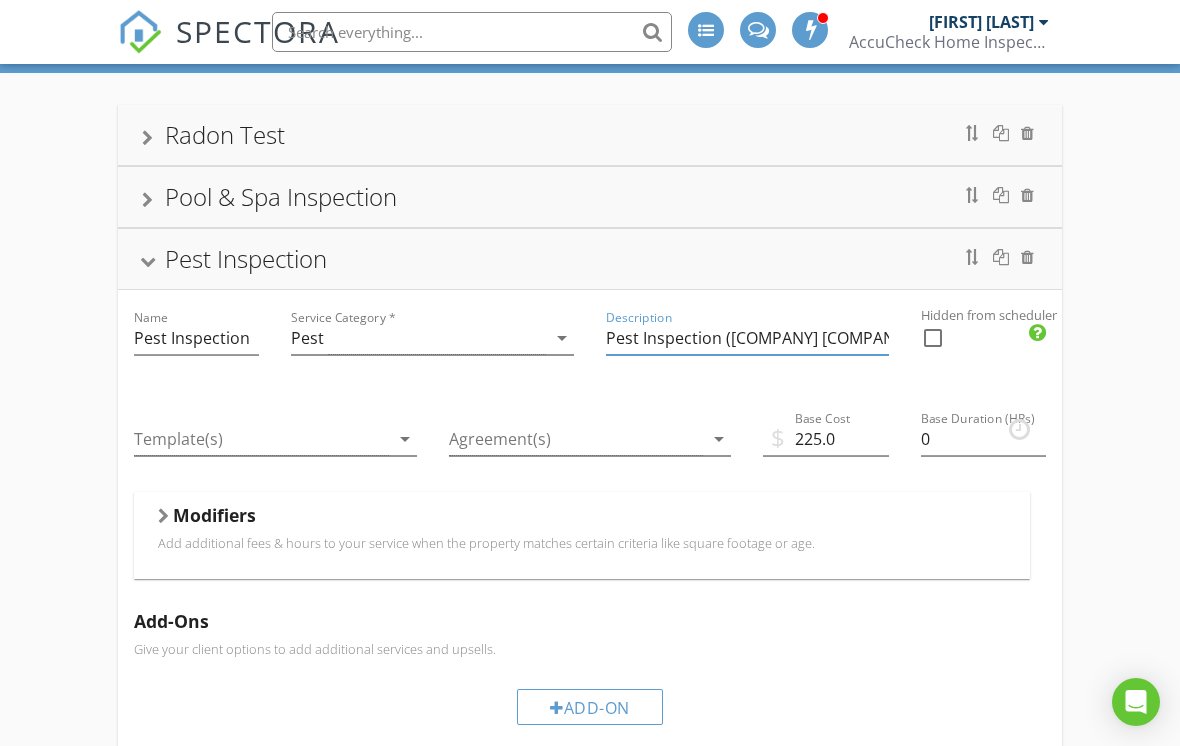 click on "Pest Inspection (Court Pest Control LLC)" at bounding box center [747, 338] 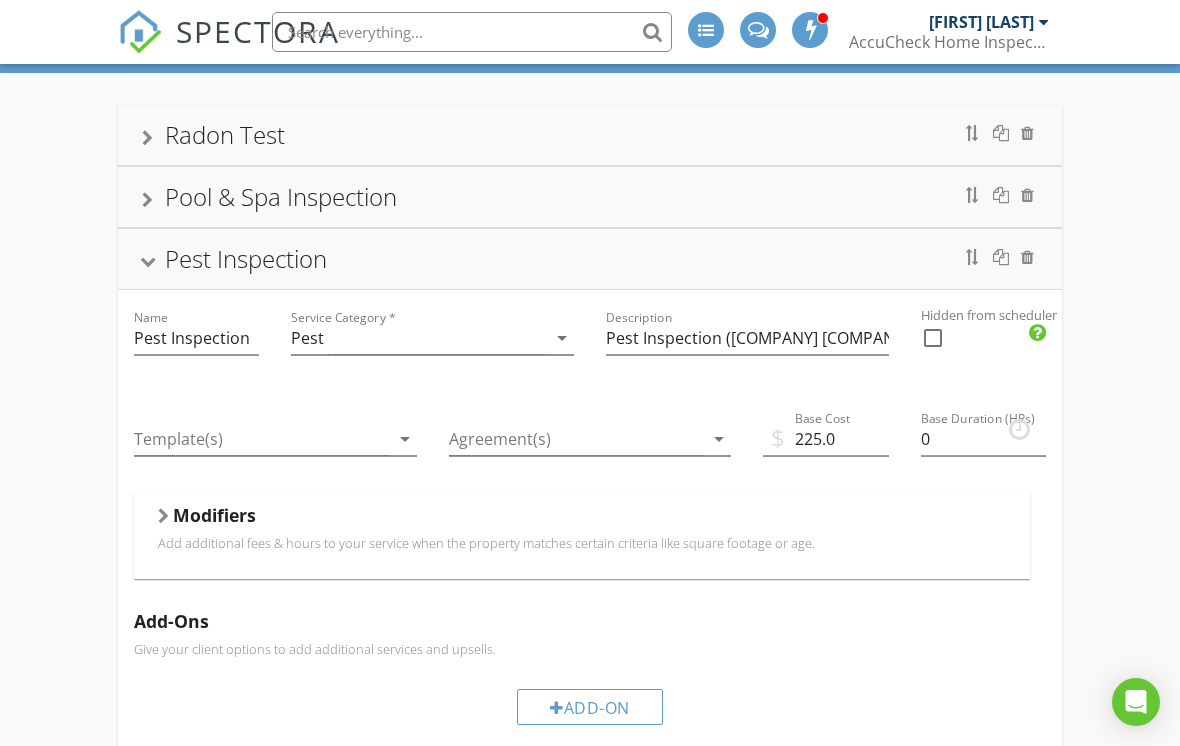 click on "Pest Inspection" at bounding box center [590, 259] 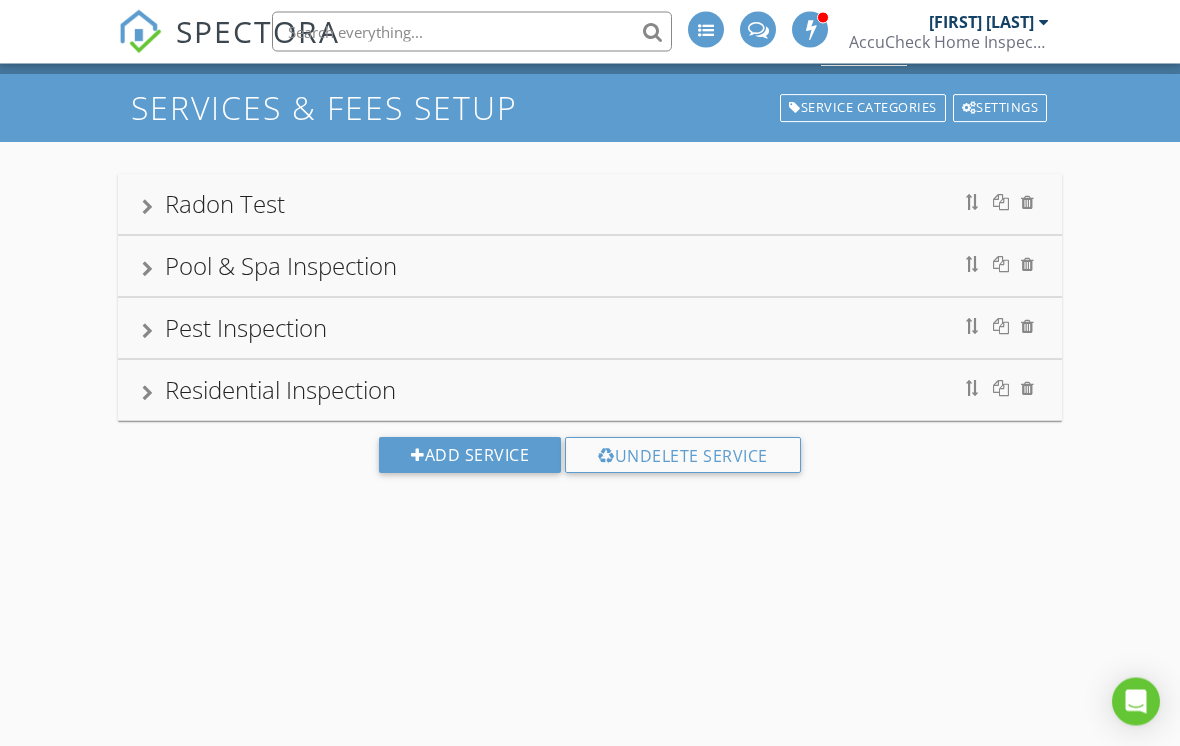 scroll, scrollTop: 51, scrollLeft: 0, axis: vertical 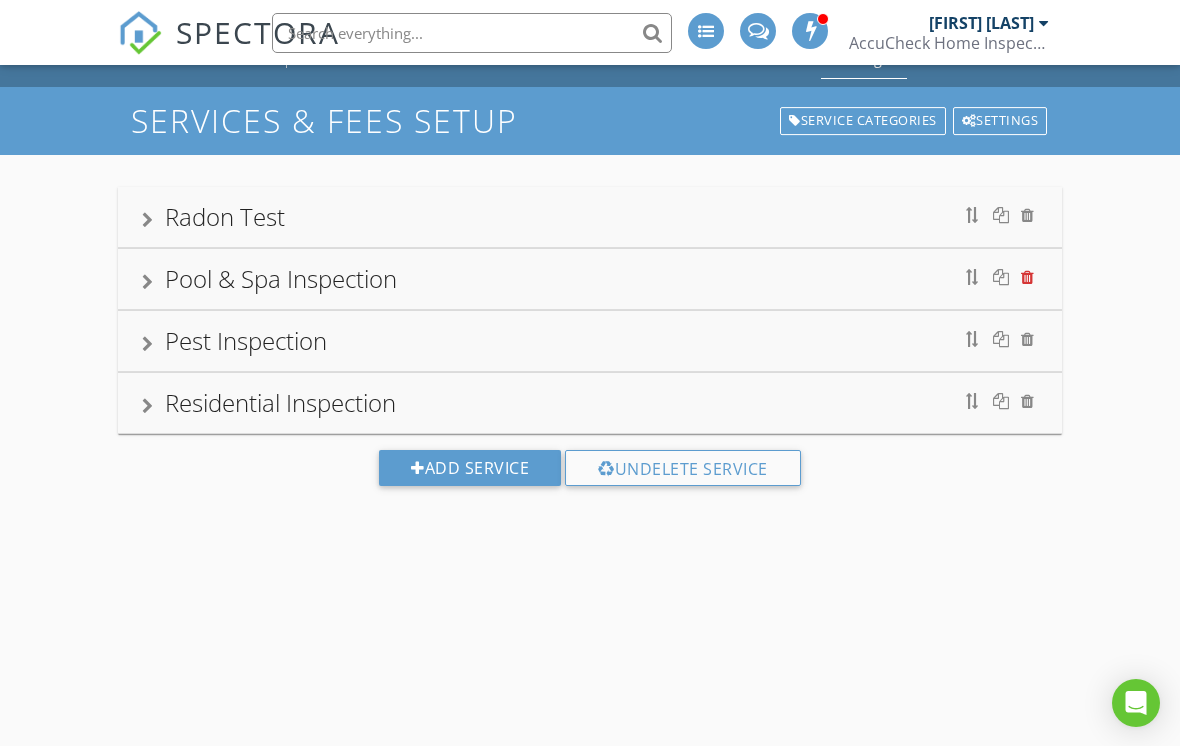 click at bounding box center [1027, 276] 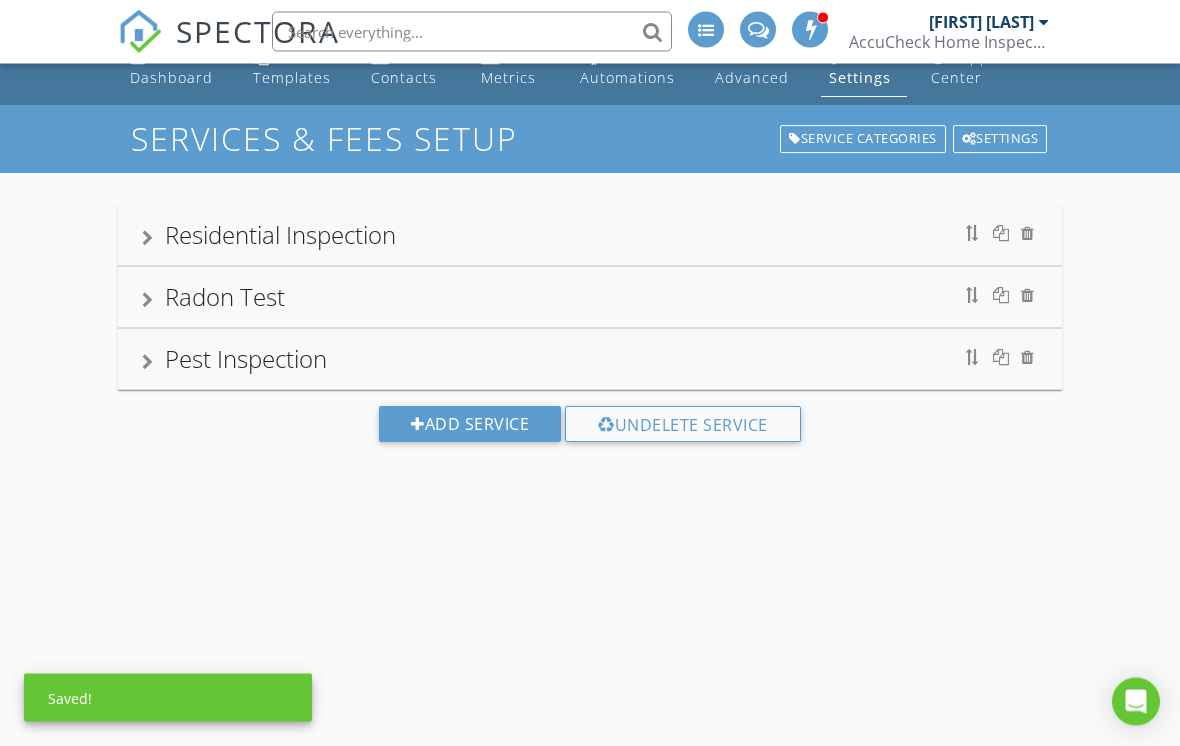 scroll, scrollTop: 0, scrollLeft: 0, axis: both 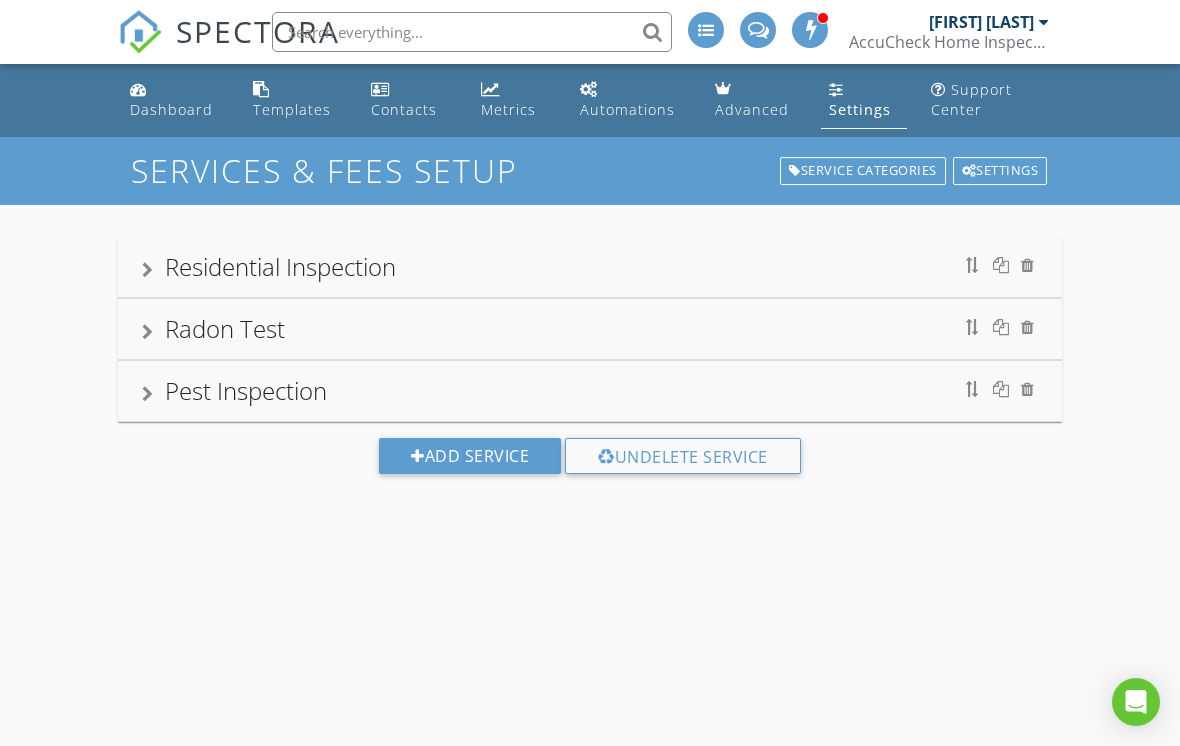 click on "Residential Inspection         Radon Test         Pest Inspection   Name Pest Inspection   Service Category * Pest arrow_drop_down   Description Pest Inspection (Vanquish Pest Managment)   Hidden from scheduler   check_box_outline_blank
Add Service
Undelete Service" at bounding box center [590, 371] 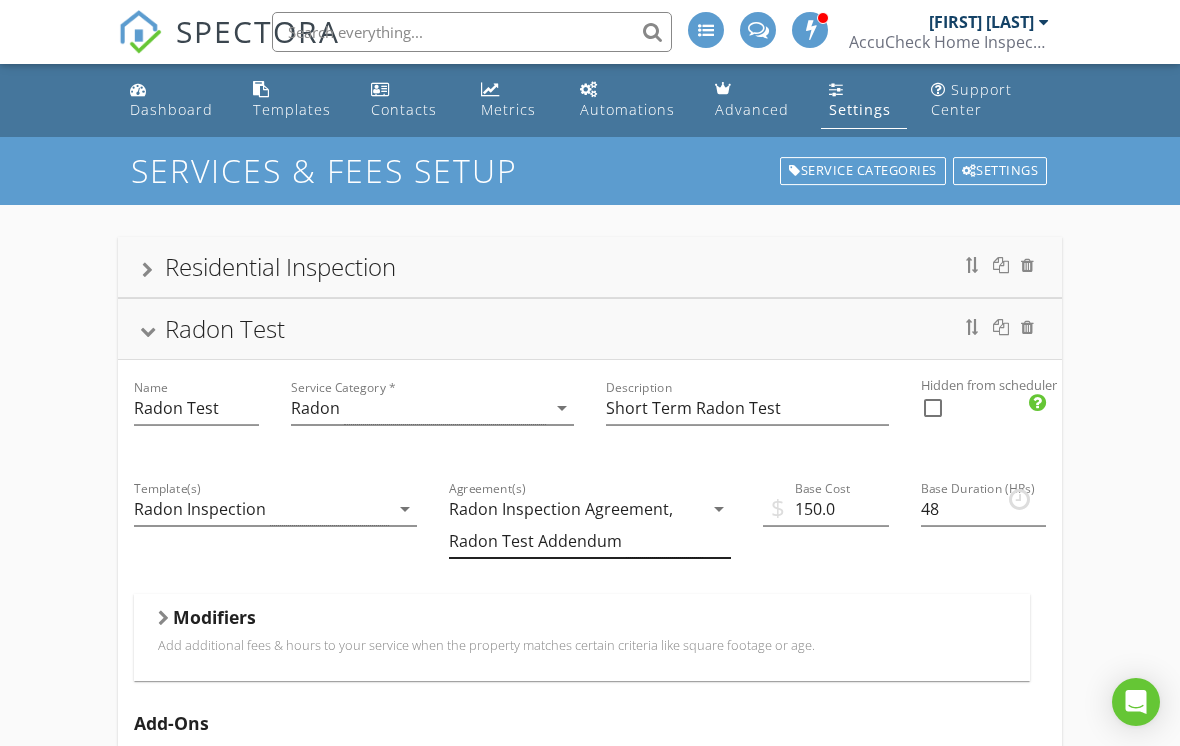 click on "arrow_drop_down" at bounding box center [719, 509] 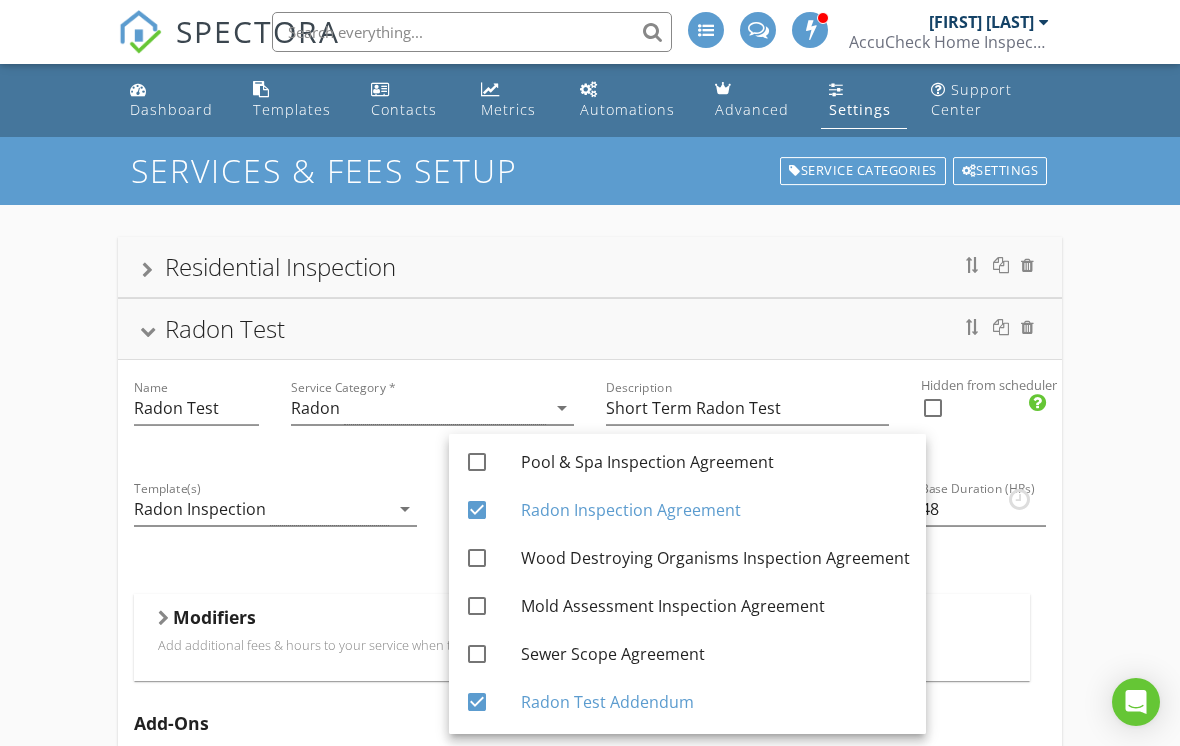 scroll, scrollTop: 100, scrollLeft: 0, axis: vertical 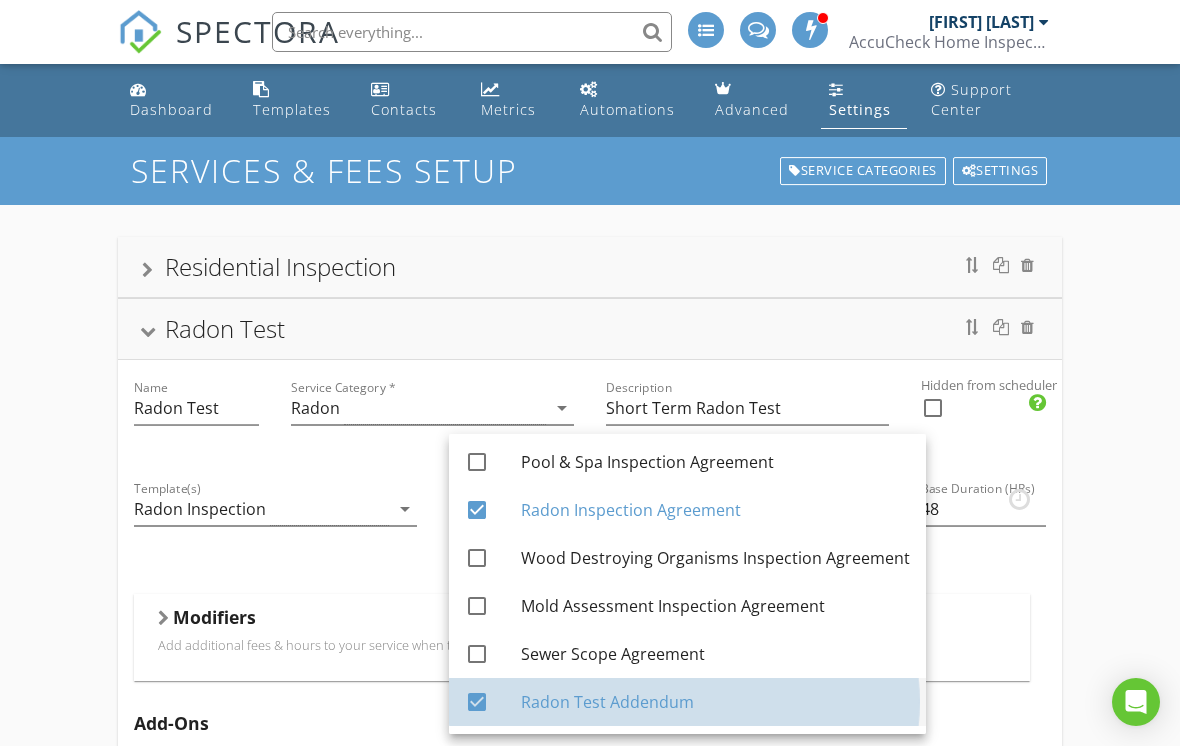 click on "check_box" at bounding box center (493, 702) 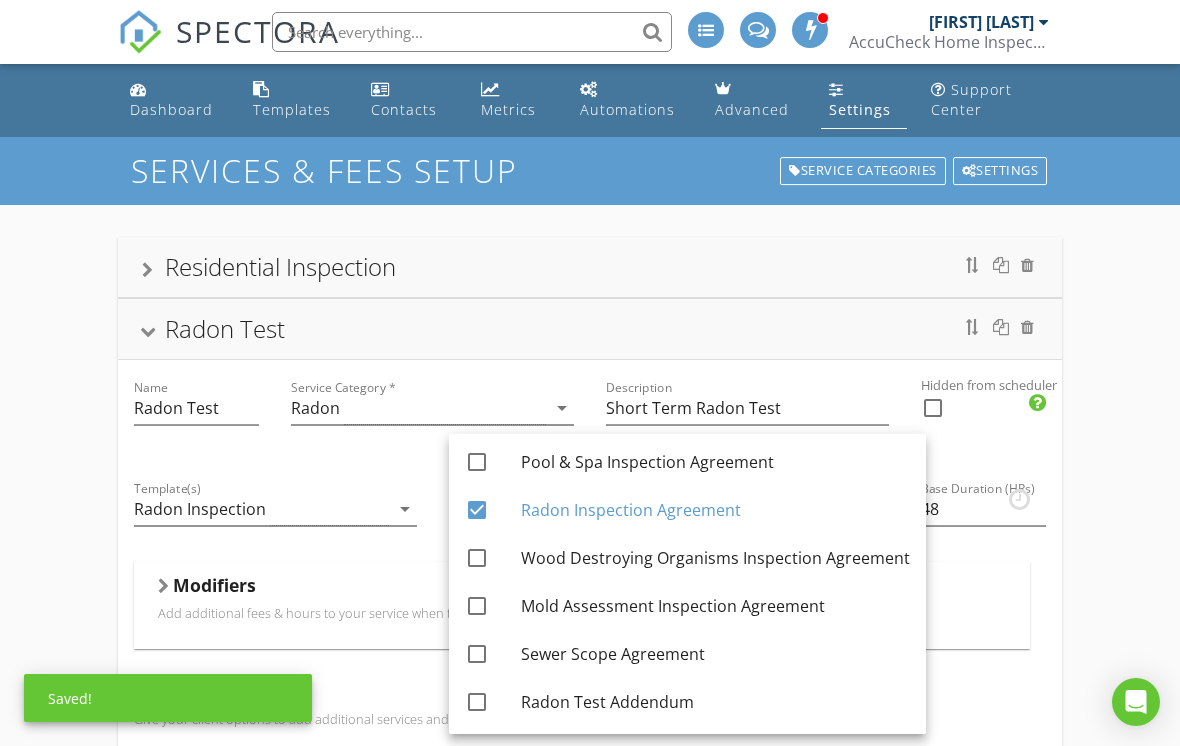 click on "Residential Inspection         Radon Test   Name Radon Test   Service Category * Radon arrow_drop_down   Description Short Term Radon Test   Hidden from scheduler   check_box_outline_blank     Template(s) Radon Inspection arrow_drop_down   Agreement(s) Radon Inspection Agreement arrow_drop_down   $   Base Cost 150.0   Base Duration (HRs) 48               Modifiers
Add additional fees & hours to your service when the
property matches certain criteria like square footage or age.
Modifiers
Add-Ons
Give your client options to add additional services and upsells.
Add-On
Taxes
Add a percentage to the total for this service. Taxes are calculated
after all modifiers and add-ons are processed.
Tax
Partnership Offers
Earn additional revenue on inspections by enabling
Partnerships" at bounding box center (590, 741) 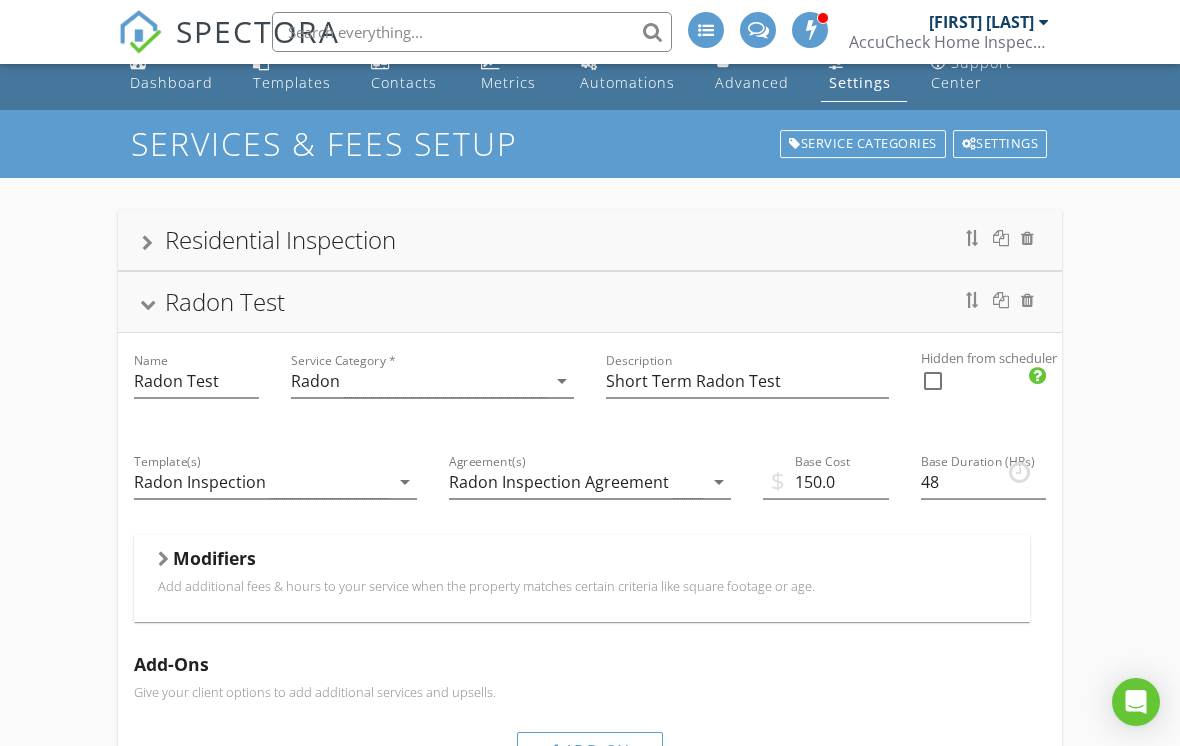 scroll, scrollTop: 0, scrollLeft: 0, axis: both 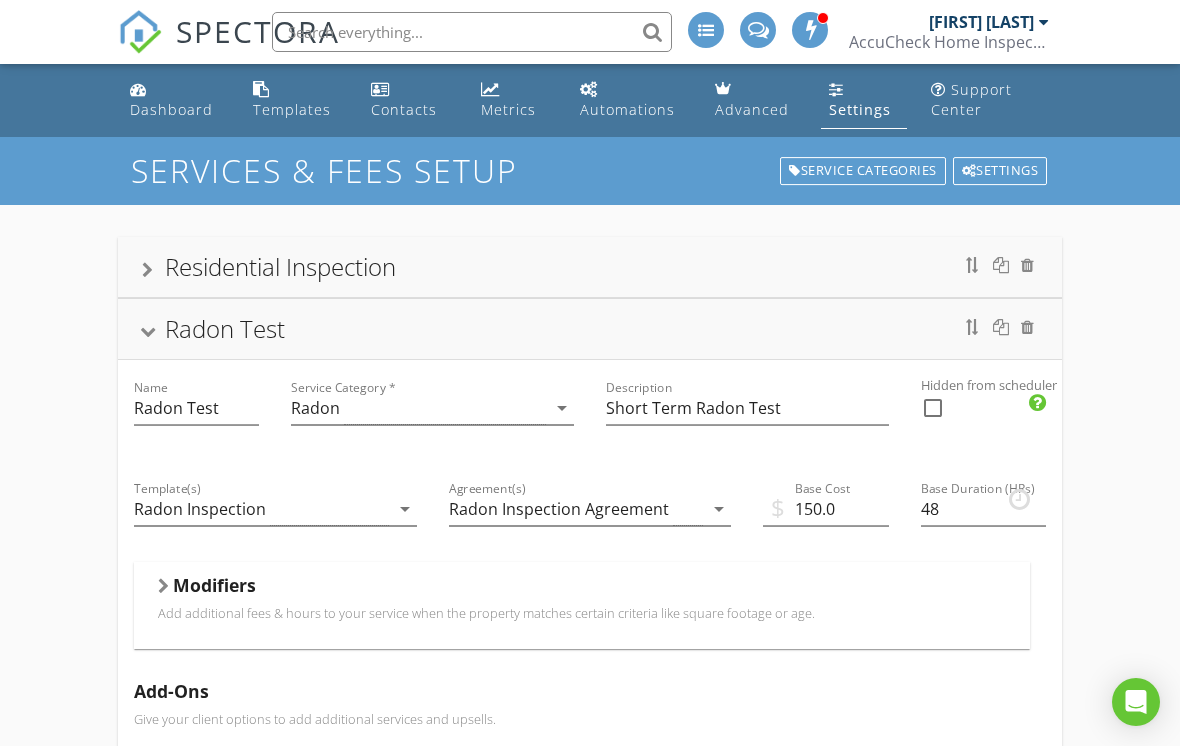 click on "Radon Test" at bounding box center (590, 329) 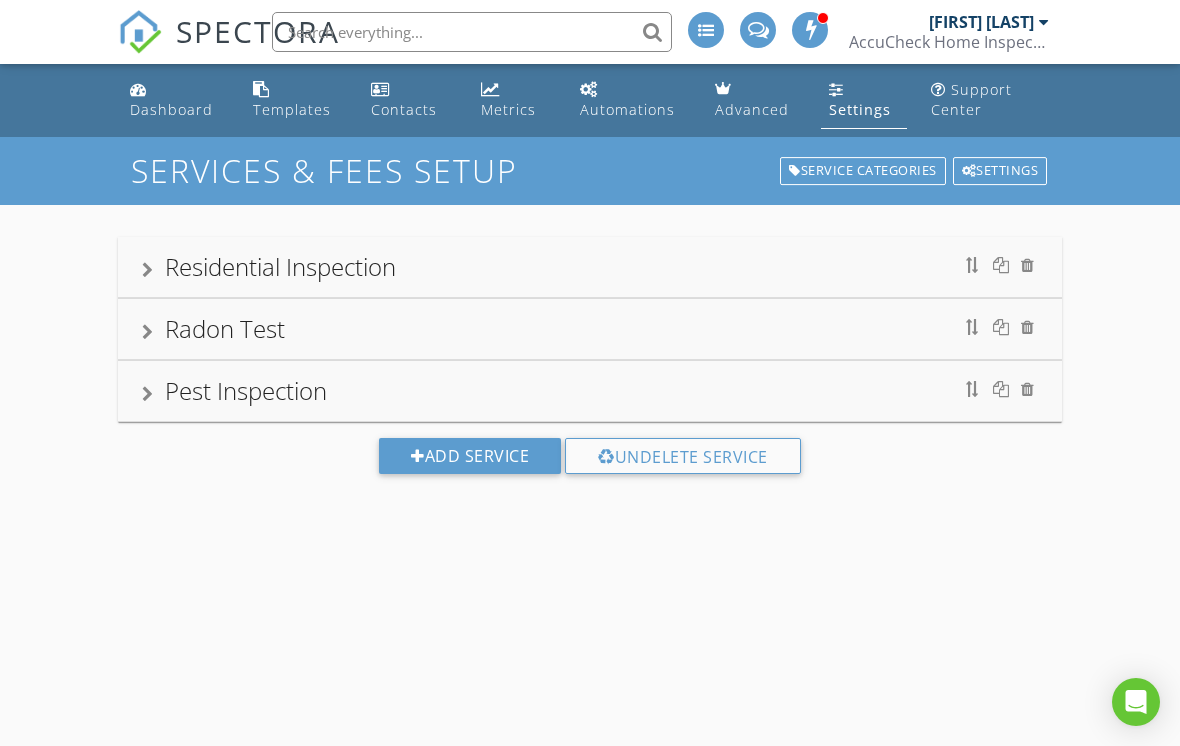 click on "Residential Inspection" at bounding box center (590, 267) 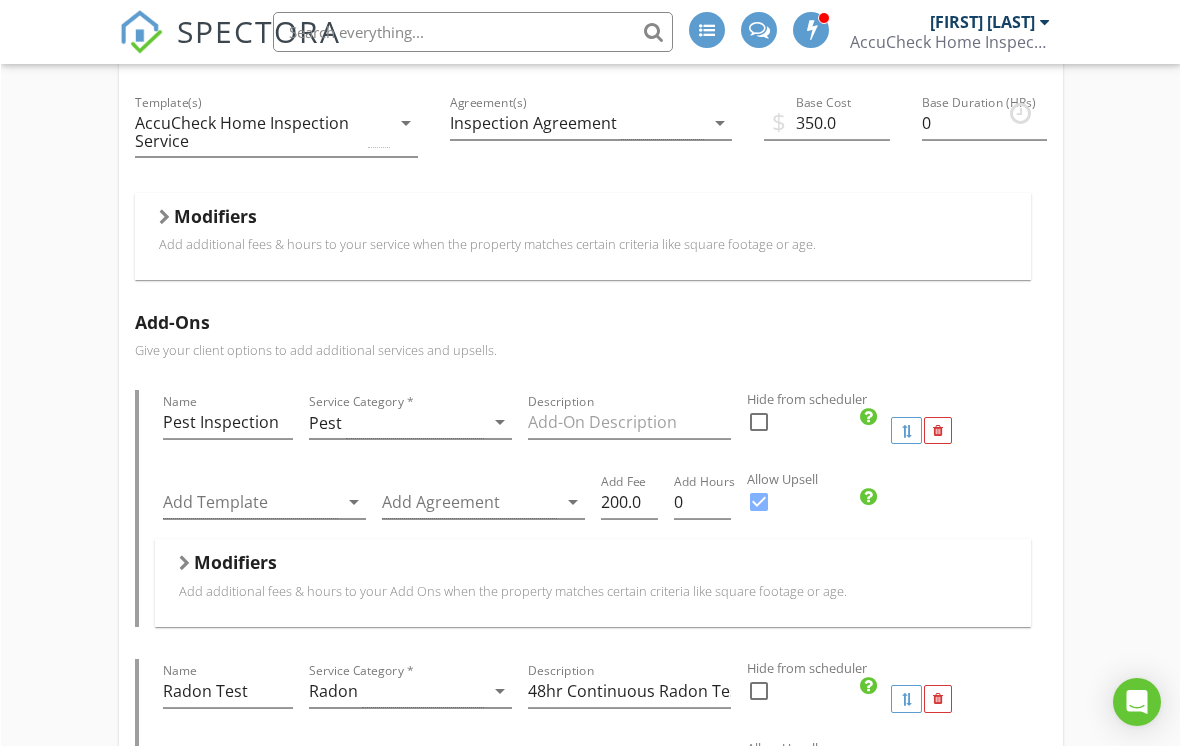 scroll, scrollTop: 333, scrollLeft: 0, axis: vertical 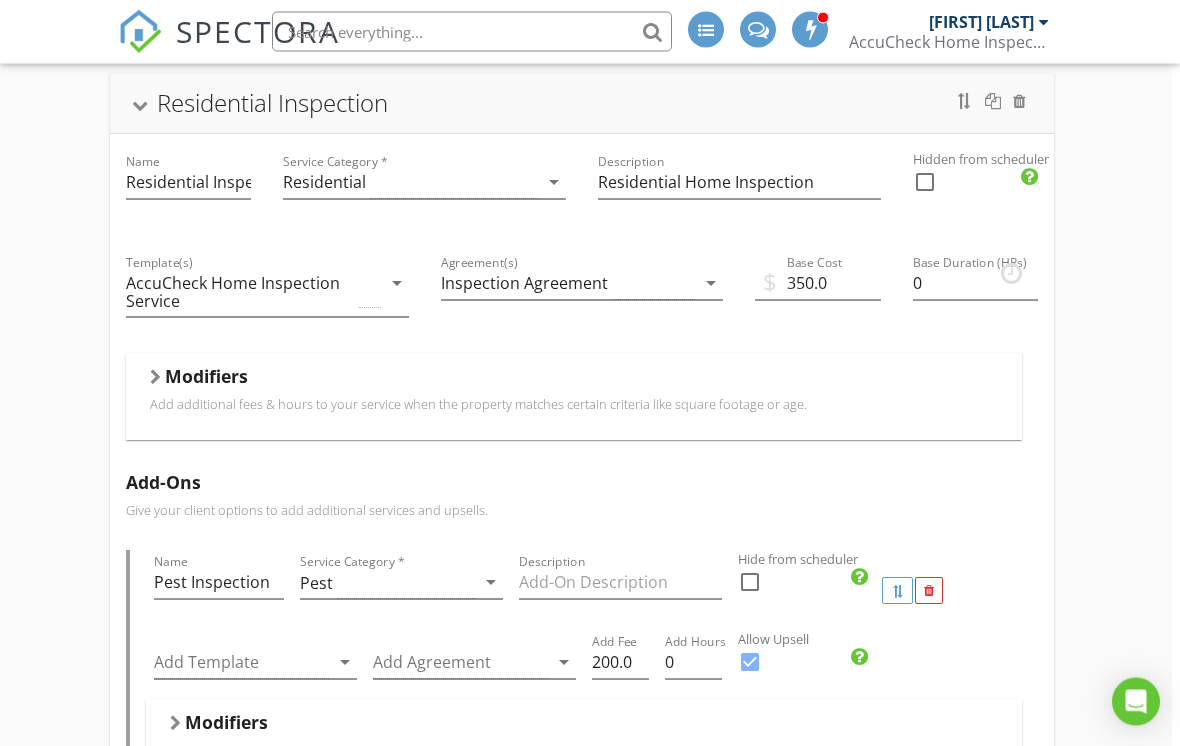 click on "Modifiers
Add additional fees & hours to your service when the
property matches certain criteria like square footage or age." at bounding box center [574, 397] 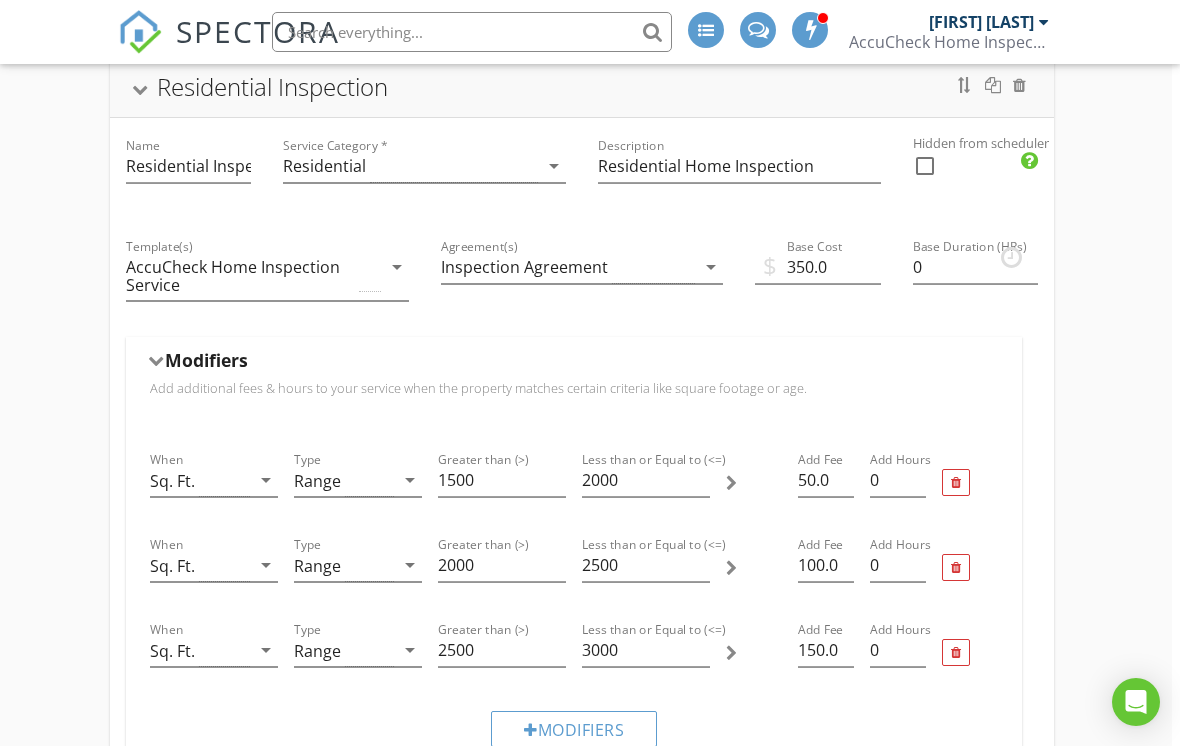 scroll, scrollTop: 179, scrollLeft: 8, axis: both 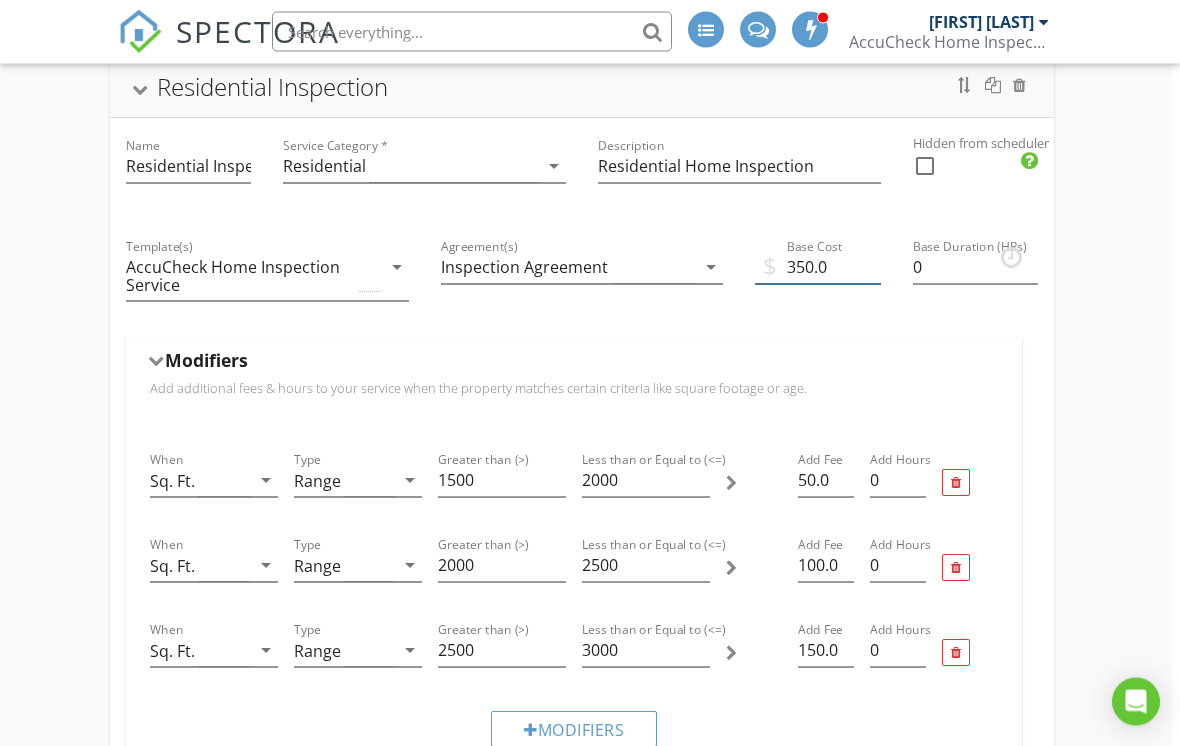 click on "350.0" at bounding box center (817, 268) 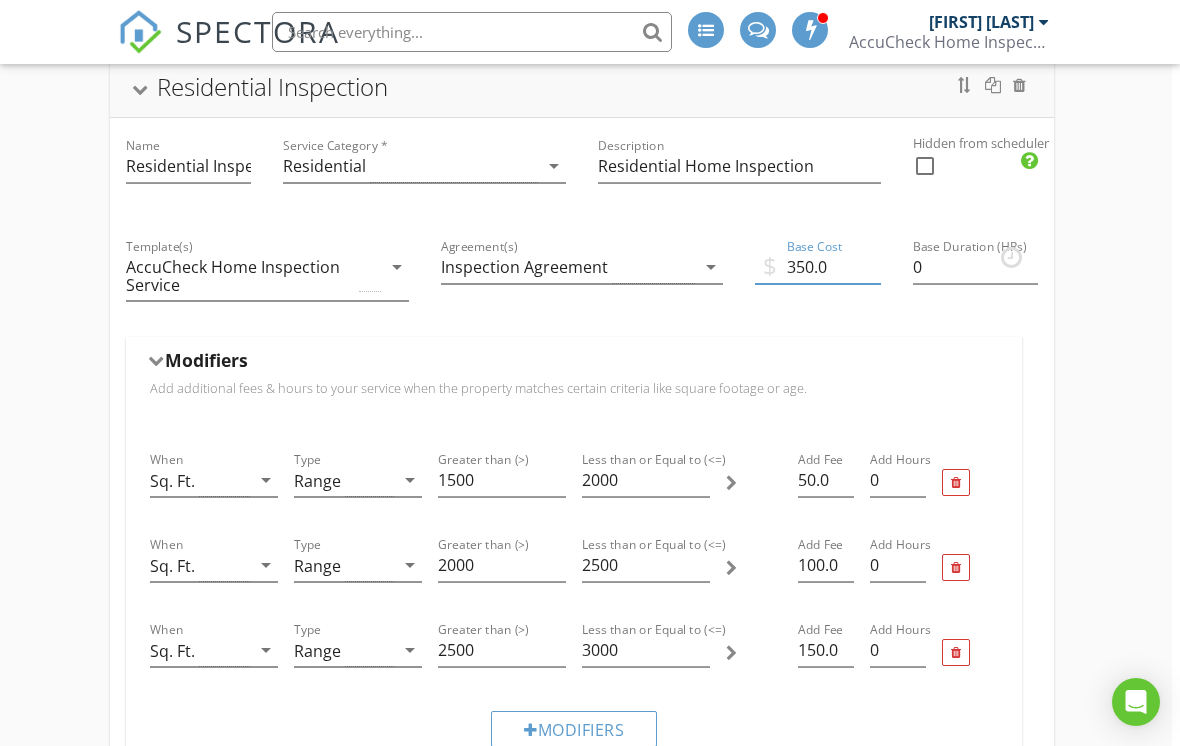 scroll, scrollTop: 179, scrollLeft: 8, axis: both 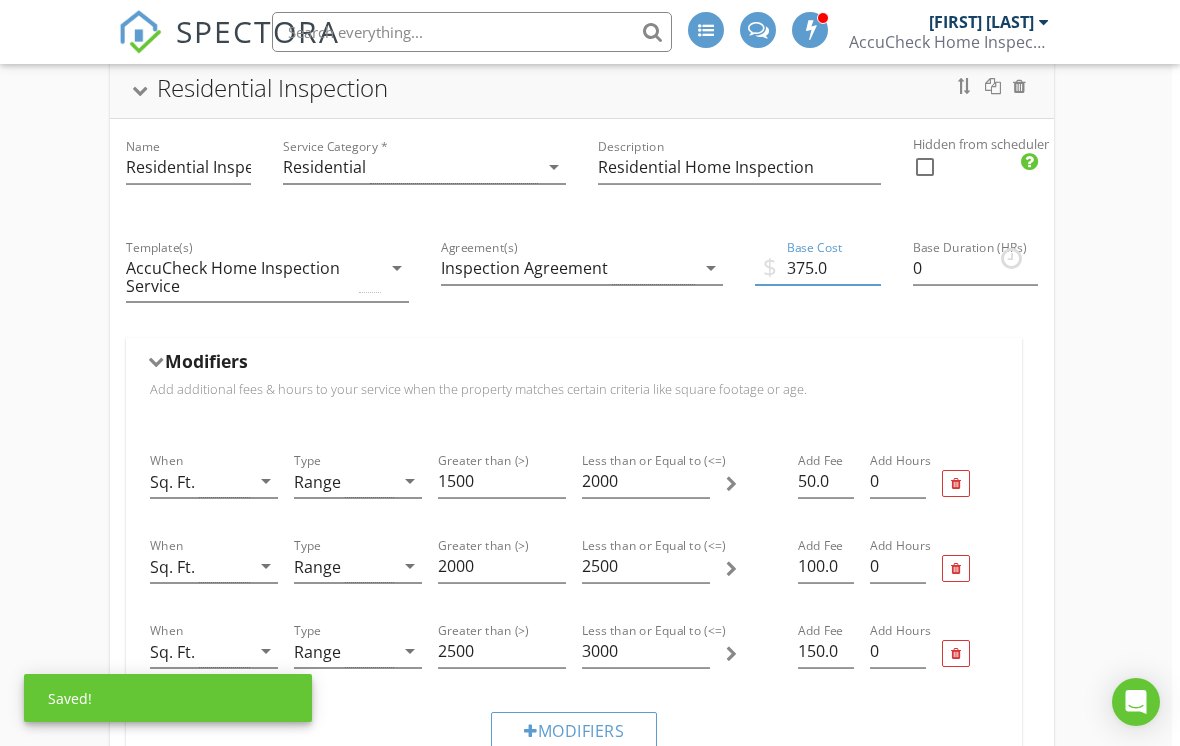 type on "375.0" 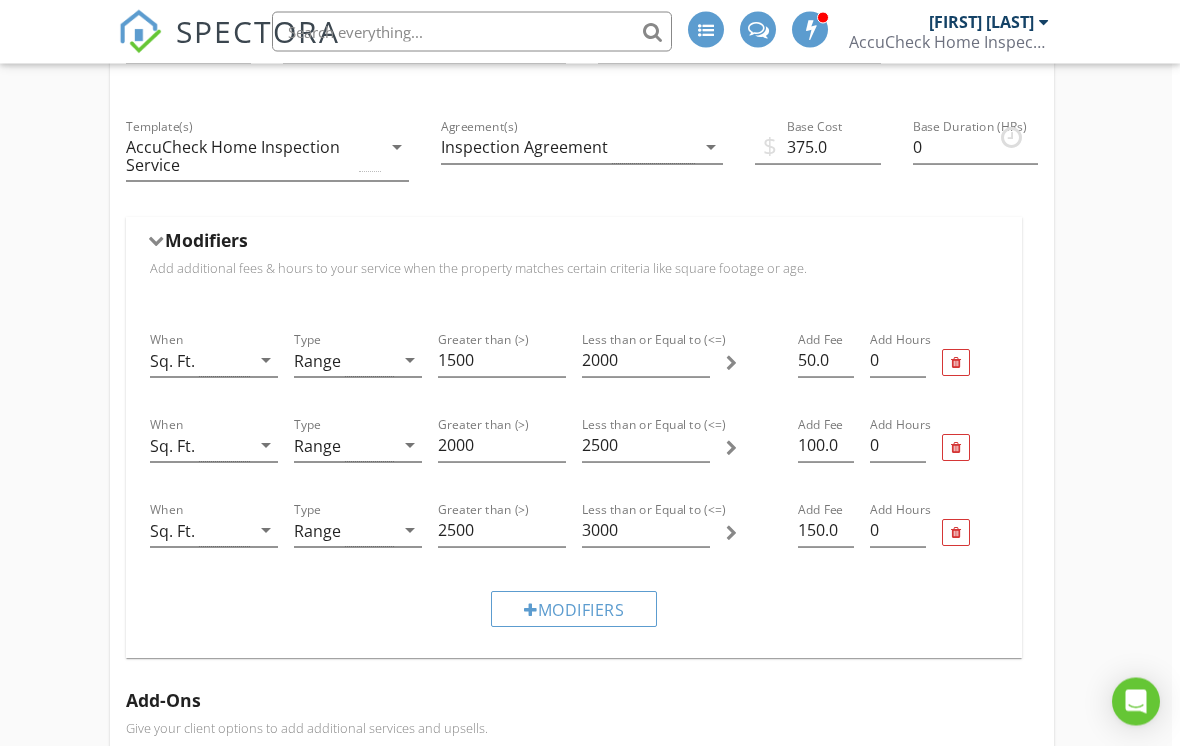 click on "Residential Inspection   Name Residential Inspection   Service Category * Residential arrow_drop_down   Description Residential Home Inspection   Hidden from scheduler   check_box_outline_blank     Template(s) AccuCheck Home Inspection Service arrow_drop_down   Agreement(s) Inspection Agreement arrow_drop_down   $   Base Cost 375.0   Base Duration (HRs) 0               Modifiers
Add additional fees & hours to your service when the
property matches certain criteria like square footage or age.
When Sq. Ft. arrow_drop_down   Type Range arrow_drop_down   Greater than (>) 1500   Less than or Equal to (<=) 2000       Add Fee 50.0   Add Hours 0   When Sq. Ft. arrow_drop_down   Type Range arrow_drop_down   Greater than (>) 2000   Less than or Equal to (<=) 2500       Add Fee 100.0   Add Hours 0   When Sq. Ft. arrow_drop_down   Type Range arrow_drop_down   Greater than (>) 2500   Less than or Equal to (<=) 3000       Add Fee 150.0   Add Hours 0       Add-Ons" at bounding box center (582, 912) 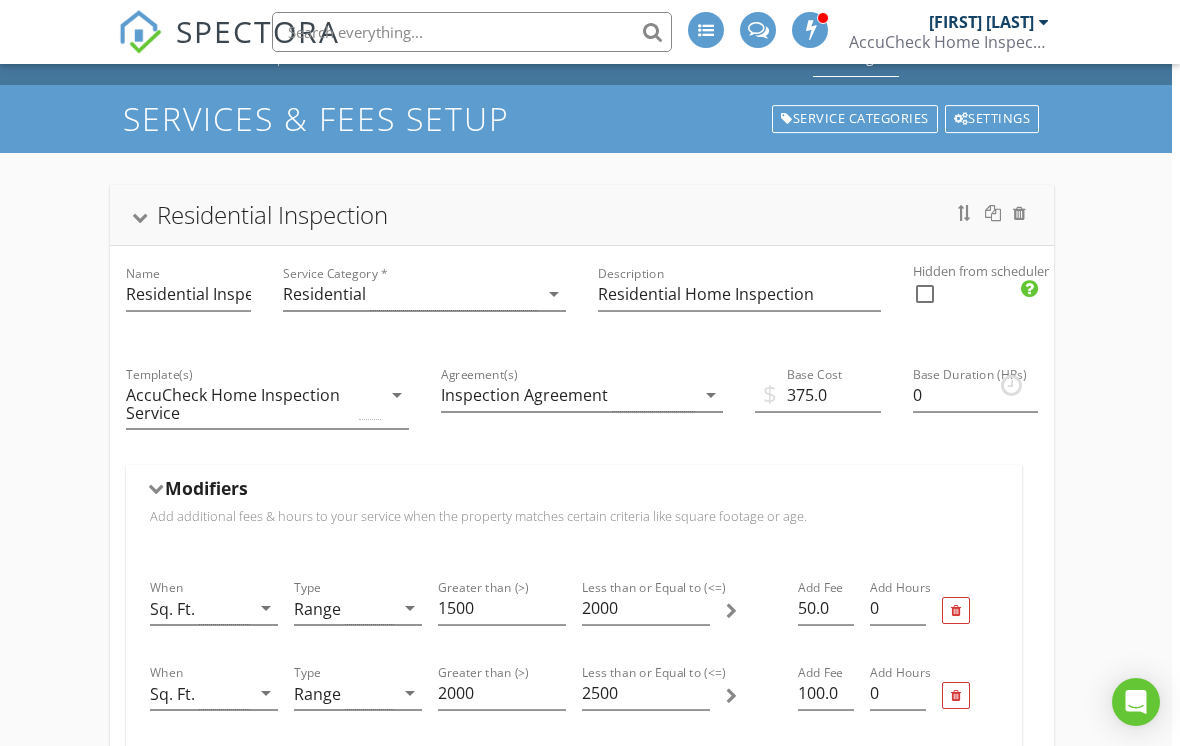 scroll, scrollTop: 51, scrollLeft: 8, axis: both 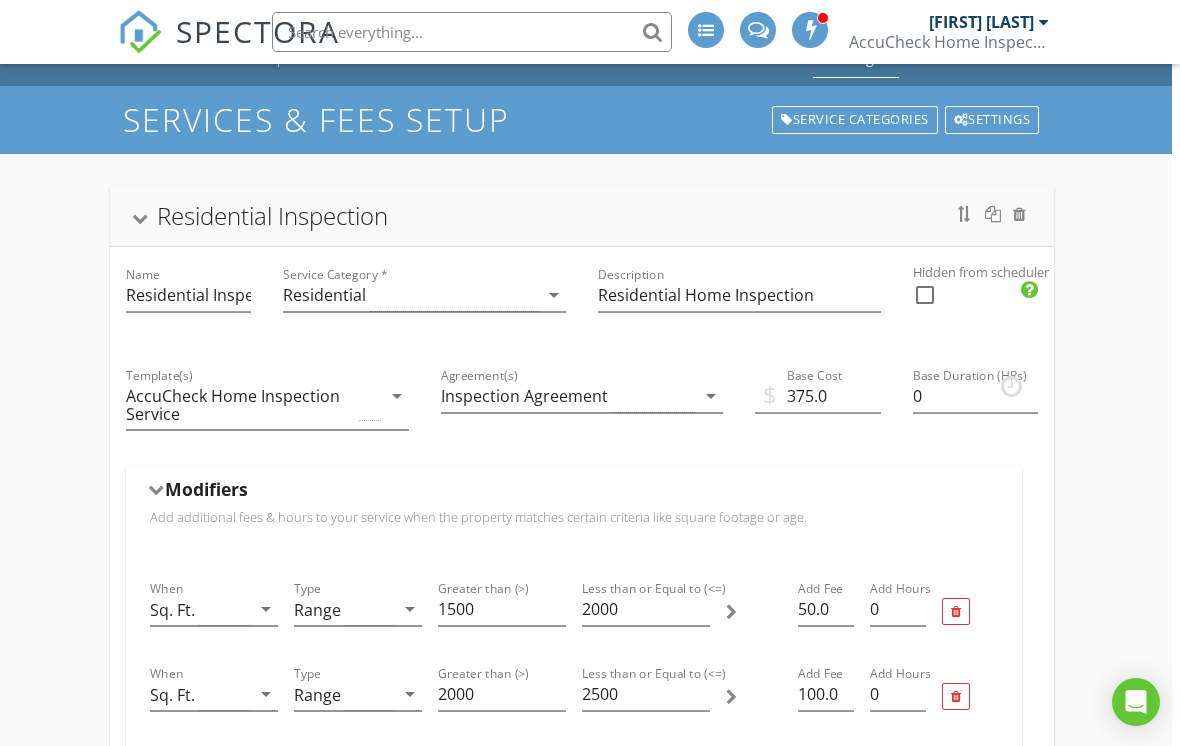 click on "Residential Inspection   Name Residential Inspection   Service Category * Residential arrow_drop_down   Description Residential Home Inspection   Hidden from scheduler   check_box_outline_blank     Template(s) AccuCheck Home Inspection Service arrow_drop_down   Agreement(s) Inspection Agreement arrow_drop_down   $   Base Cost 375.0   Base Duration (HRs) 0               Modifiers
Add additional fees & hours to your service when the
property matches certain criteria like square footage or age.
When Sq. Ft. arrow_drop_down   Type Range arrow_drop_down   Greater than (>) 1500   Less than or Equal to (<=) 2000       Add Fee 50.0   Add Hours 0   When Sq. Ft. arrow_drop_down   Type Range arrow_drop_down   Greater than (>) 2000   Less than or Equal to (<=) 2500       Add Fee 100.0   Add Hours 0   When Sq. Ft. arrow_drop_down   Type Range arrow_drop_down   Greater than (>) 2500   Less than or Equal to (<=) 3000       Add Fee 150.0   Add Hours 0       Add-Ons" at bounding box center (582, 1160) 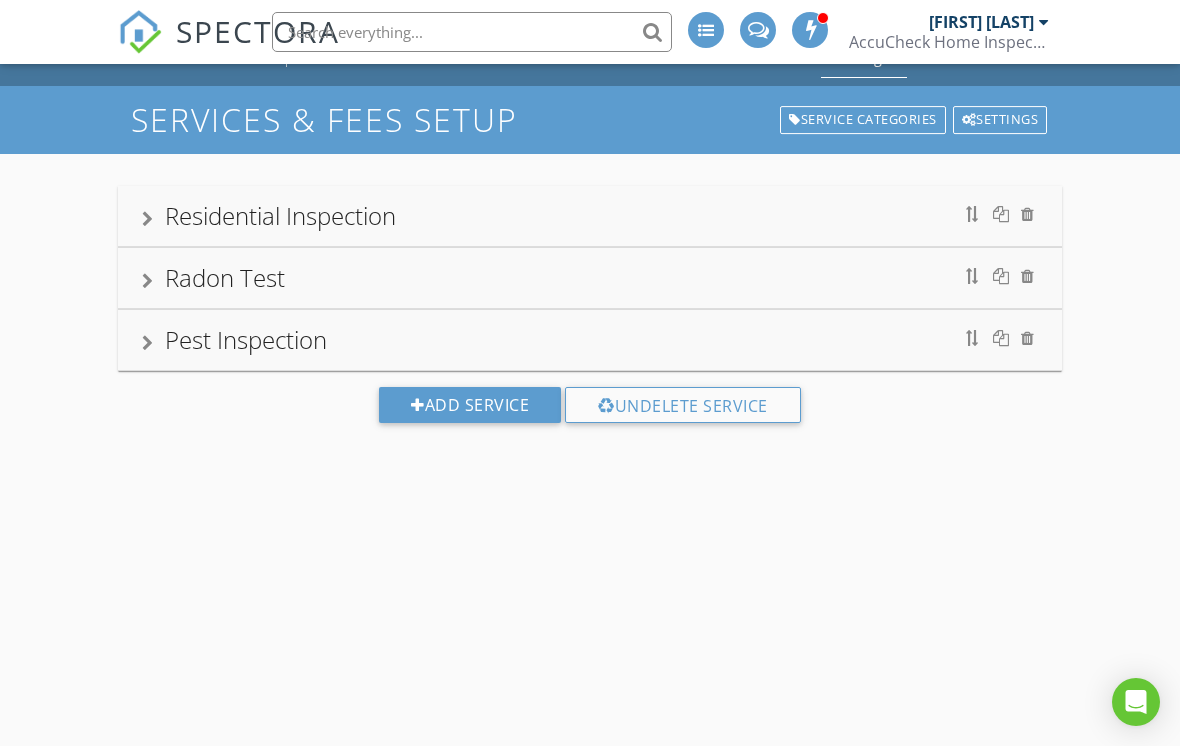 click on "Radon Test" at bounding box center (225, 277) 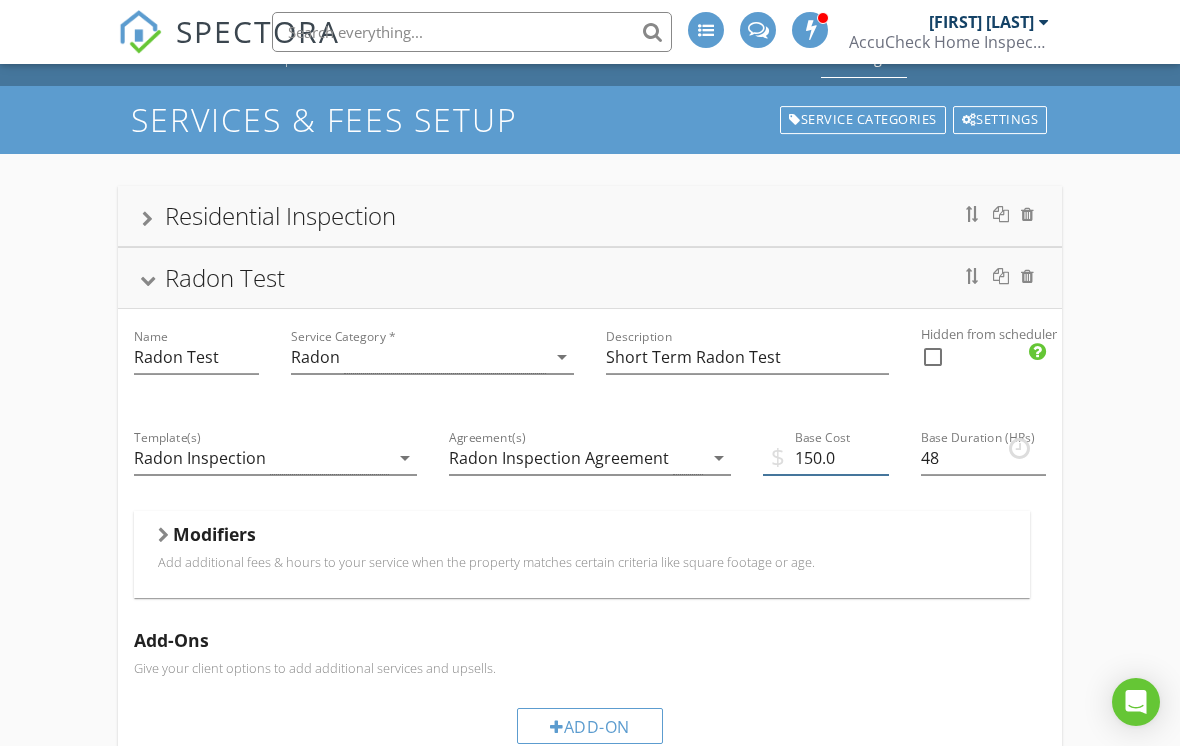 click on "150.0" at bounding box center [825, 458] 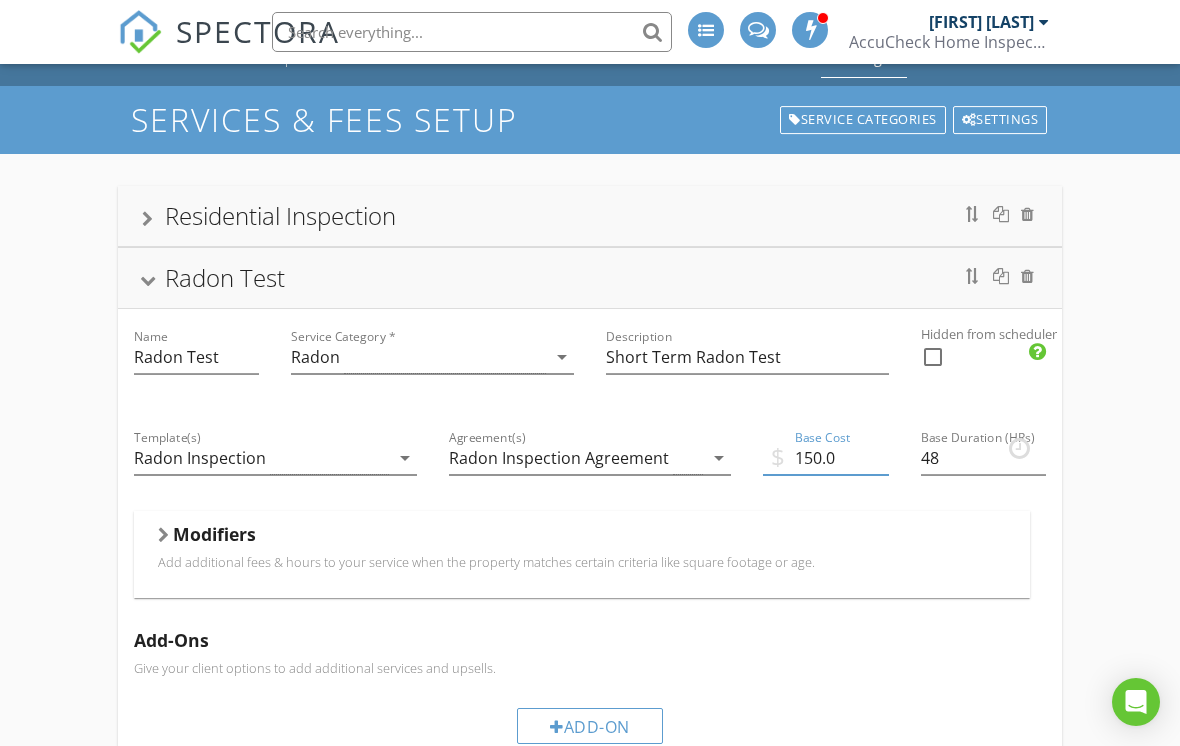 click on "Radon Test" at bounding box center [225, 277] 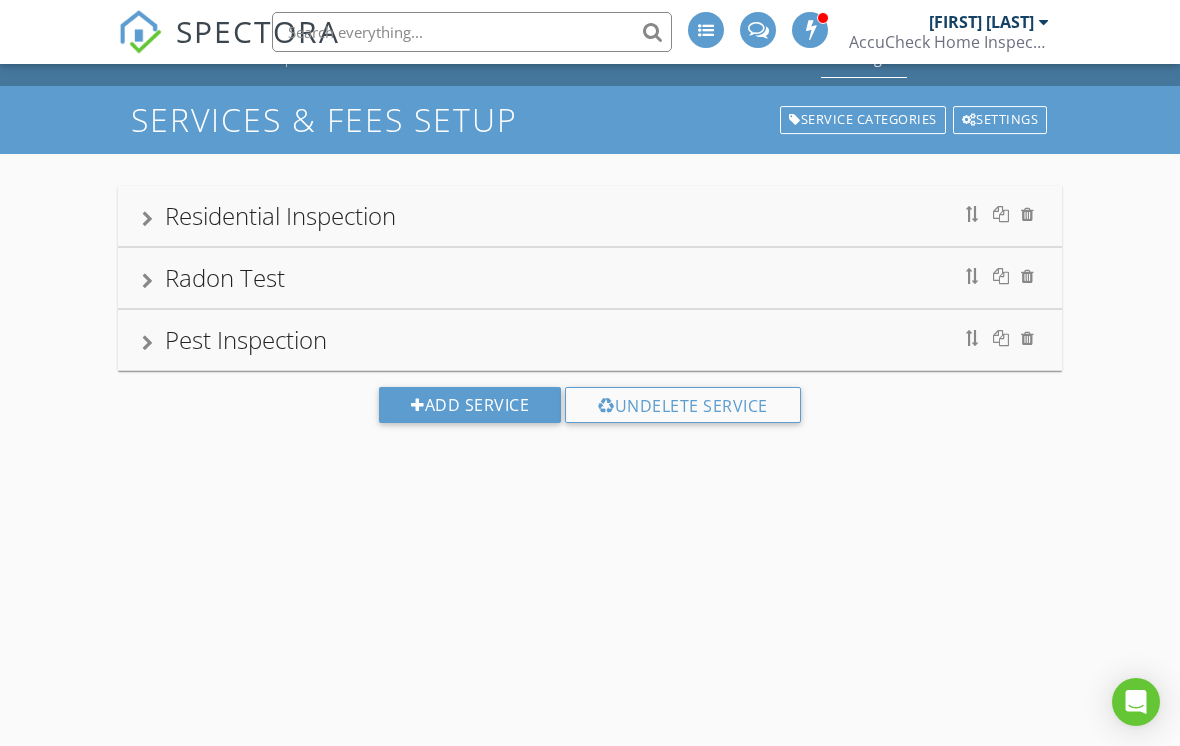 click on "Pest Inspection" at bounding box center [590, 340] 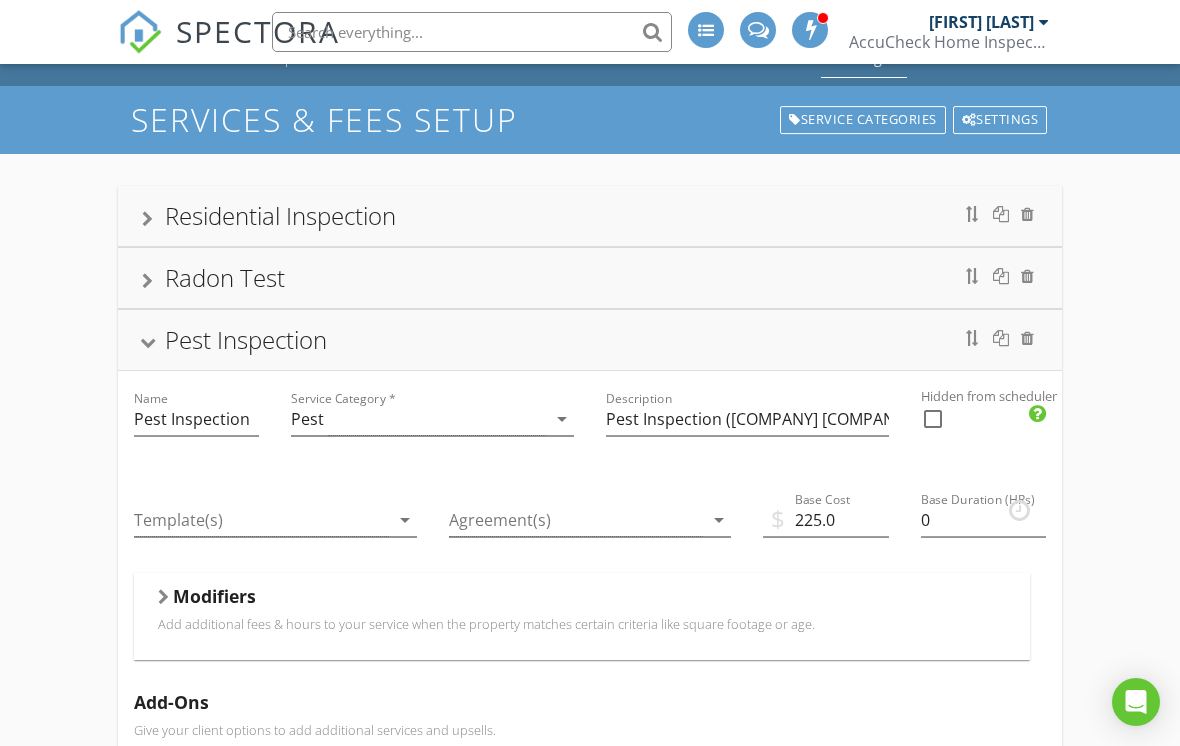 click on "Residential Inspection   Name Residential Inspection   Service Category * Residential arrow_drop_down   Description Residential Home Inspection   Hidden from scheduler   check_box_outline_blank             Radon Test   Name Radon Test   Service Category * Radon arrow_drop_down   Description Short Term Radon Test   Hidden from scheduler   check_box_outline_blank             Pest Inspection   Name Pest Inspection   Service Category * Pest arrow_drop_down   Description Pest Inspection (Vanquish Pest Managment)   Hidden from scheduler   check_box_outline_blank     Template(s) arrow_drop_down   Agreement(s) arrow_drop_down   $   Base Cost 225.0   Base Duration (HRs) 0               Modifiers
Add additional fees & hours to your service when the
property matches certain criteria like square footage or age.
Modifiers
Add-Ons
Give your client options to add additional services and upsells." at bounding box center [590, 690] 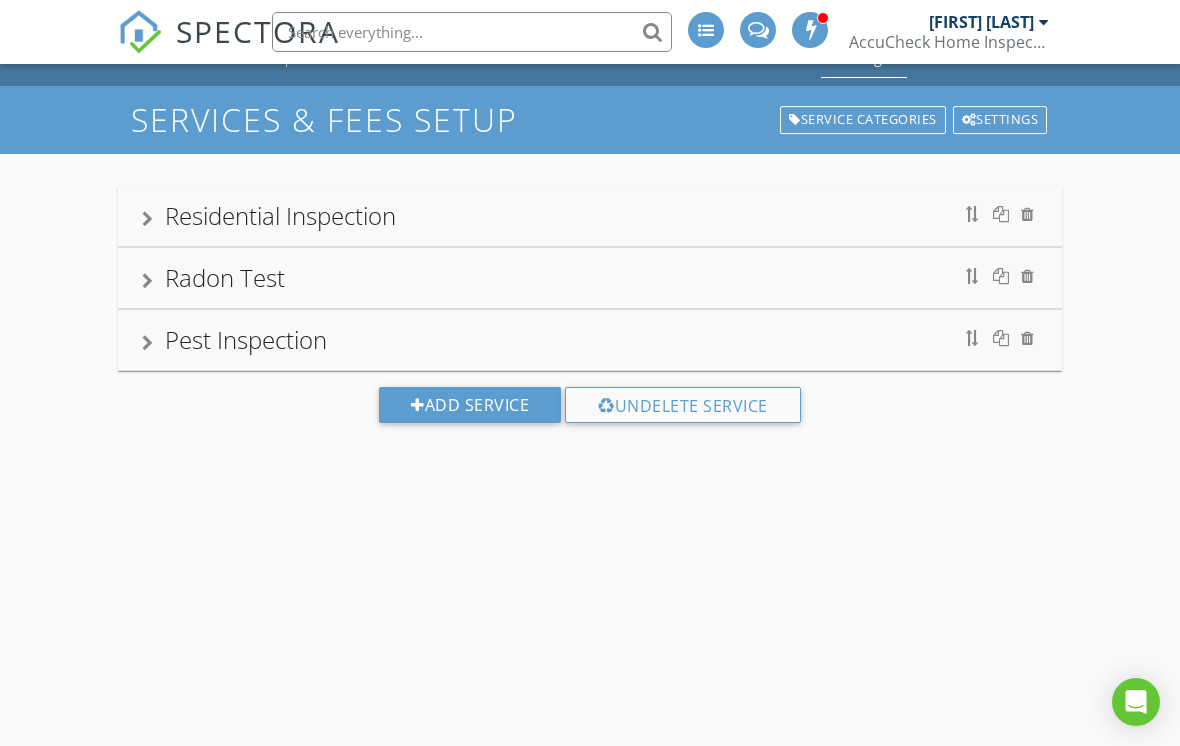 click on "Pest Inspection" at bounding box center (590, 340) 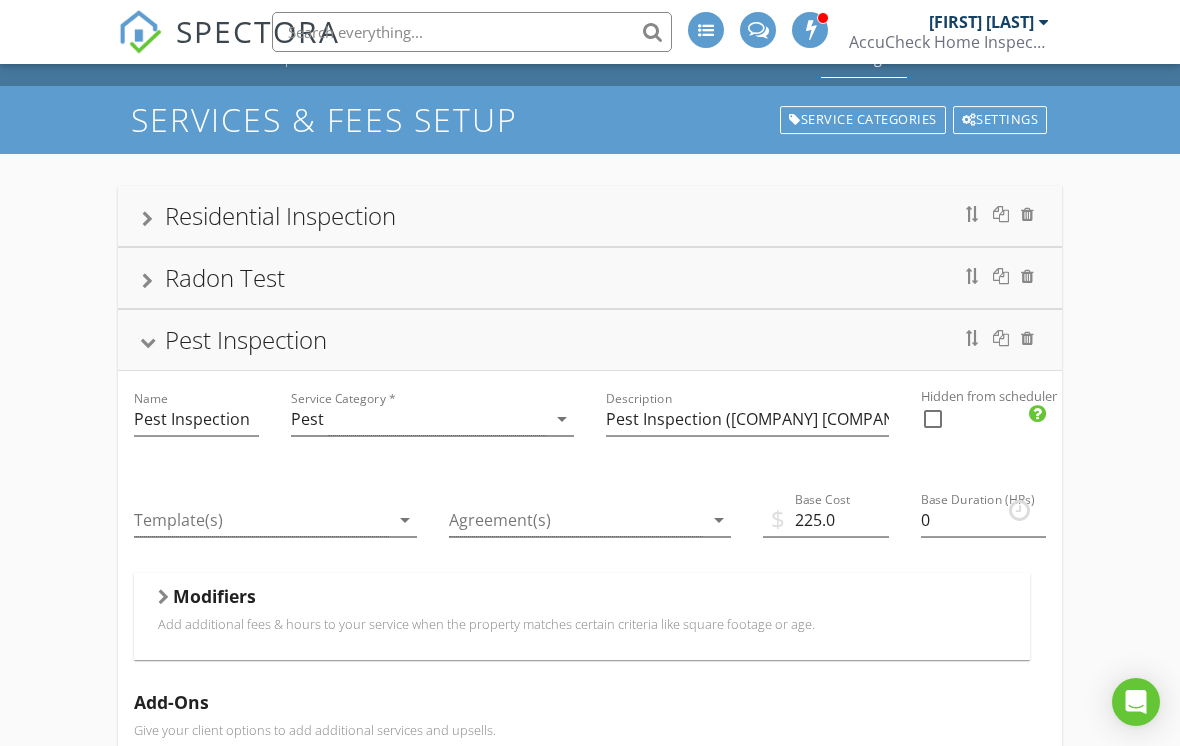 click on "Pest Inspection" at bounding box center (590, 340) 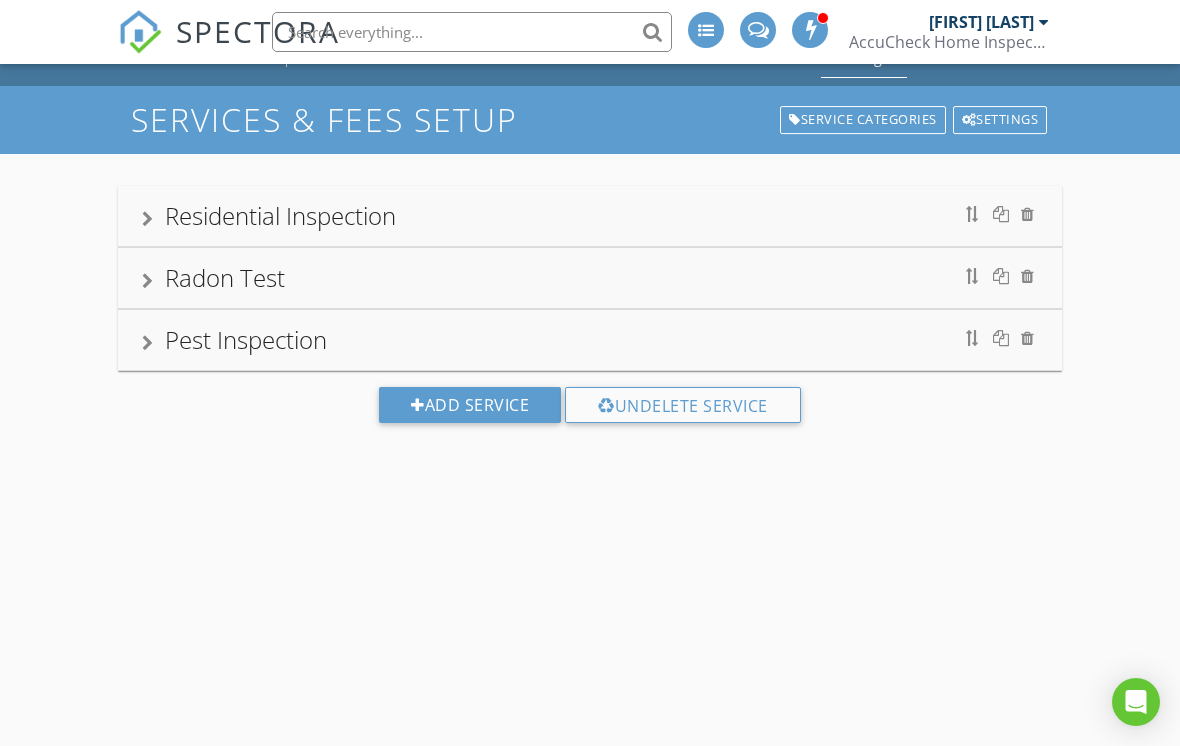 click on "Residential Inspection" at bounding box center (280, 215) 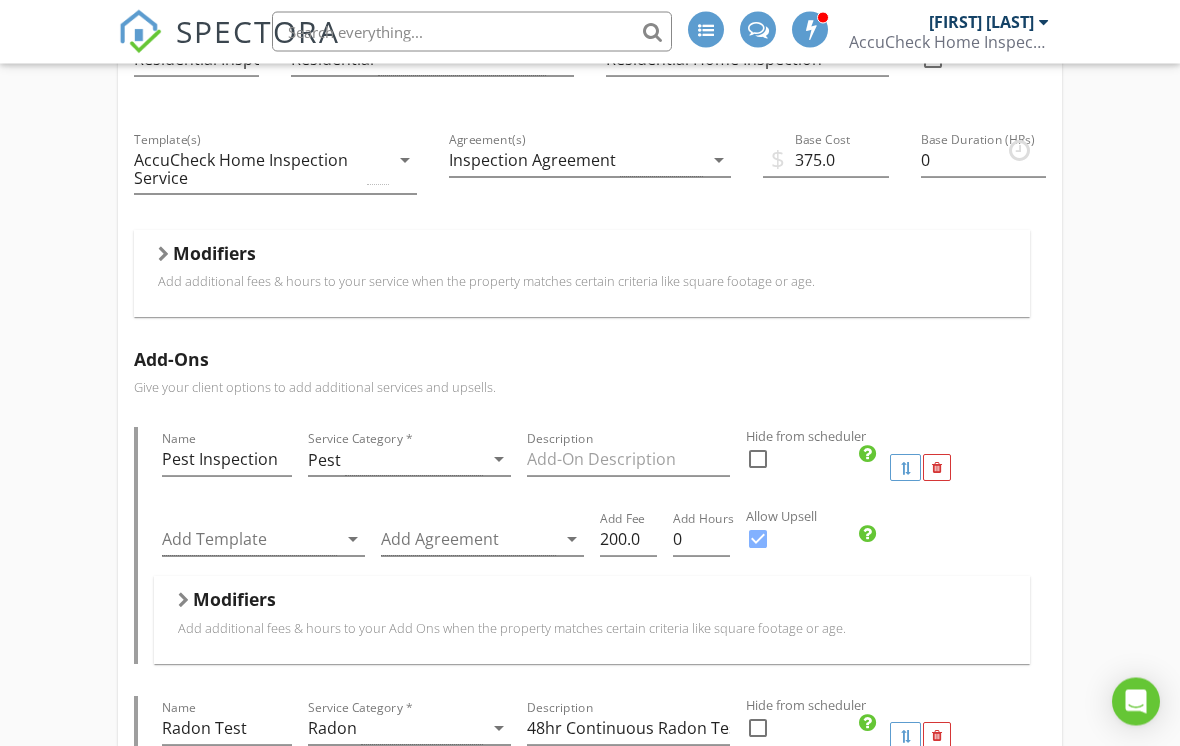 scroll, scrollTop: 287, scrollLeft: 0, axis: vertical 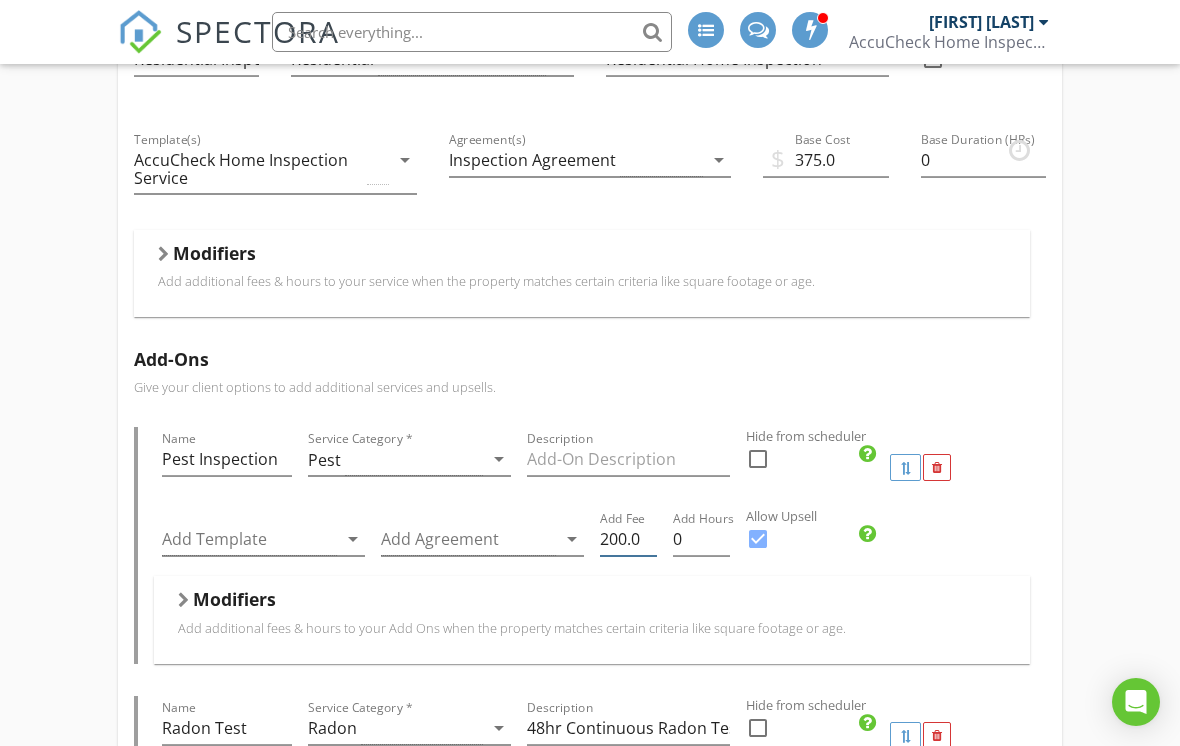 click on "200.0" at bounding box center [628, 539] 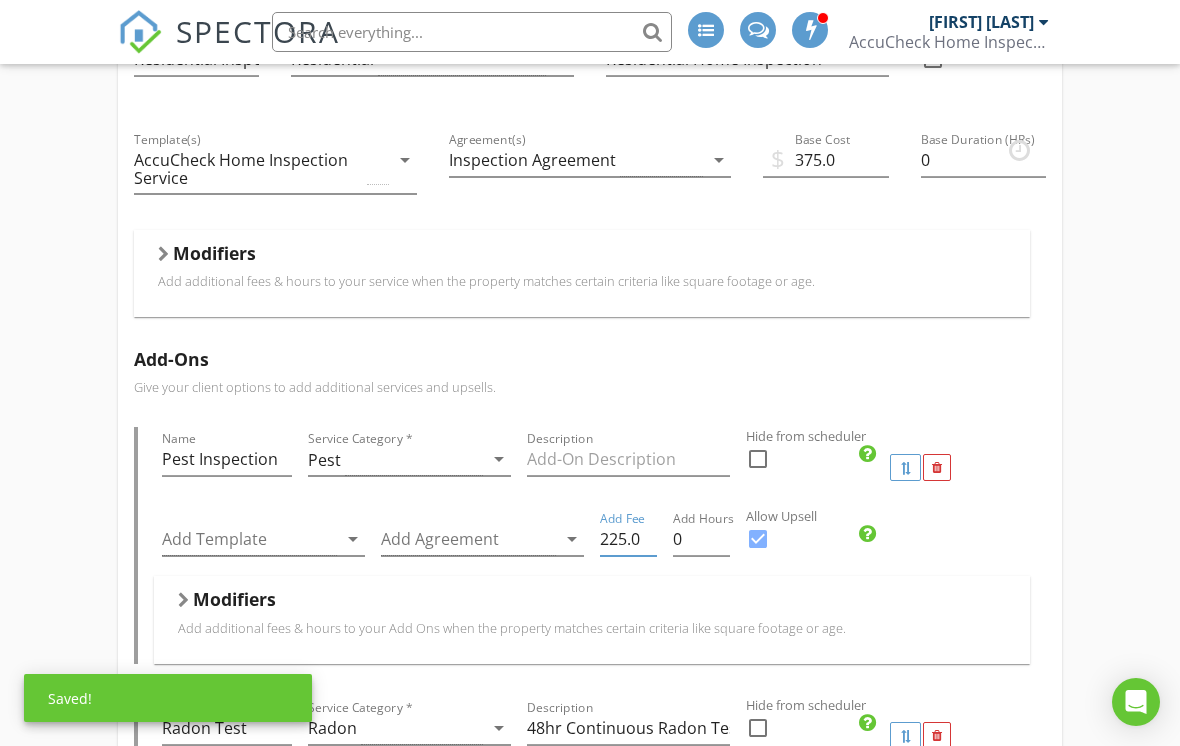 type on "225.0" 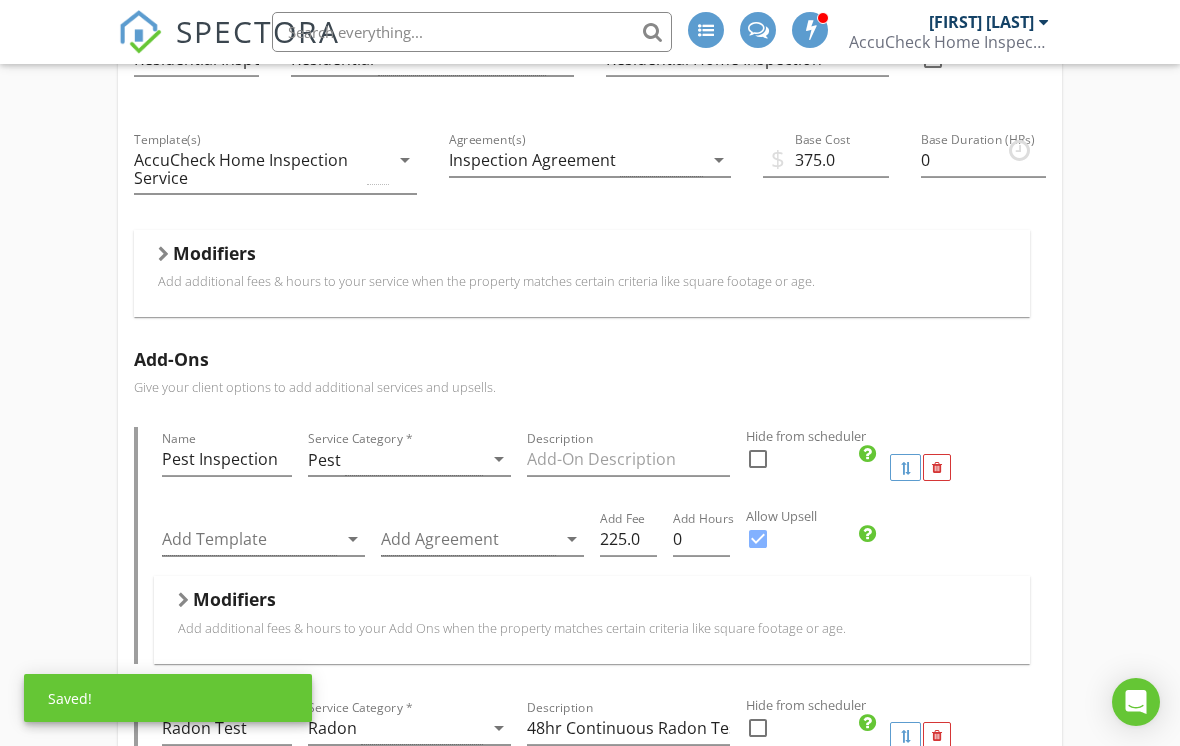 click on "Add-Ons" at bounding box center (590, 359) 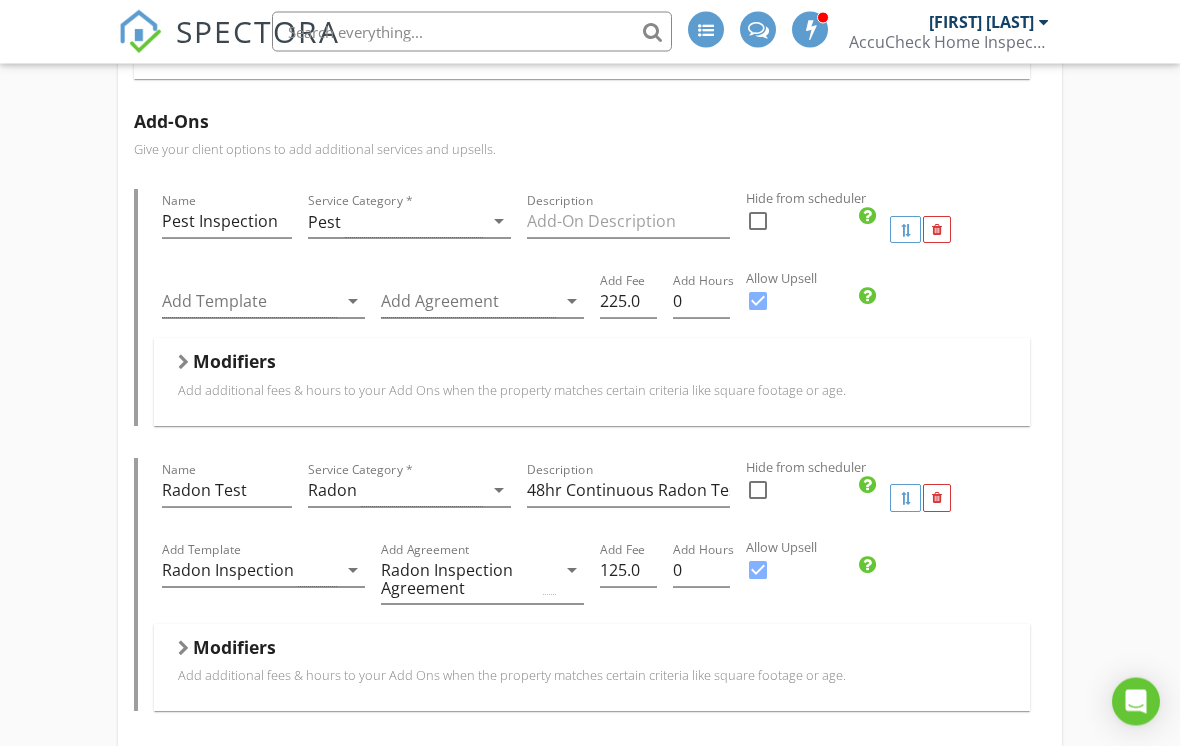 scroll, scrollTop: 525, scrollLeft: 0, axis: vertical 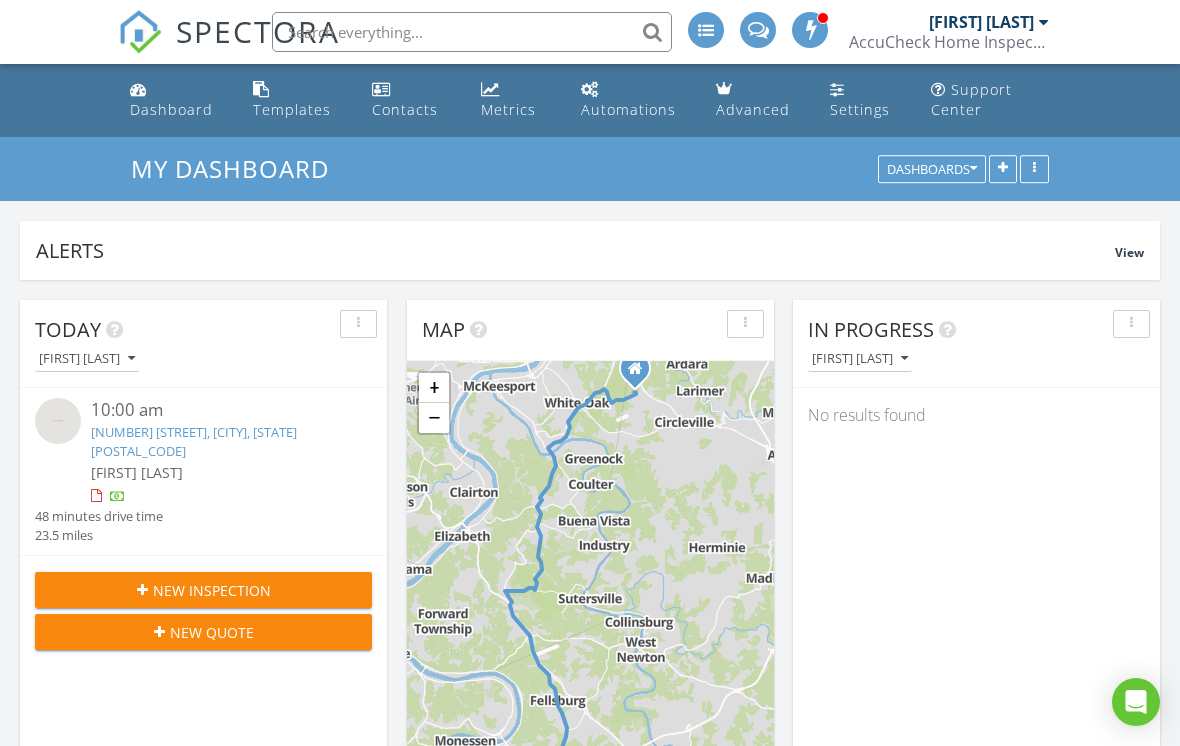 click on "My Dashboard
Dashboards" at bounding box center (590, 169) 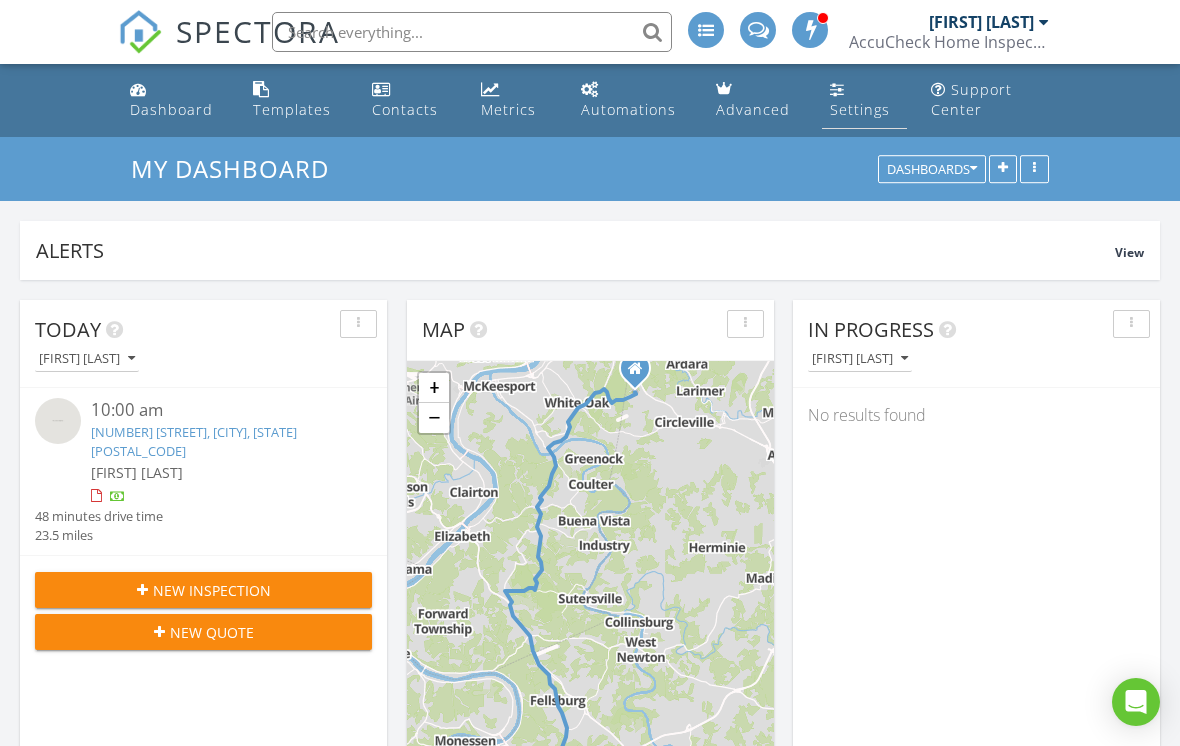 click on "Settings" at bounding box center (860, 109) 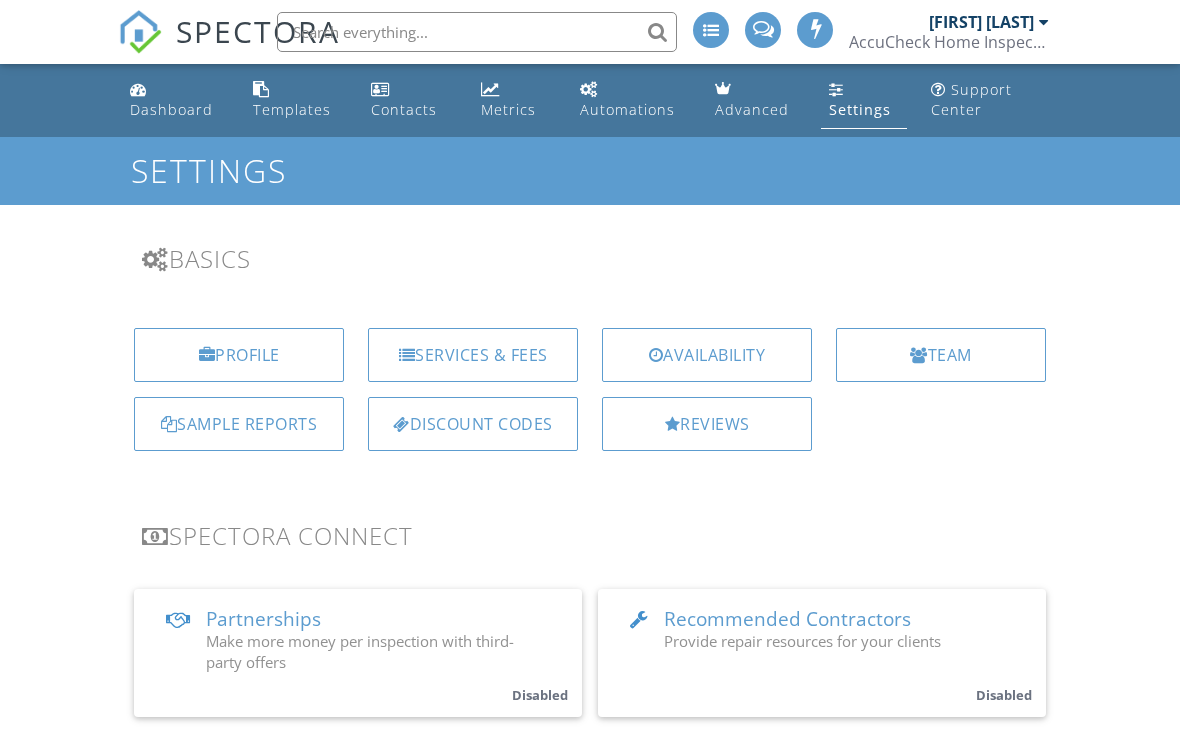 scroll, scrollTop: 0, scrollLeft: 0, axis: both 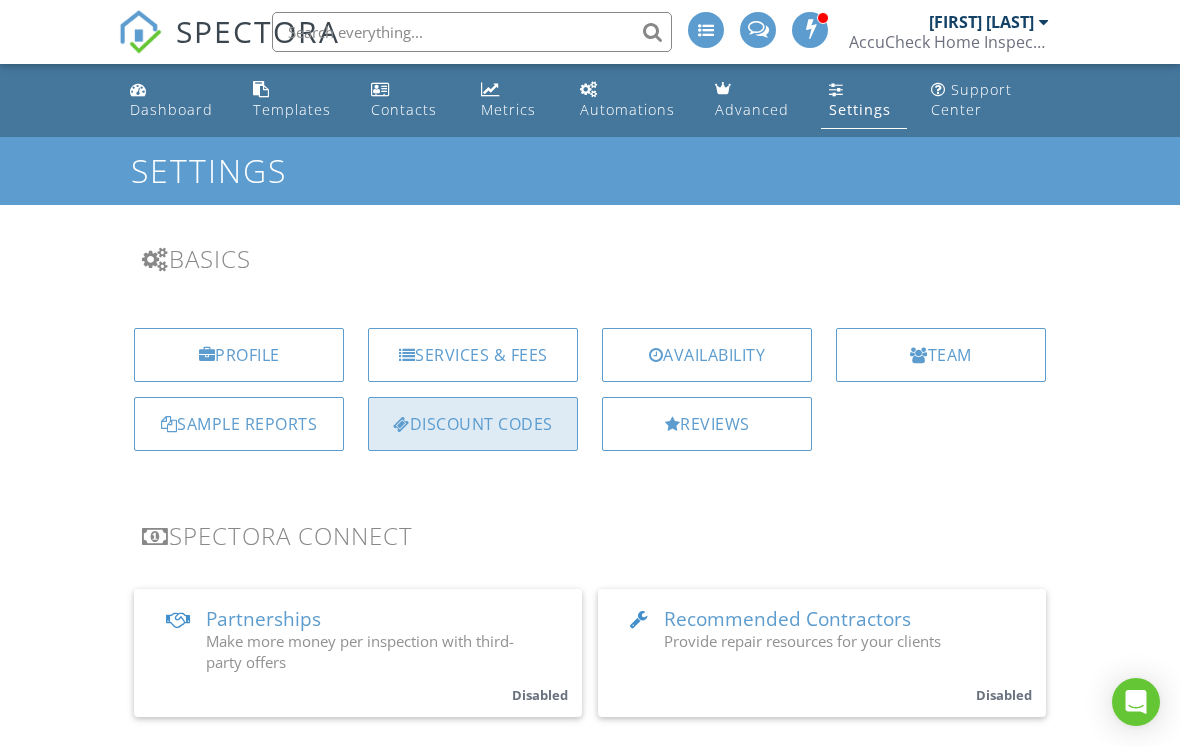 click on "Discount Codes" at bounding box center [473, 424] 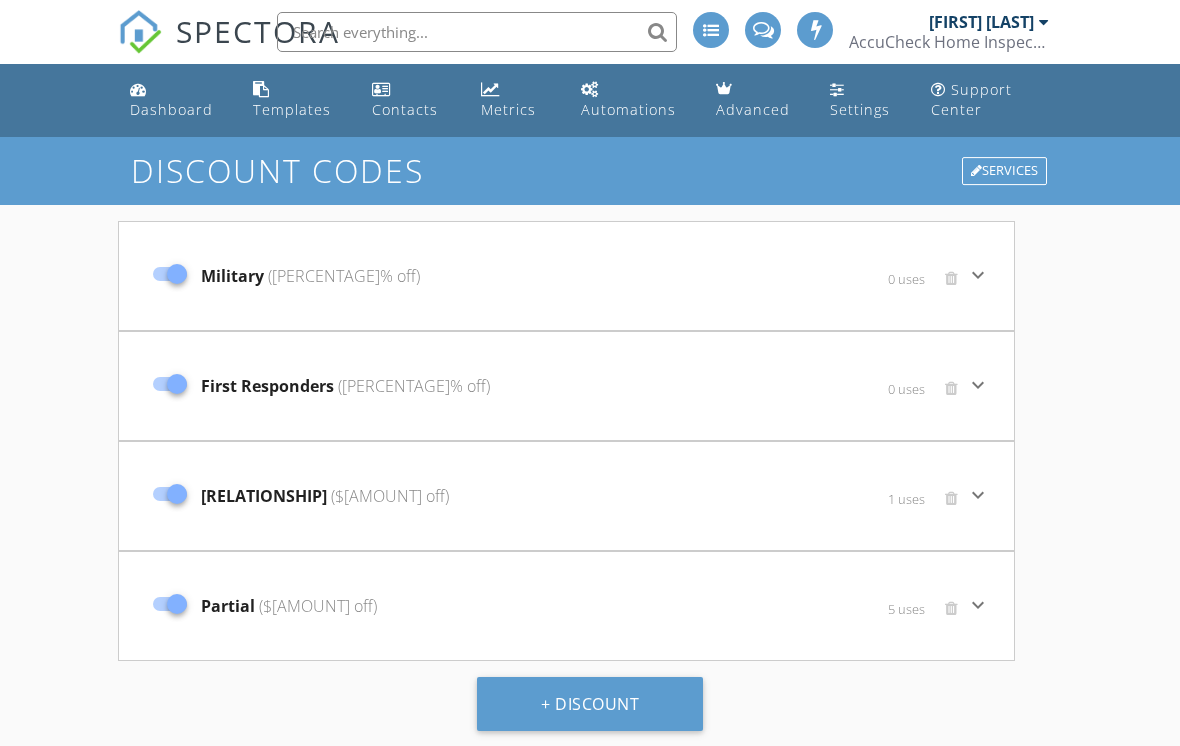 scroll, scrollTop: 0, scrollLeft: 0, axis: both 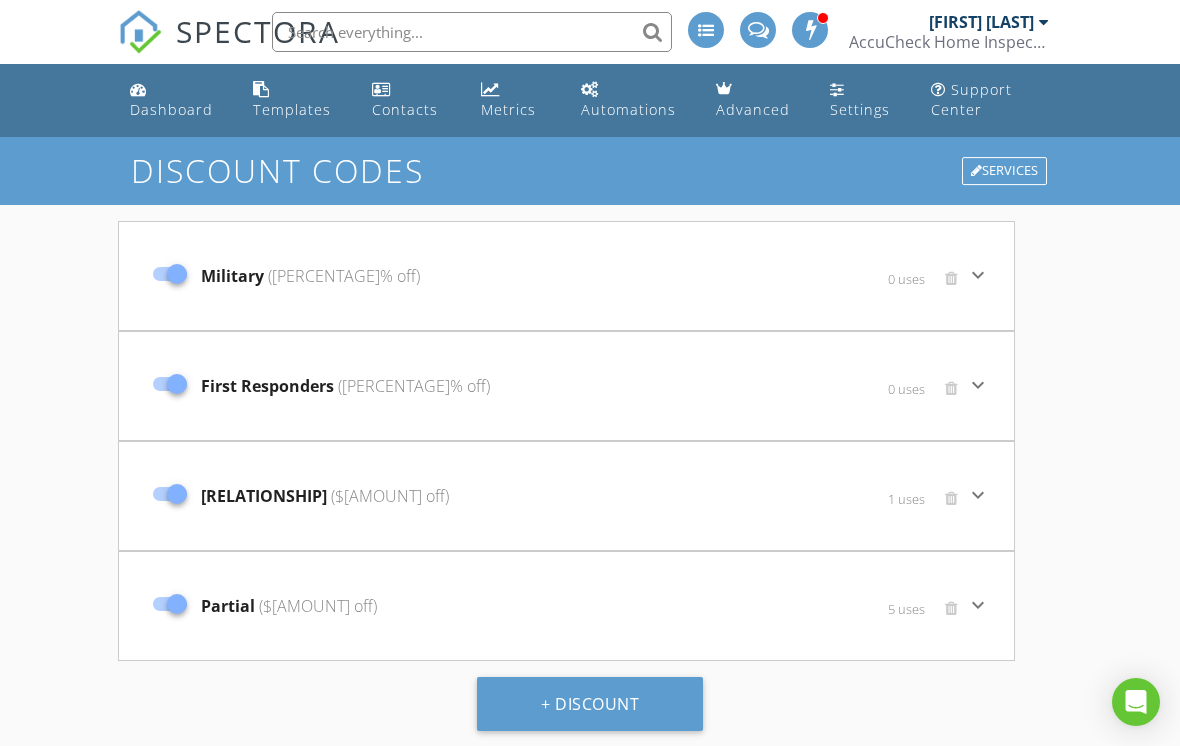 click on "Discount Codes
Services
Military
(15.0% off)         0 uses   keyboard_arrow_down   Code (case sensitive) Military   Type percent arrow_drop_down   Amount or Percentage 15.0   Description (client-facing)   Notes (Internal)   Applies to Services: Residential Inspection arrow_drop_down   Applies to Add Ons: arrow_drop_down   Max Uses (blank for unlimited)   Expiration Date (blank for none)     Save           First Responders
(15.0% off)         0 uses   keyboard_arrow_down   Code (case sensitive) First Responders   Type percent arrow_drop_down   Amount or Percentage 15.0   Description (client-facing)   Notes (Internal)   Applies to Services: Residential Inspection arrow_drop_down   Applies to Add Ons: arrow_drop_down   Max Uses (blank for unlimited)   Expiration Date (blank for none)     Save             FriendsFamily
($50.0 off)       1 uses   keyboard_arrow_down   Code (case sensitive) FriendsFamily   Type amount arrow_drop_down   50.0" at bounding box center (590, 510) 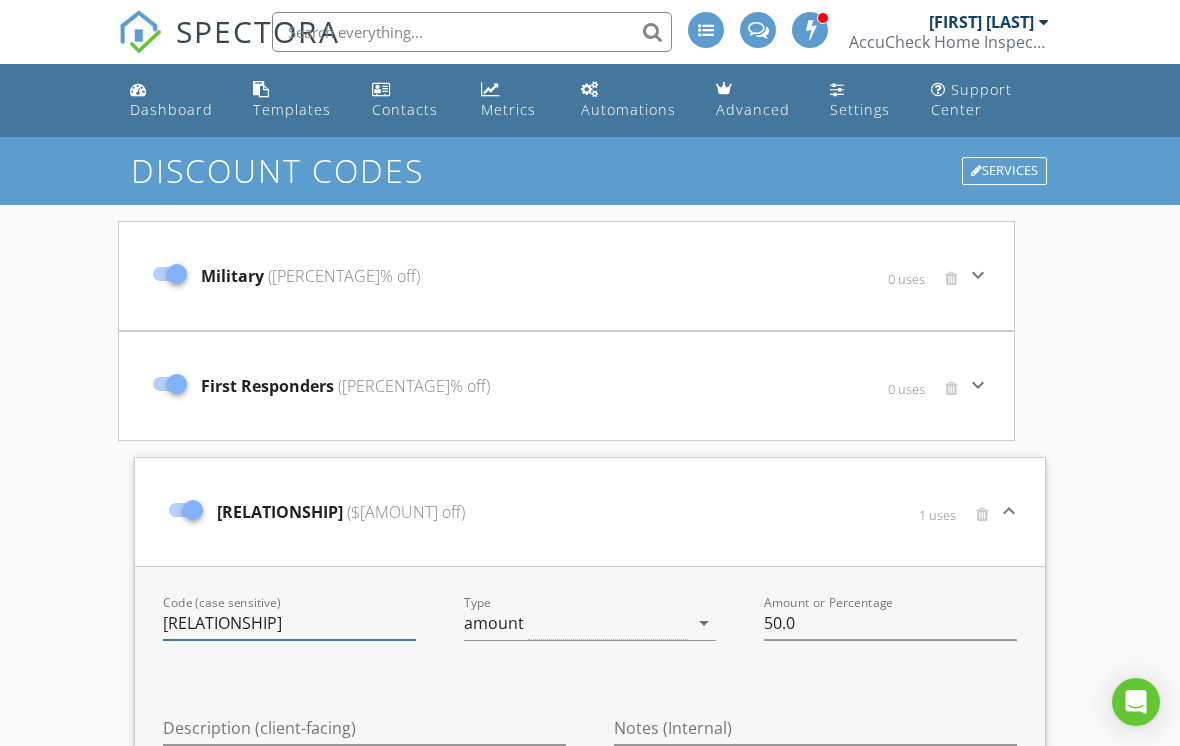 click on "FriendsFamily" at bounding box center [289, 623] 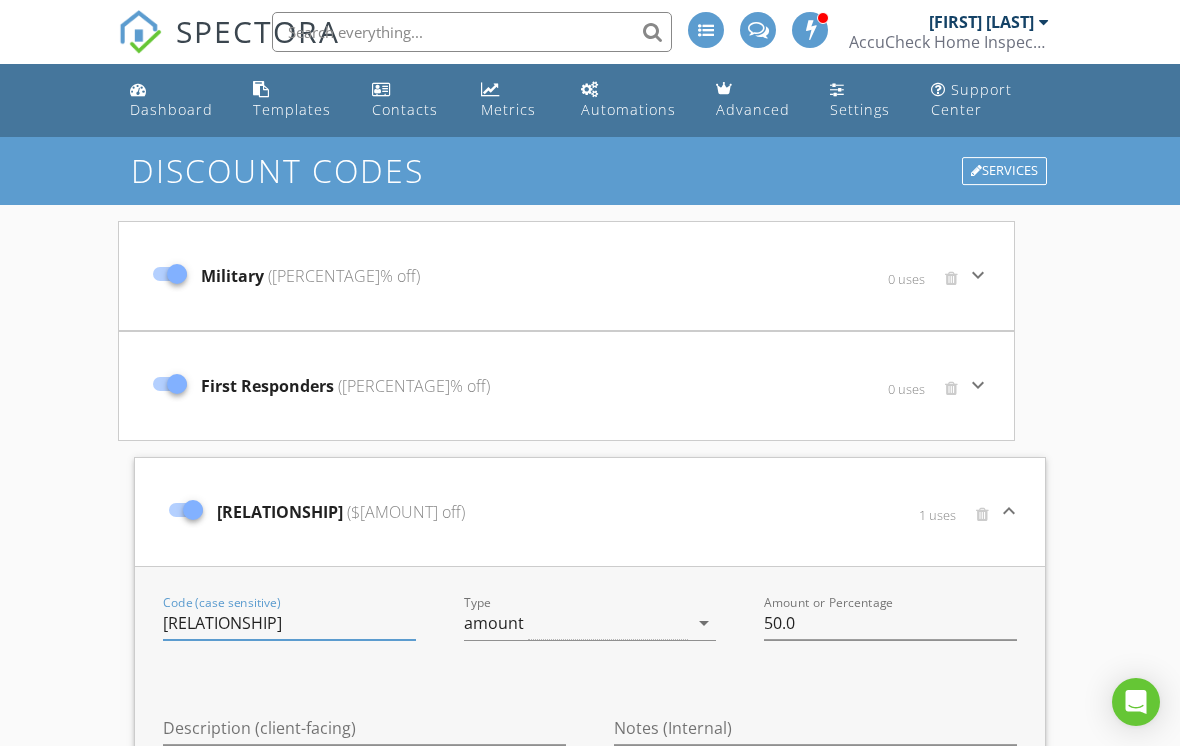 scroll, scrollTop: 214, scrollLeft: 0, axis: vertical 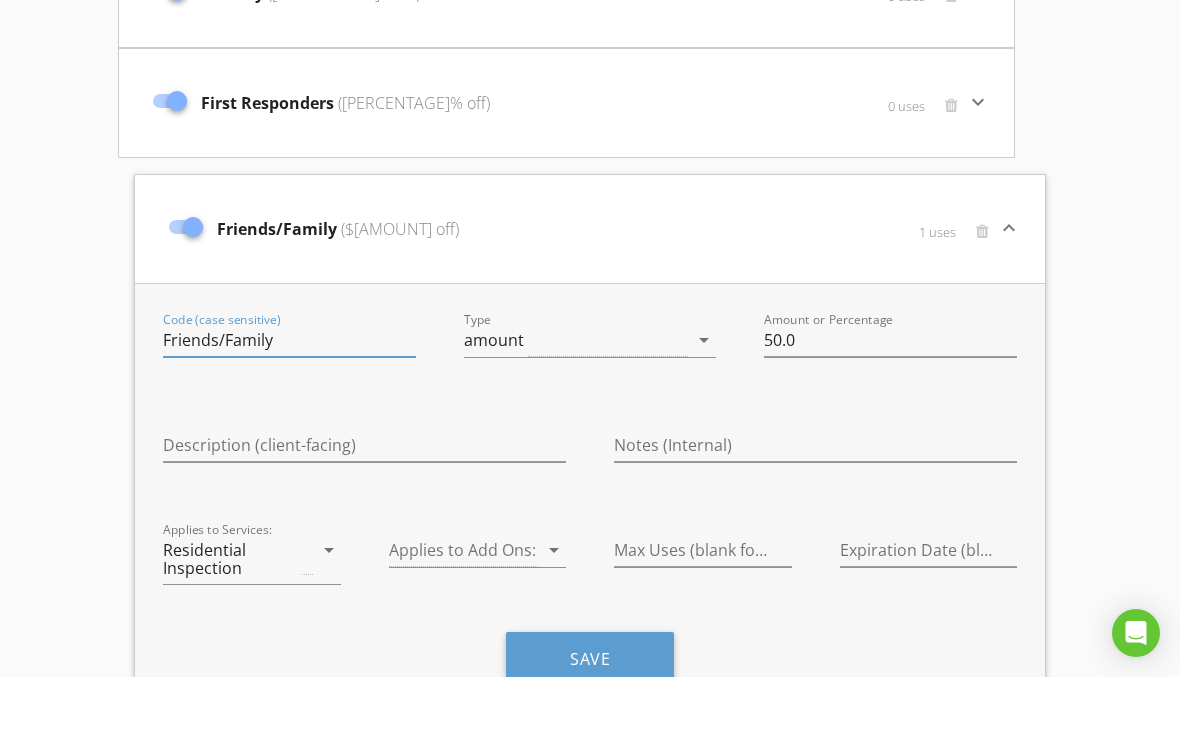 click on "Discount Codes
Services
Military
(15.0% off)         0 uses   keyboard_arrow_down   Code (case sensitive) Military   Type percent arrow_drop_down   Amount or Percentage 15.0   Description (client-facing)   Notes (Internal)   Applies to Services: Residential Inspection arrow_drop_down   Applies to Add Ons: arrow_drop_down   Max Uses (blank for unlimited)   Expiration Date (blank for none)     Save           First Responders
(15.0% off)         0 uses   keyboard_arrow_down   Code (case sensitive) First Responders   Type percent arrow_drop_down   Amount or Percentage 15.0   Description (client-facing)   Notes (Internal)   Applies to Services: Residential Inspection arrow_drop_down   Applies to Add Ons: arrow_drop_down   Max Uses (blank for unlimited)   Expiration Date (blank for none)     Save             Friends/Family
($50.0 off)       1 uses   keyboard_arrow_down   Code (case sensitive) Friends/Family   Type amount arrow_drop_down   50.0" at bounding box center [590, 470] 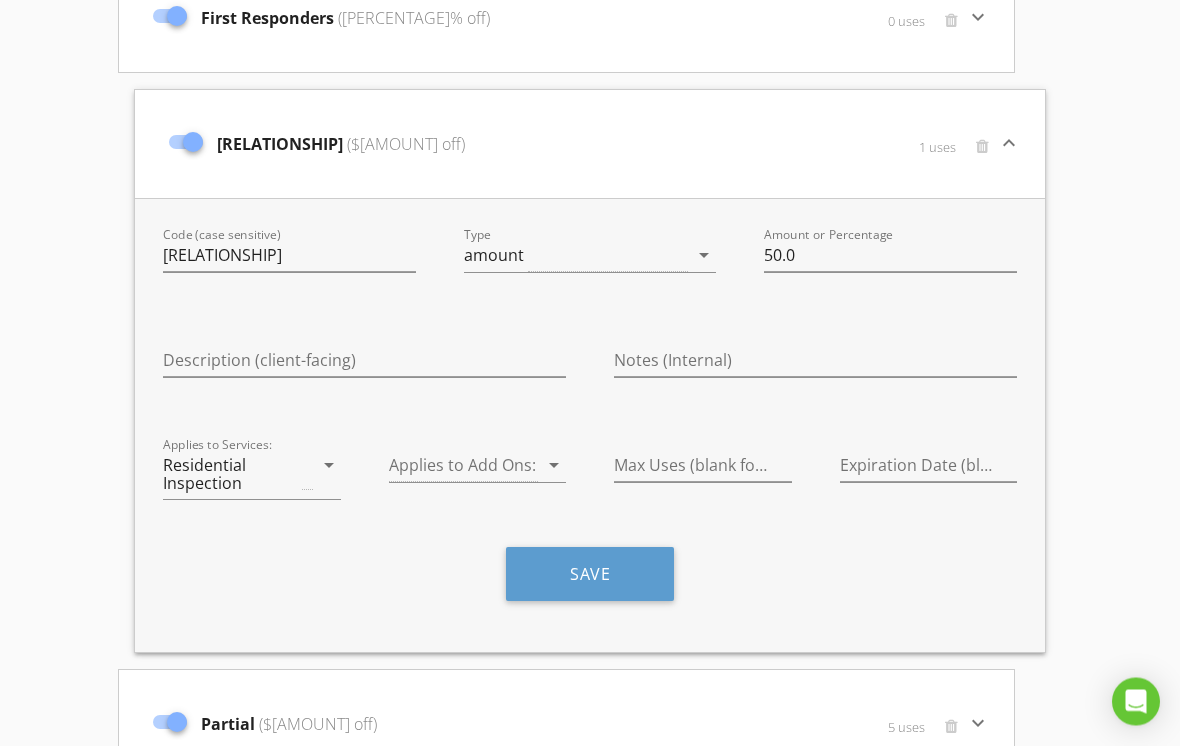scroll, scrollTop: 368, scrollLeft: 0, axis: vertical 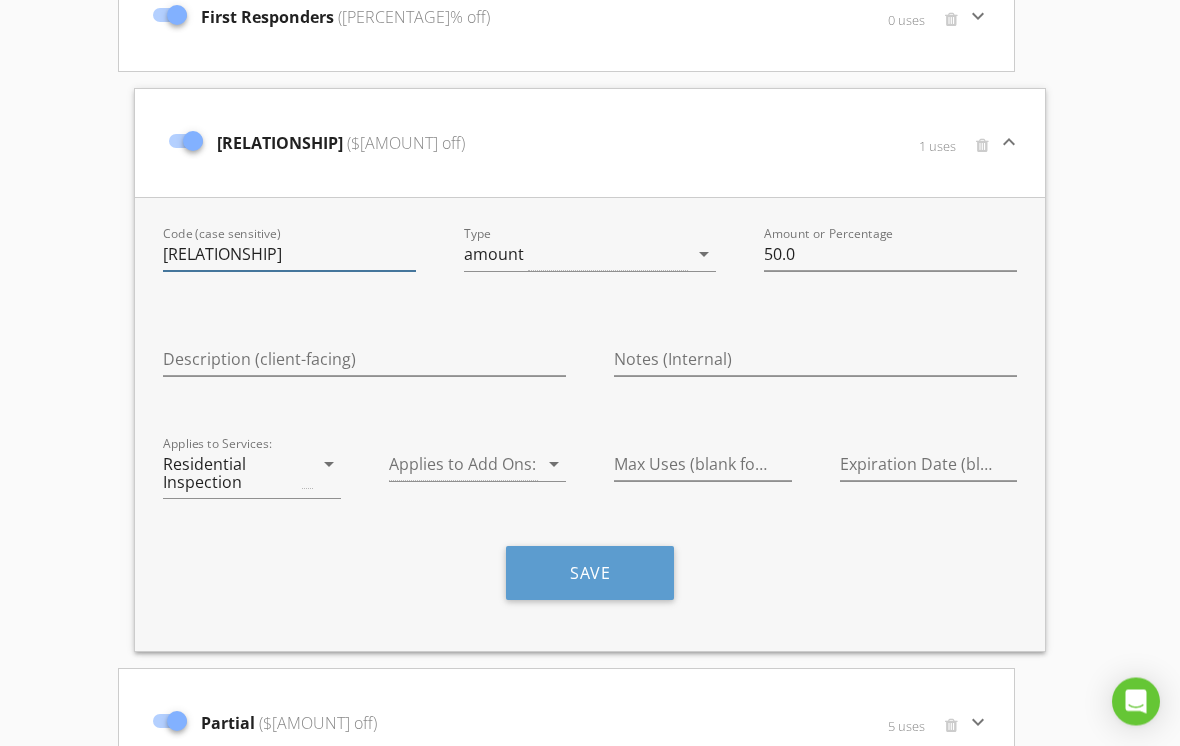 click on "FriendsFamily" at bounding box center (289, 255) 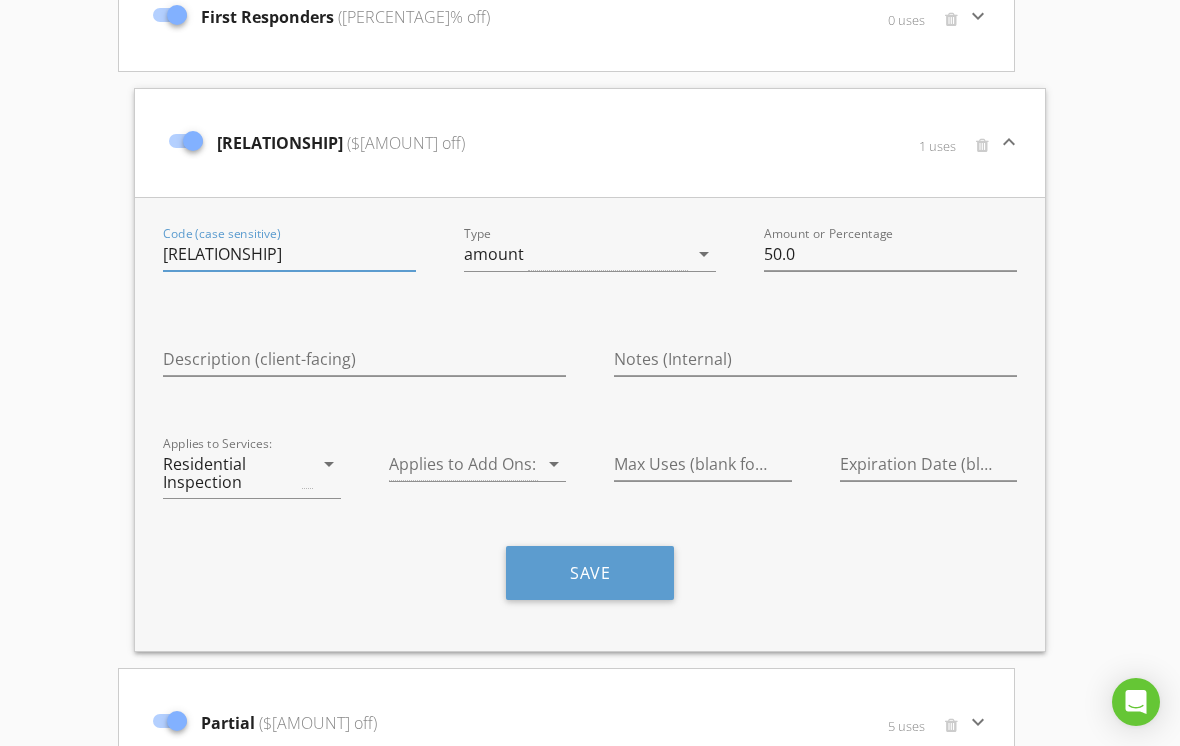 scroll, scrollTop: 368, scrollLeft: 0, axis: vertical 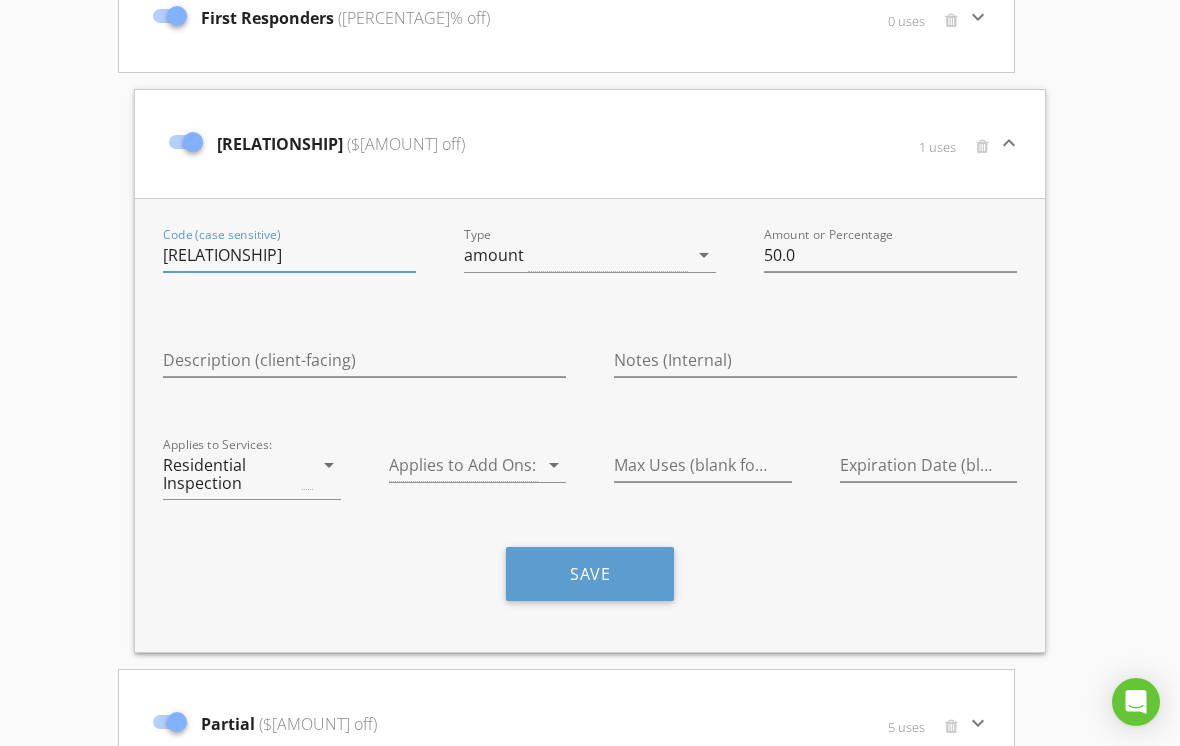 click on "Discount Codes
Services
Military
(15.0% off)         0 uses   keyboard_arrow_down   Code (case sensitive) Military   Type percent arrow_drop_down   Amount or Percentage 15.0   Description (client-facing)   Notes (Internal)   Applies to Services: Residential Inspection arrow_drop_down   Applies to Add Ons: arrow_drop_down   Max Uses (blank for unlimited)   Expiration Date (blank for none)     Save           First Responders
(15.0% off)         0 uses   keyboard_arrow_down   Code (case sensitive) First Responders   Type percent arrow_drop_down   Amount or Percentage 15.0   Description (client-facing)   Notes (Internal)   Applies to Services: Residential Inspection arrow_drop_down   Applies to Add Ons: arrow_drop_down   Max Uses (blank for unlimited)   Expiration Date (blank for none)     Save             FriendsFamily
($50.0 off)       1 uses   keyboard_arrow_down   Code (case sensitive) FriendsFamily   Type amount arrow_drop_down   50.0" at bounding box center (590, 316) 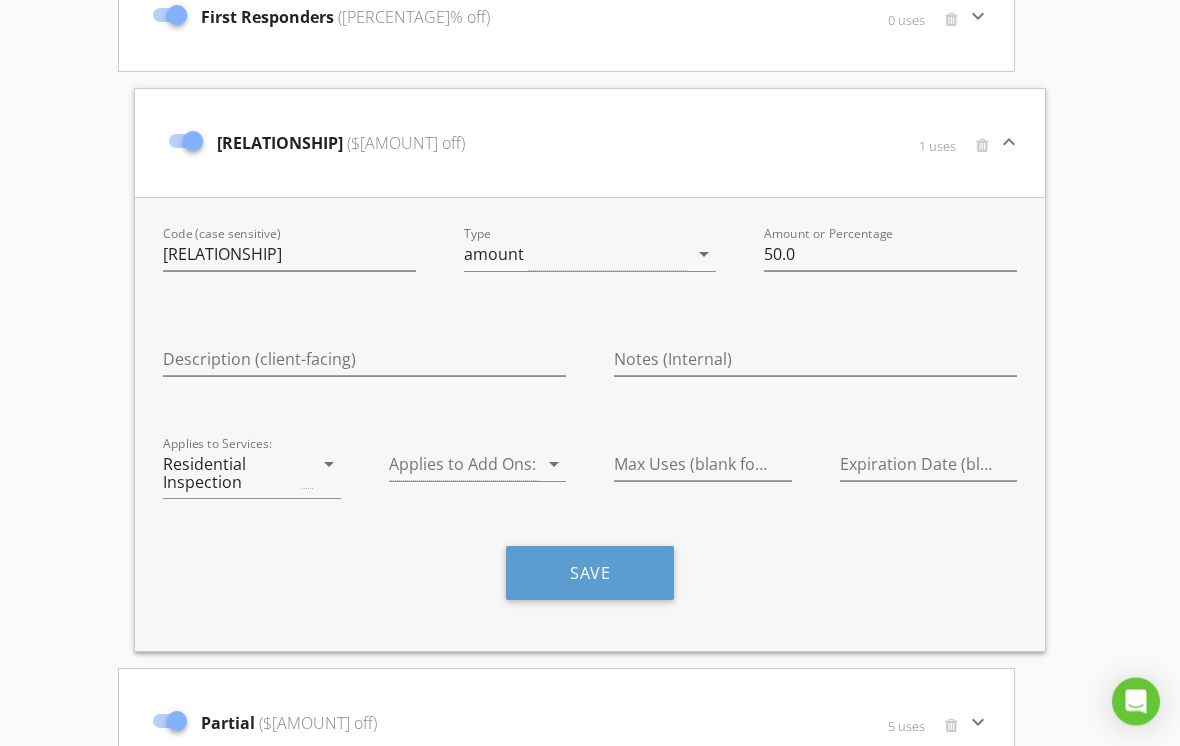 click on "FriendsFamily
($50.0 off)" at bounding box center [438, 144] 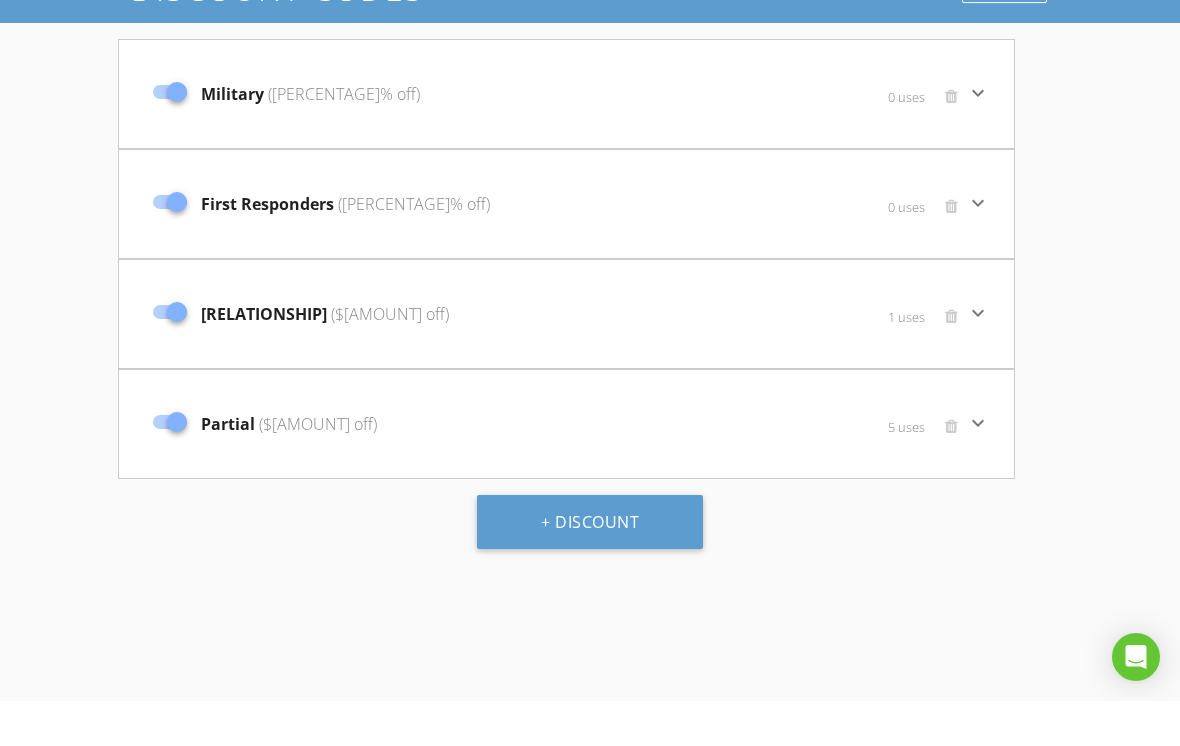 scroll, scrollTop: 137, scrollLeft: 0, axis: vertical 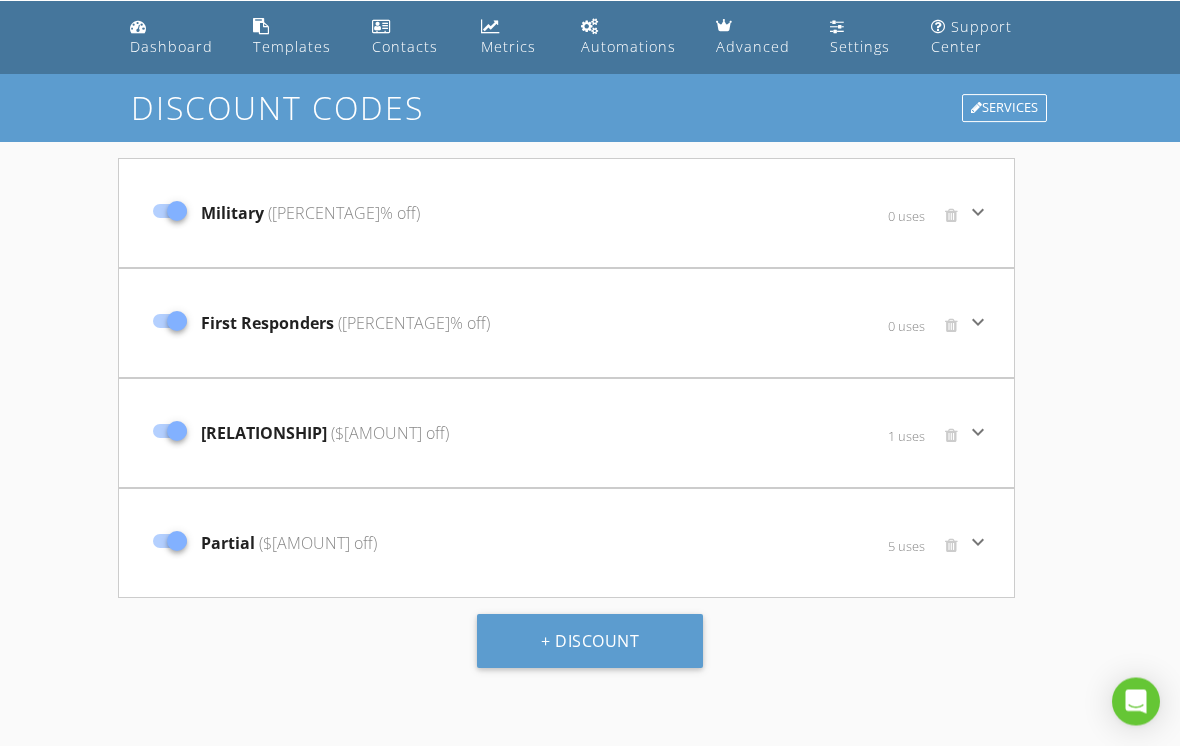 click on "($150.0 off)" at bounding box center (316, 544) 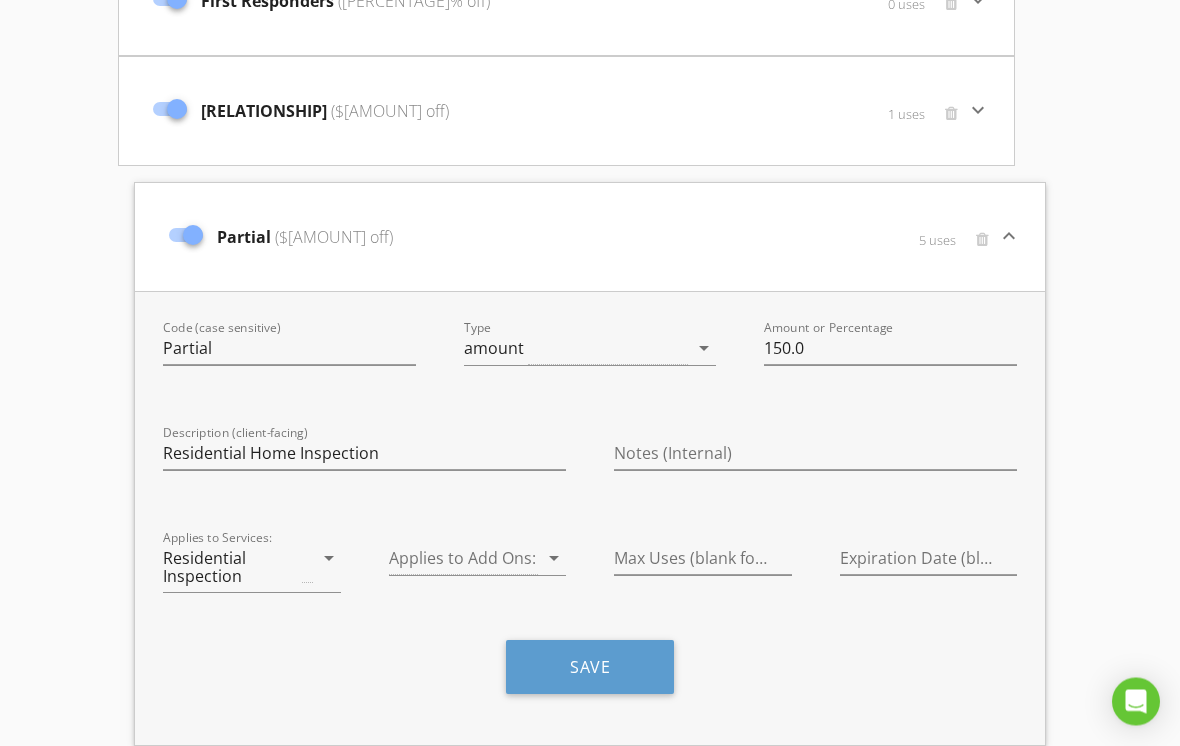 scroll, scrollTop: 388, scrollLeft: 0, axis: vertical 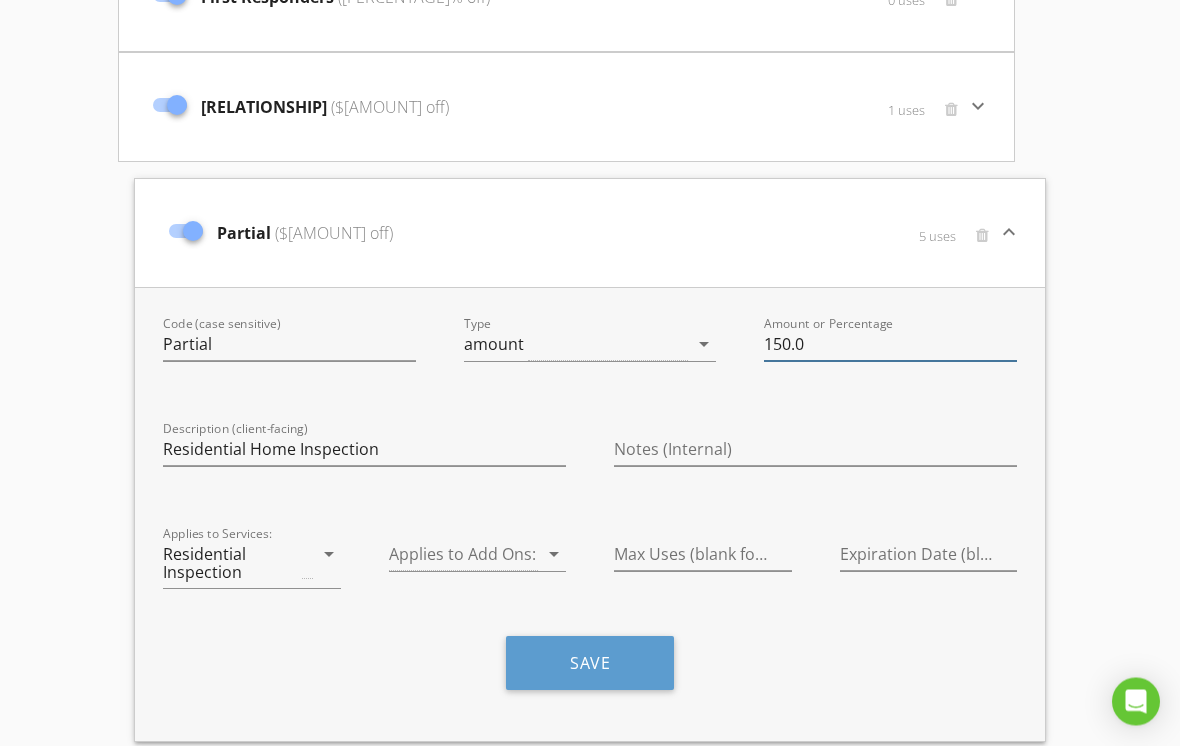 click on "150.0" at bounding box center [890, 345] 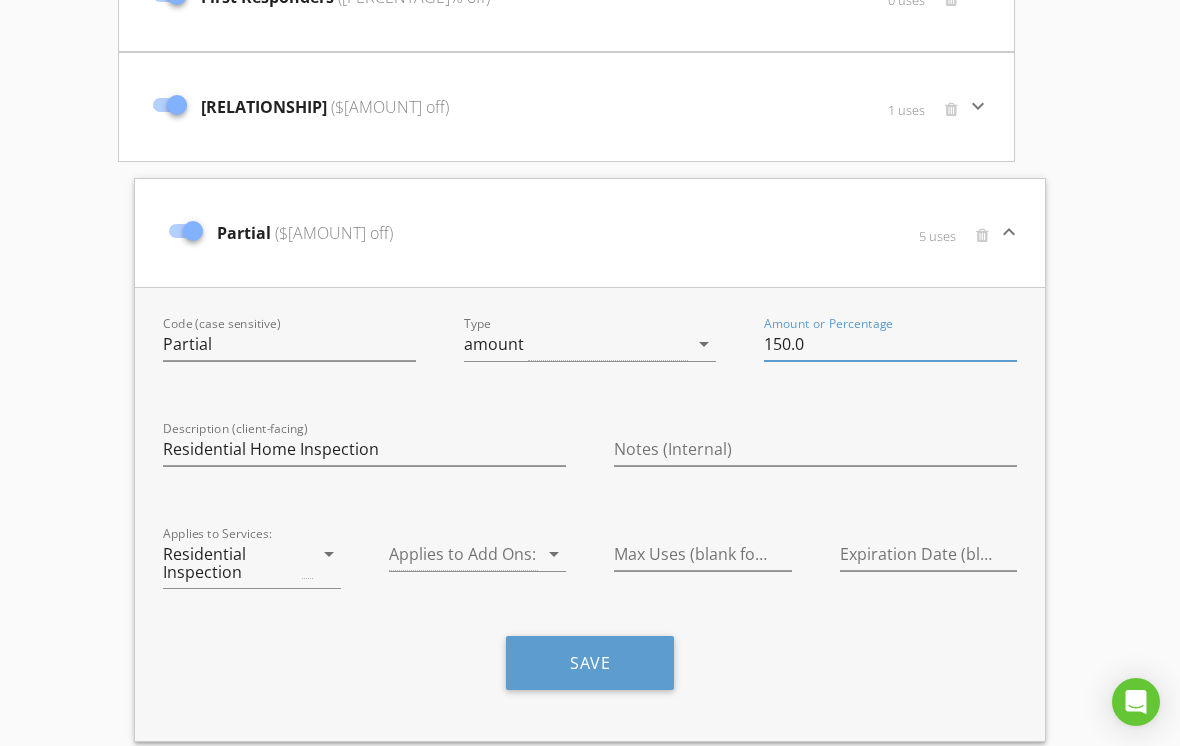 scroll, scrollTop: 388, scrollLeft: 0, axis: vertical 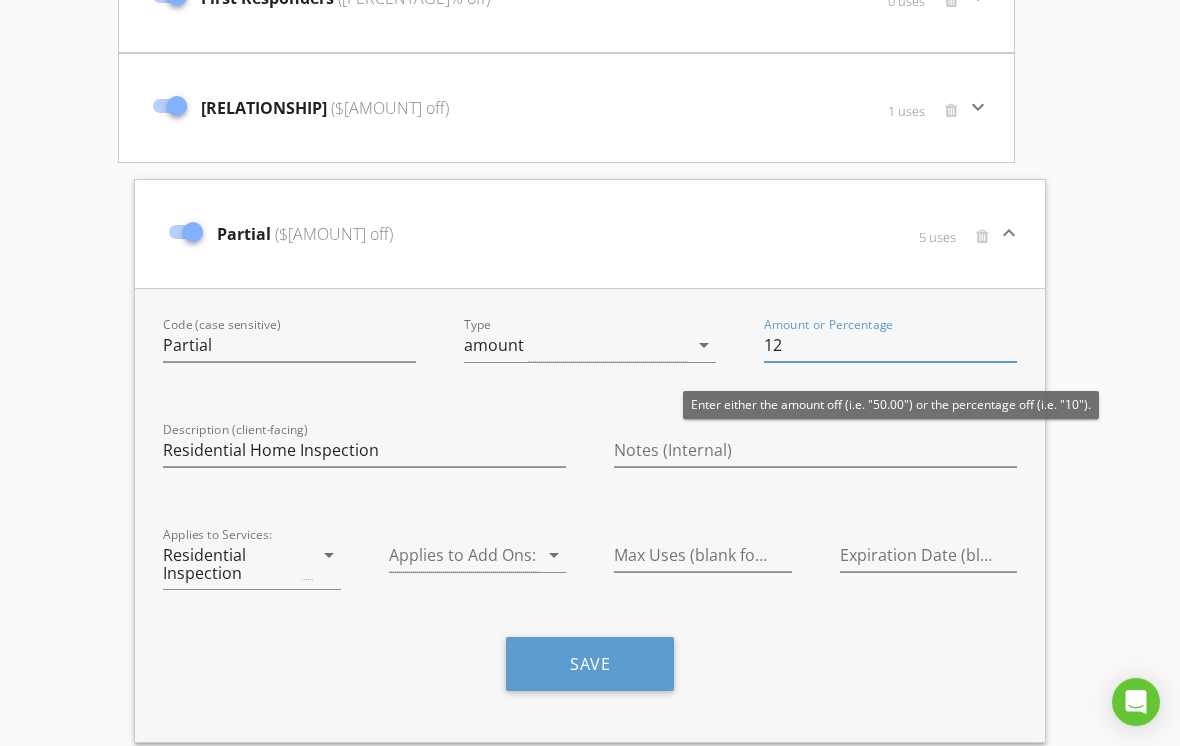 type on "1" 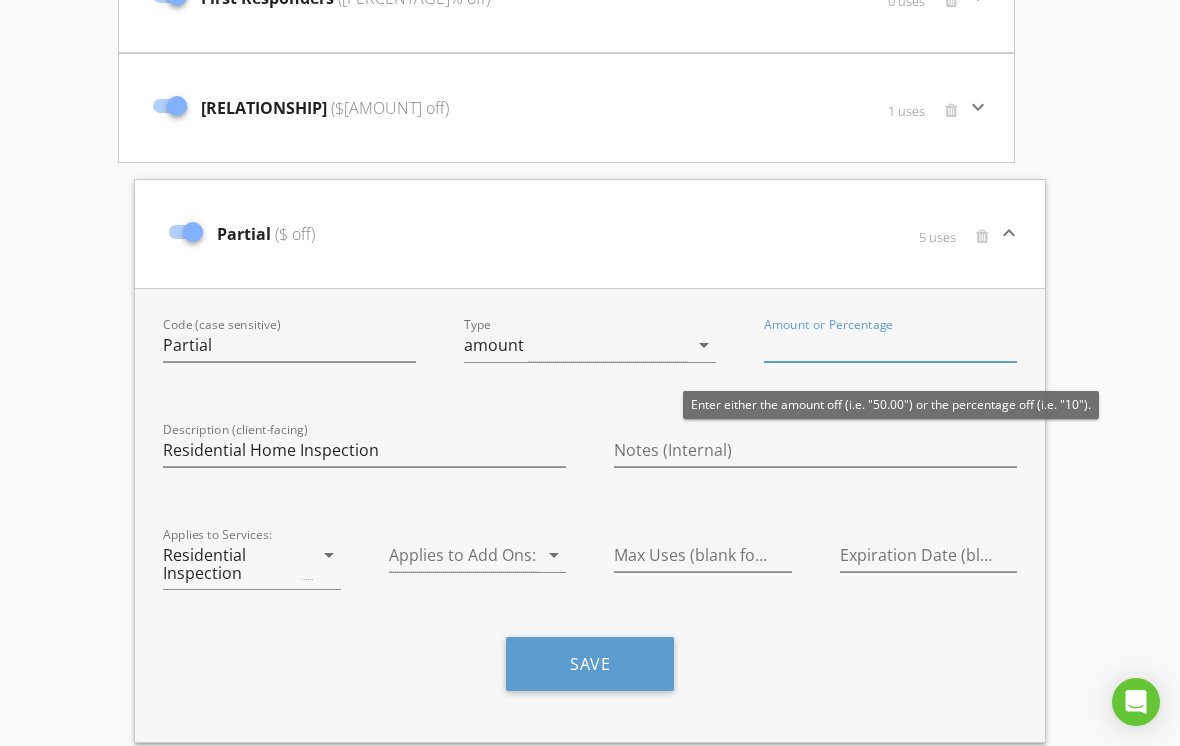 type on "2" 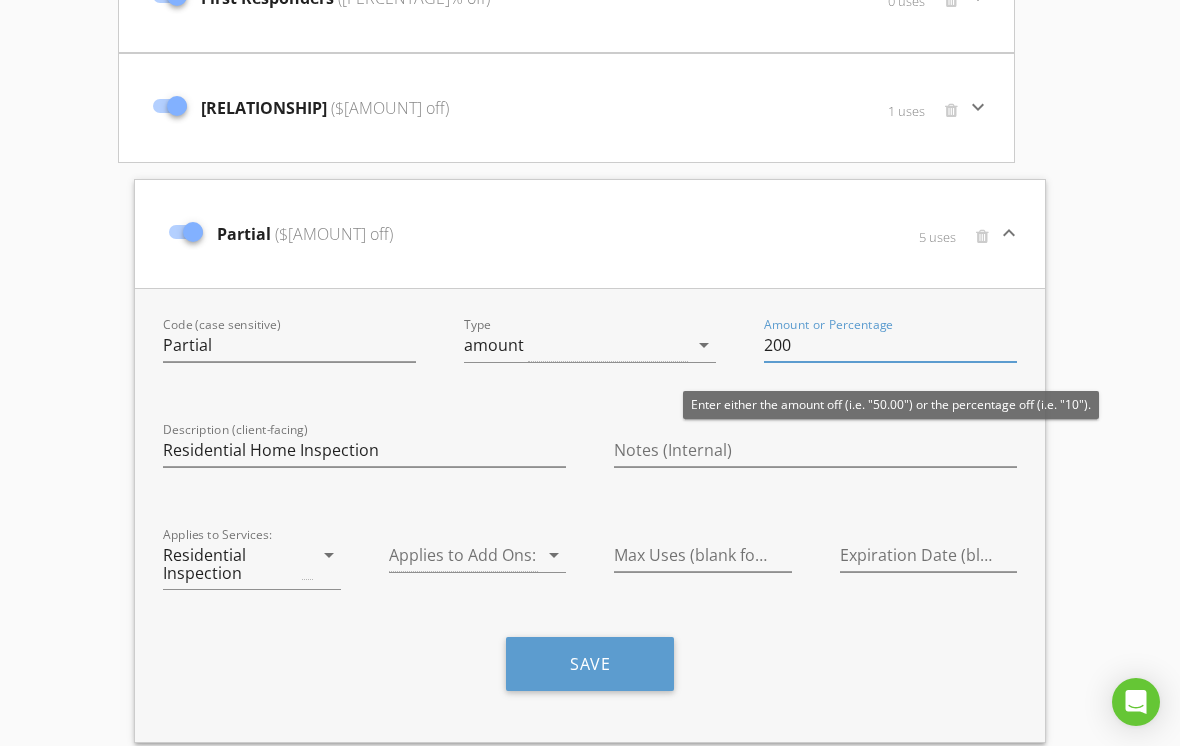 type on "200" 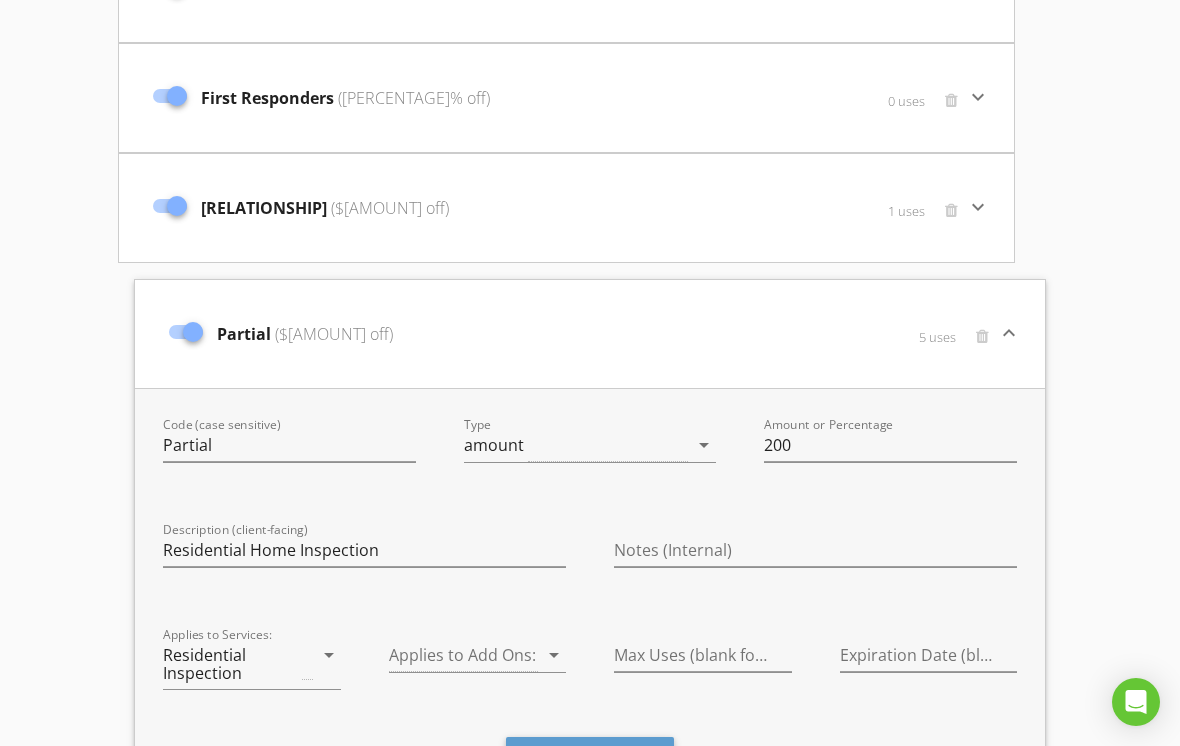 click on "Partial
($200 off)" at bounding box center [438, 334] 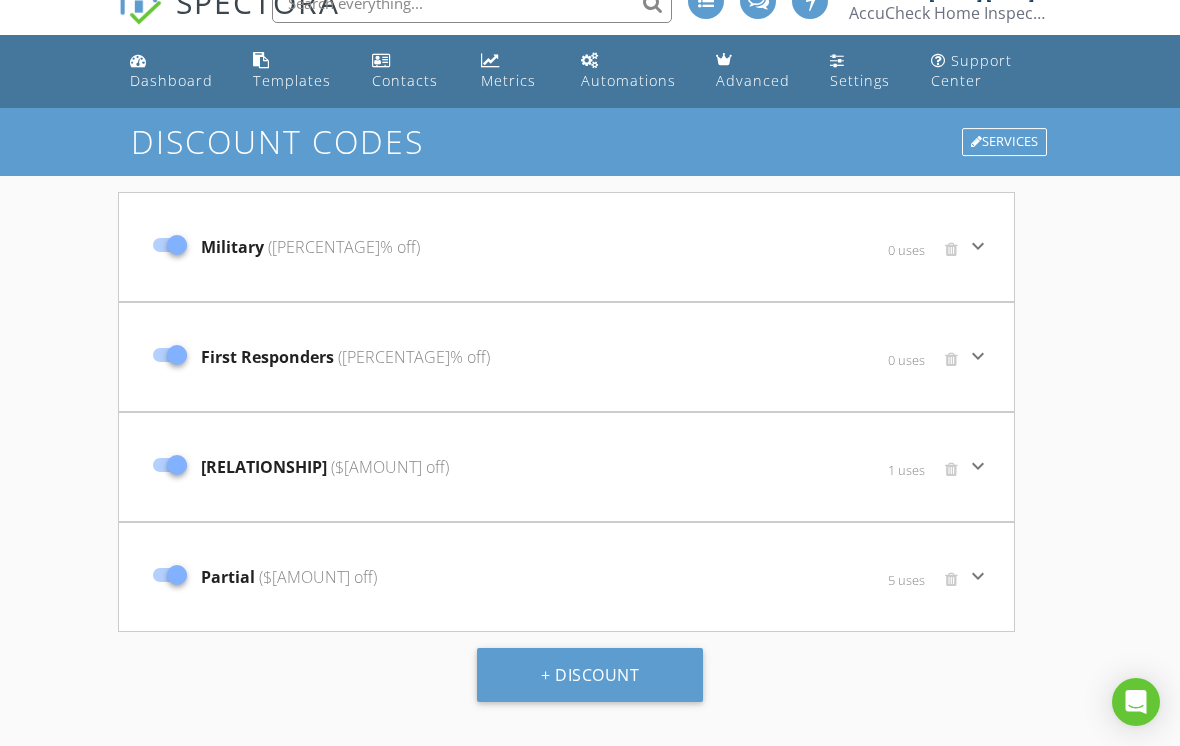 scroll, scrollTop: 28, scrollLeft: 0, axis: vertical 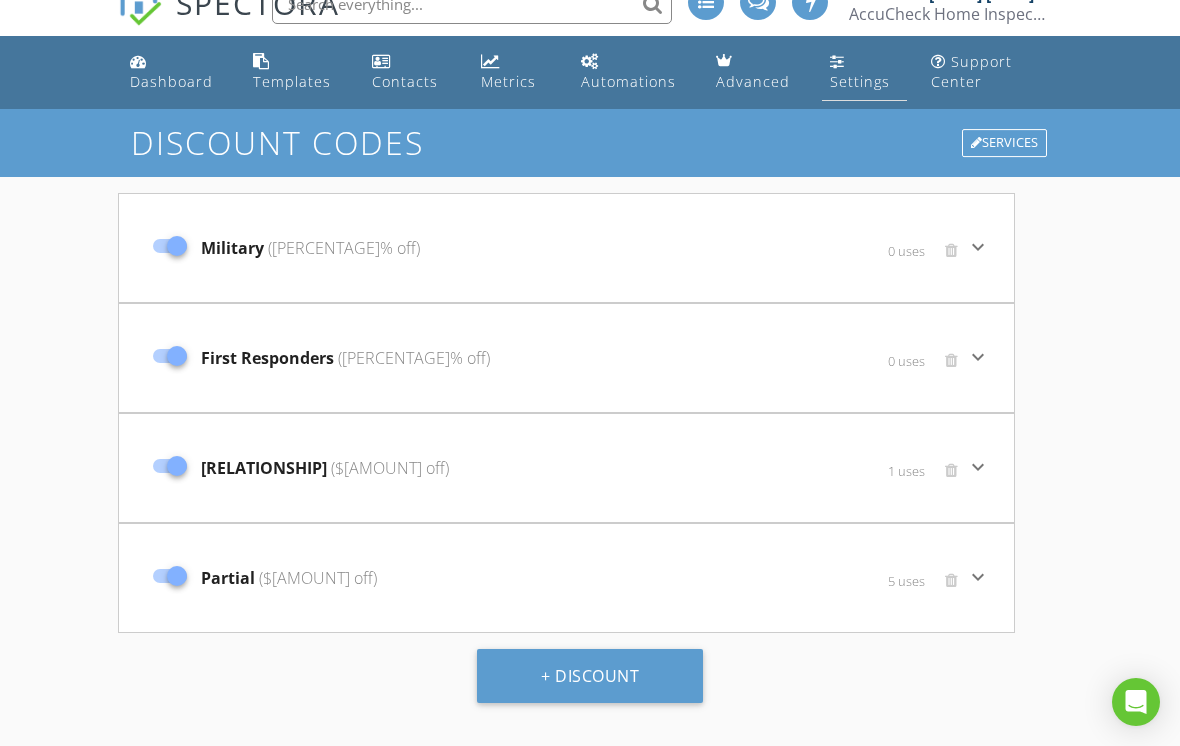 click at bounding box center (837, 61) 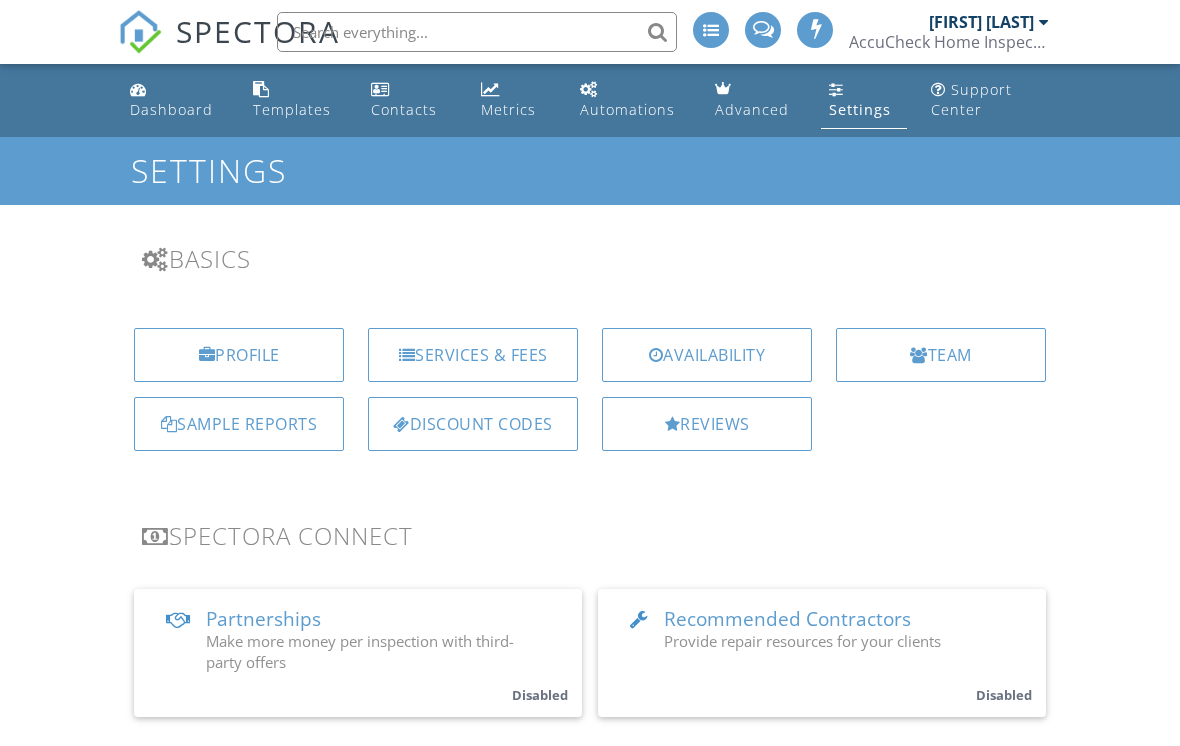 scroll, scrollTop: 0, scrollLeft: 0, axis: both 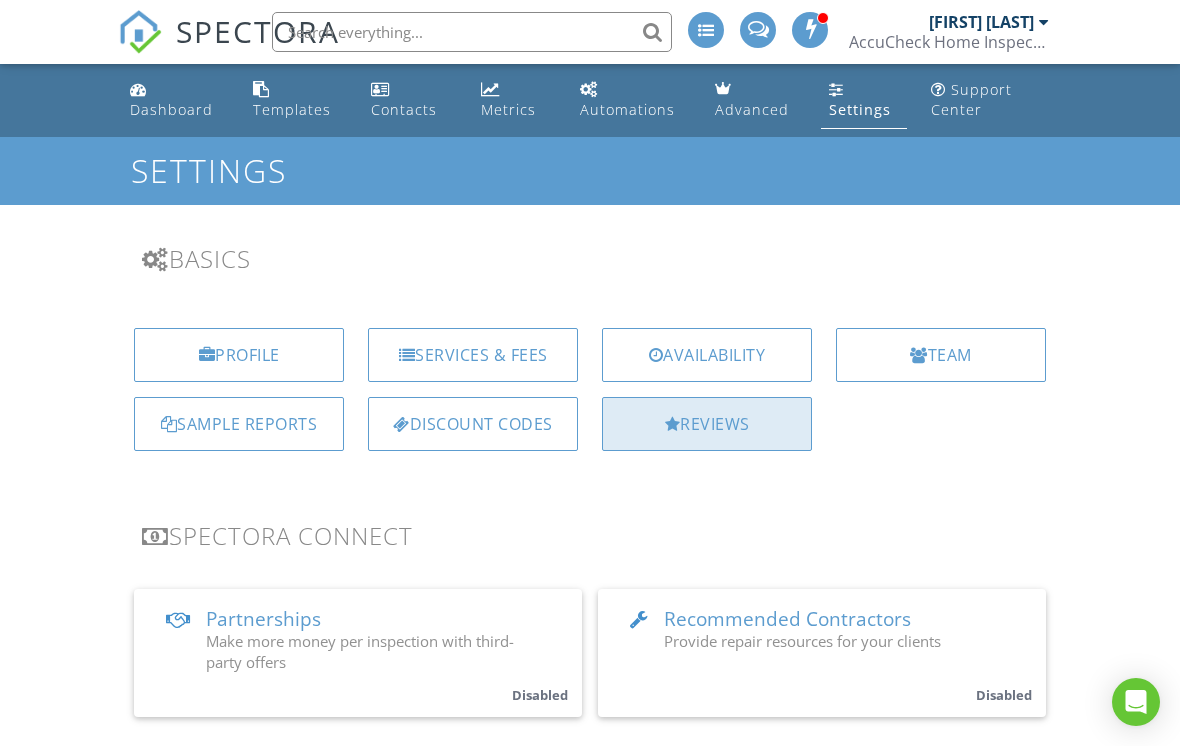 click at bounding box center [673, 424] 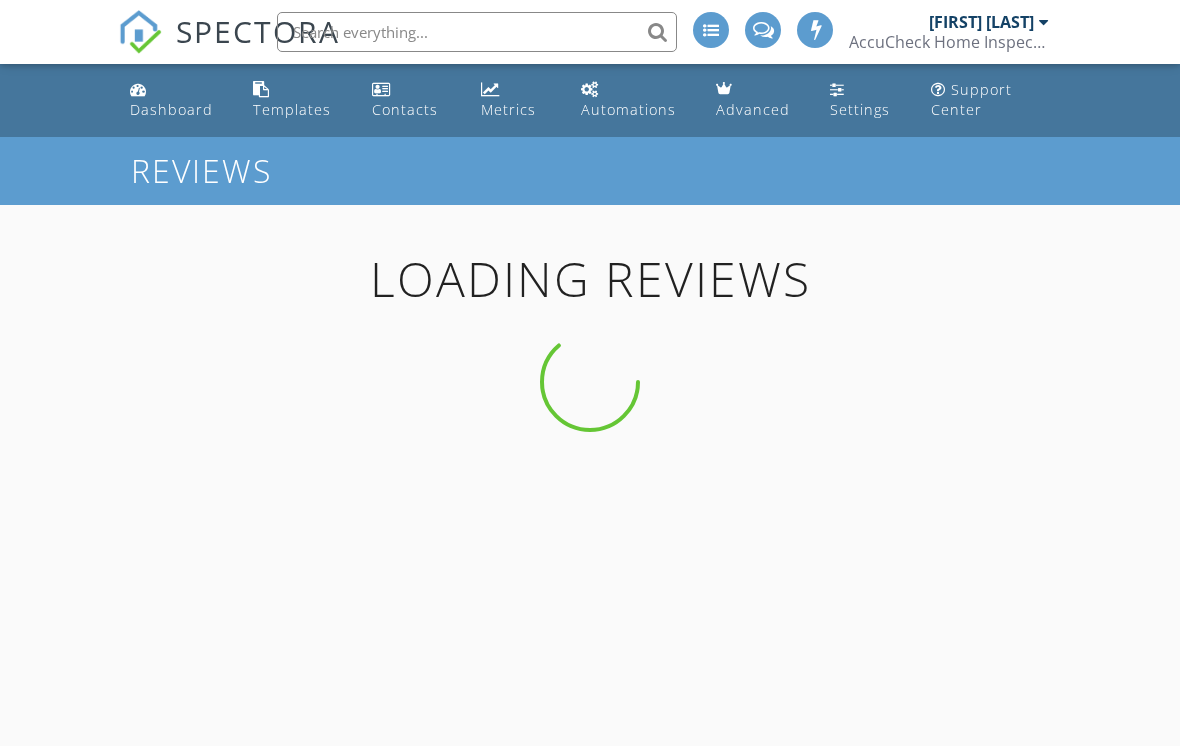 scroll, scrollTop: 0, scrollLeft: 0, axis: both 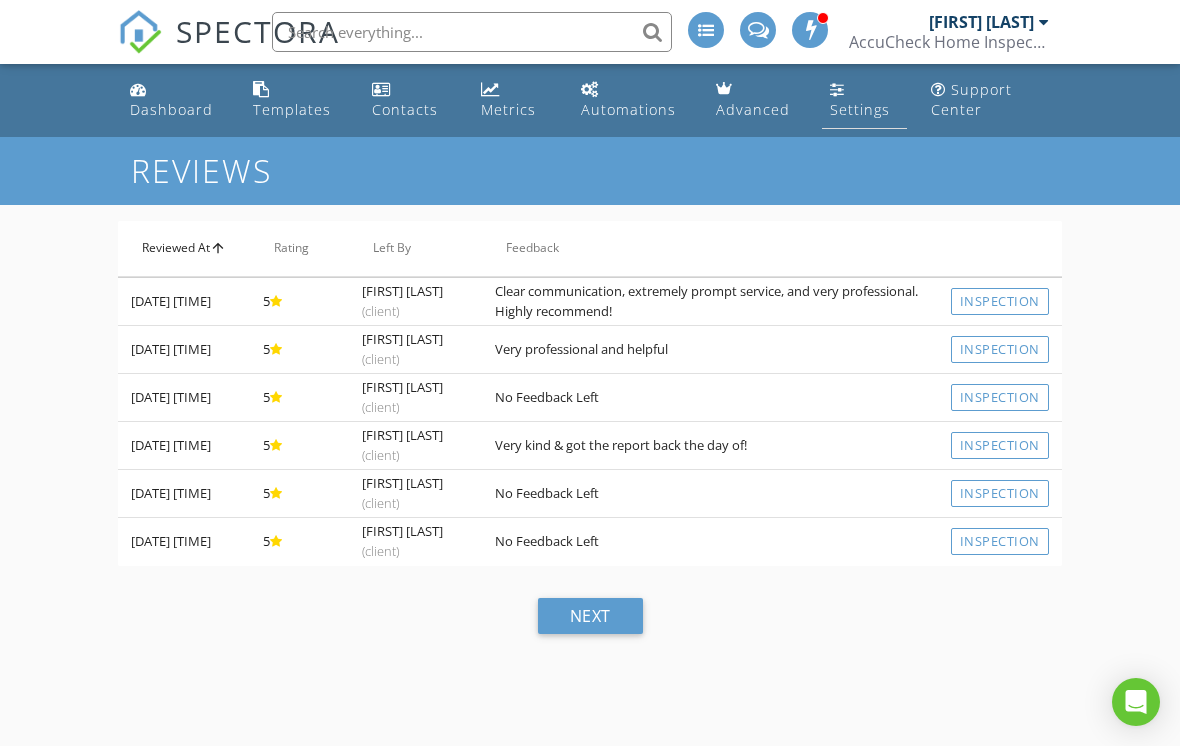 click on "Settings" at bounding box center (860, 109) 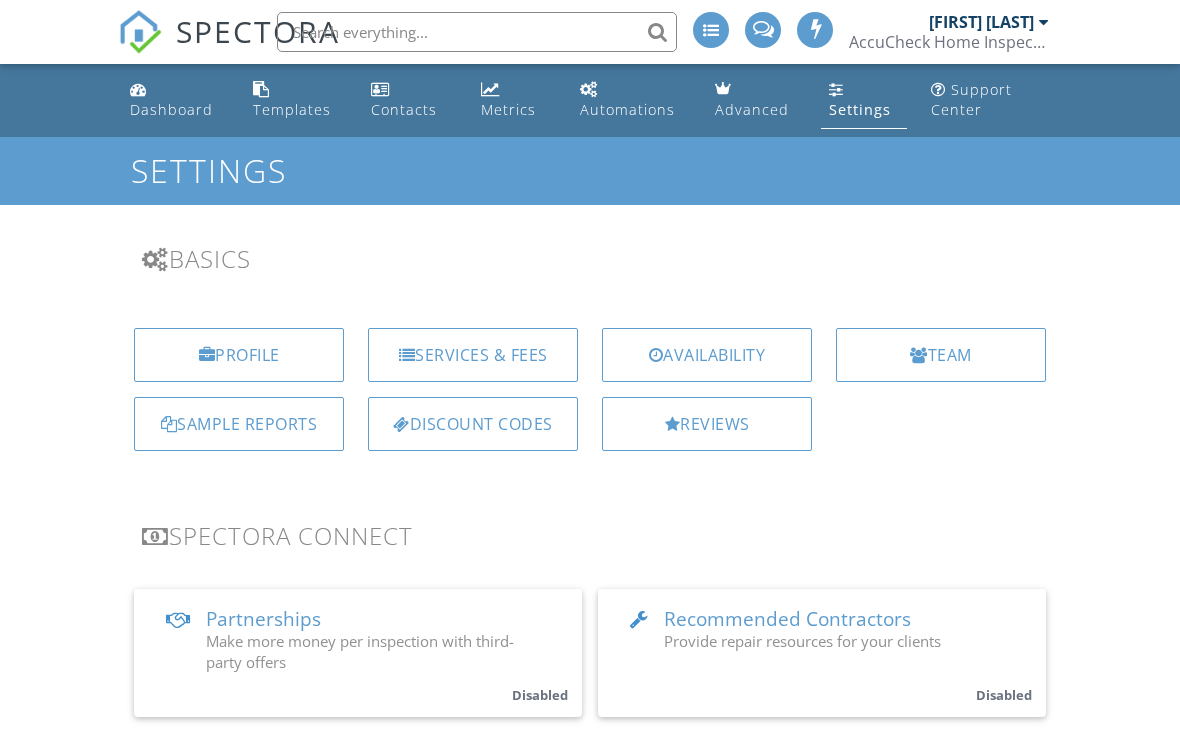 scroll, scrollTop: 0, scrollLeft: 0, axis: both 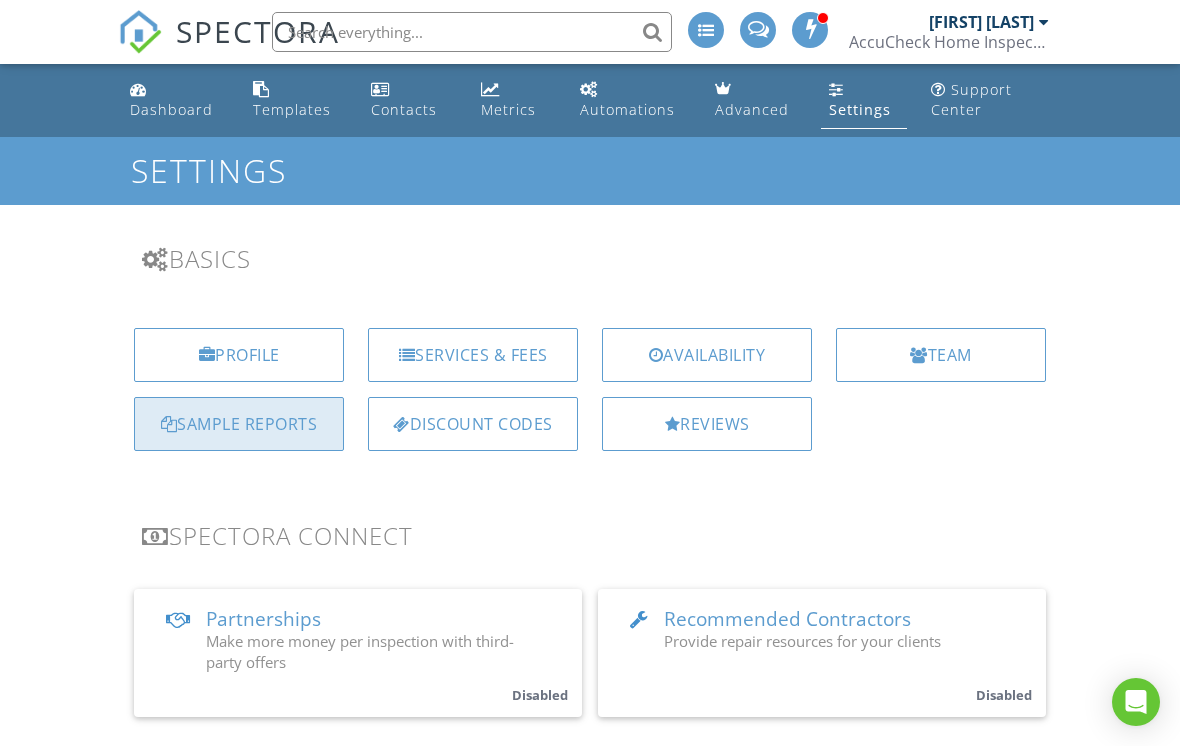 click on "Sample Reports" at bounding box center (239, 424) 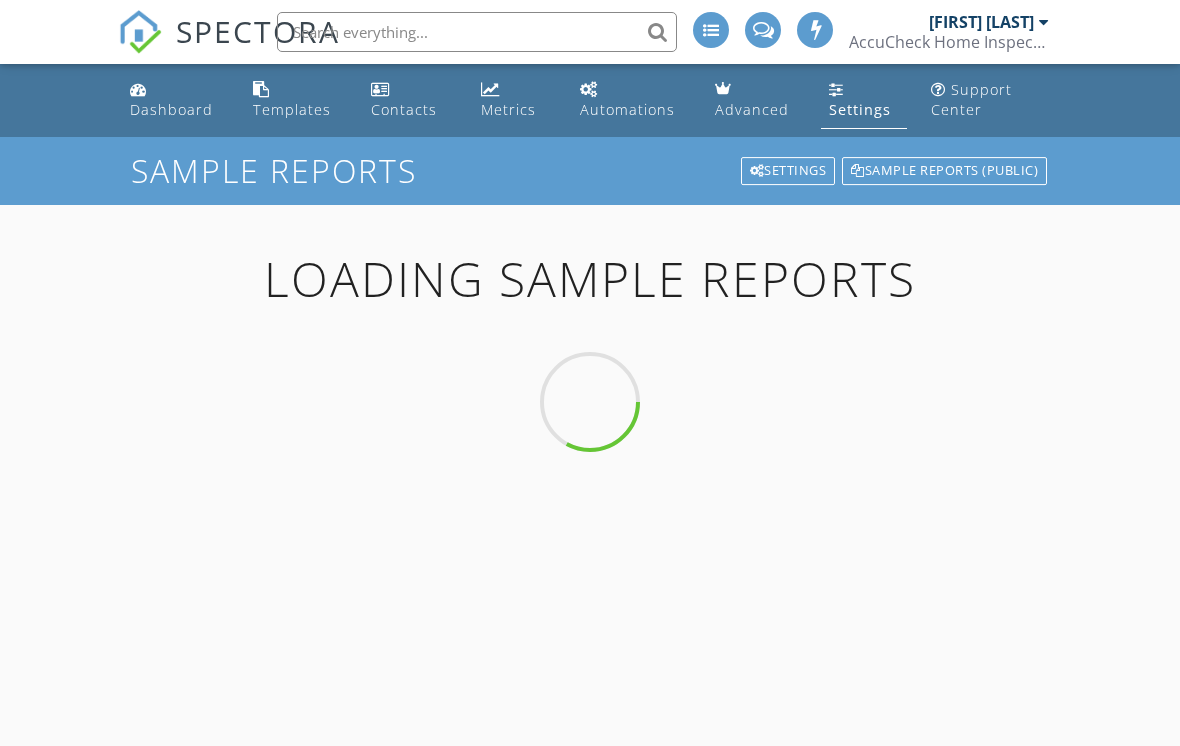 scroll, scrollTop: 0, scrollLeft: 0, axis: both 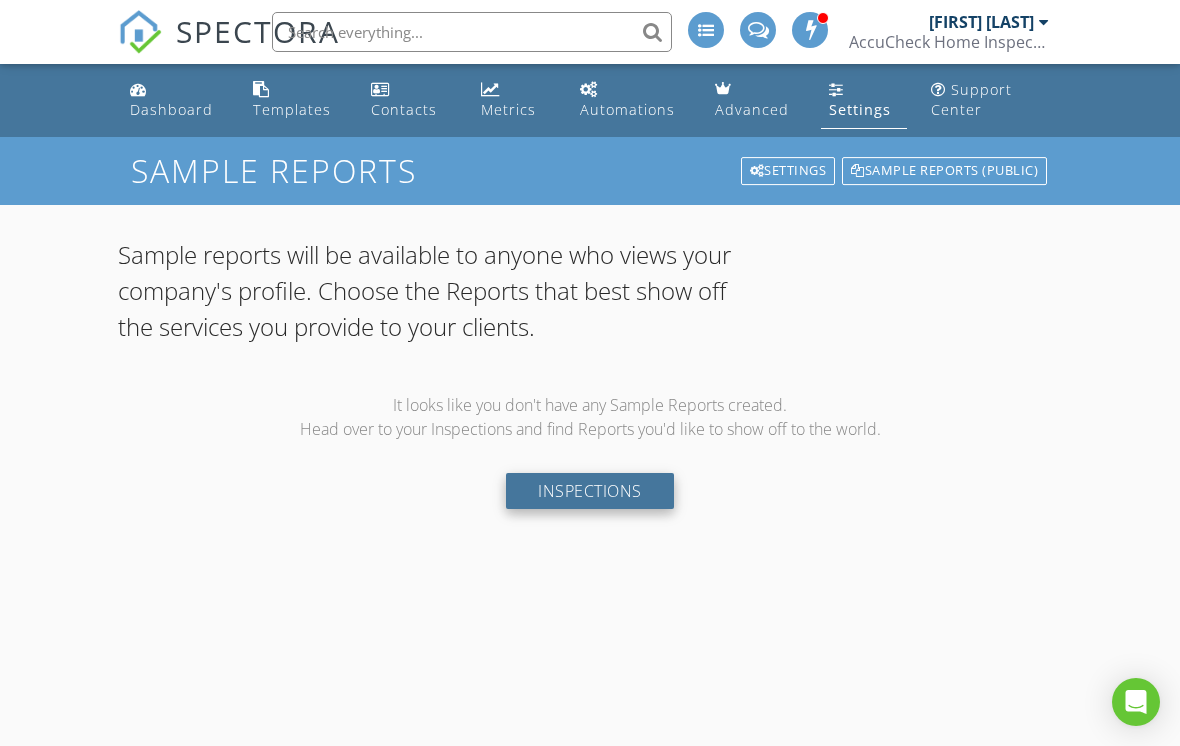 click on "Inspections" at bounding box center (590, 491) 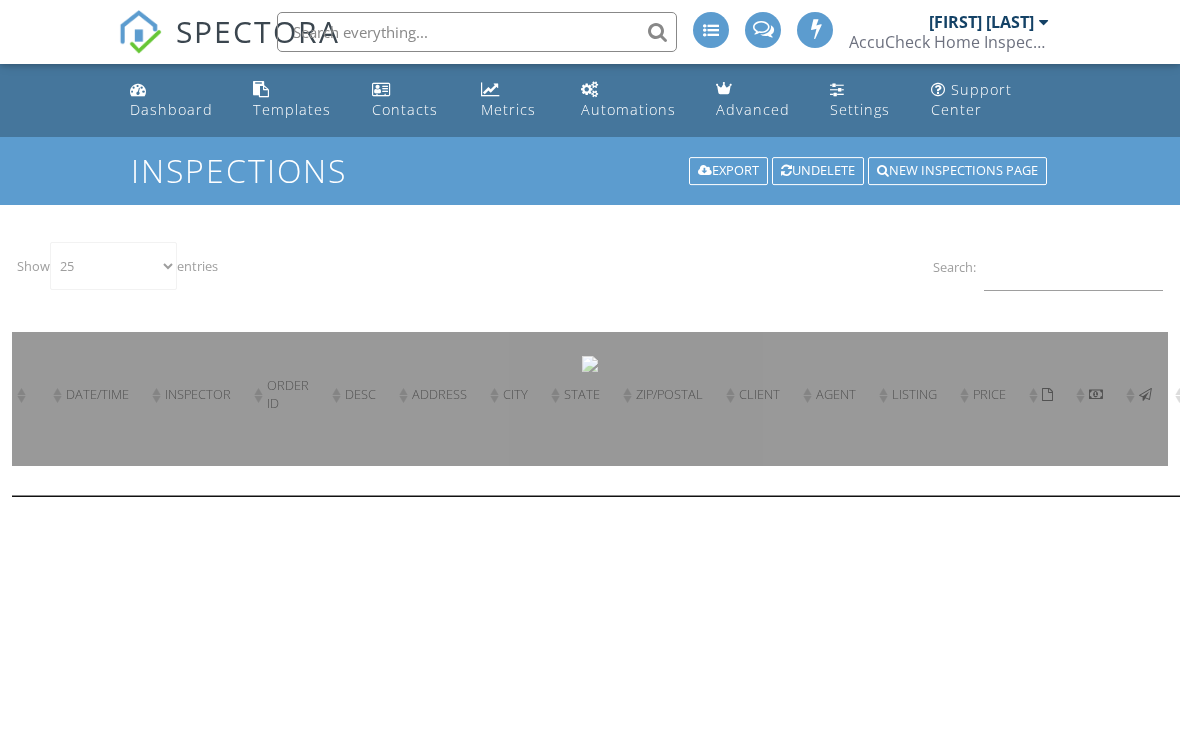 select on "25" 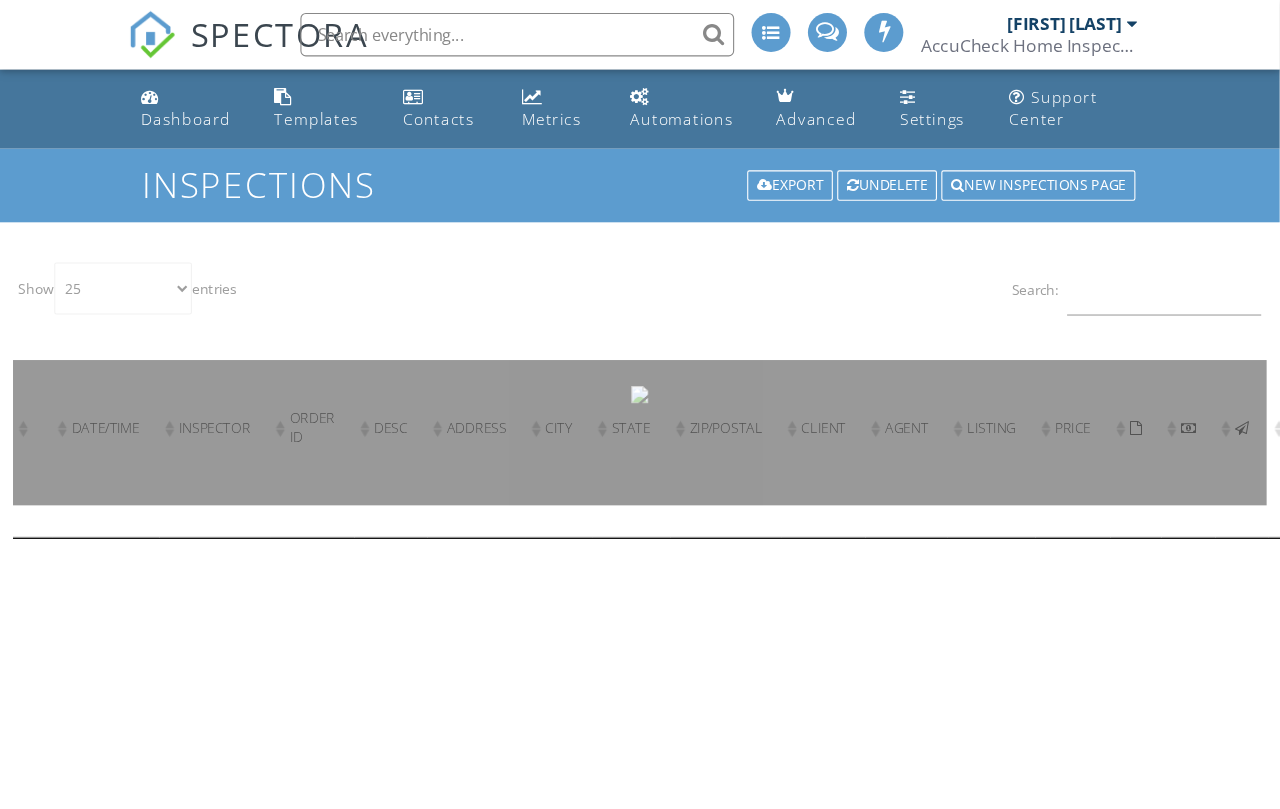 scroll, scrollTop: 0, scrollLeft: 0, axis: both 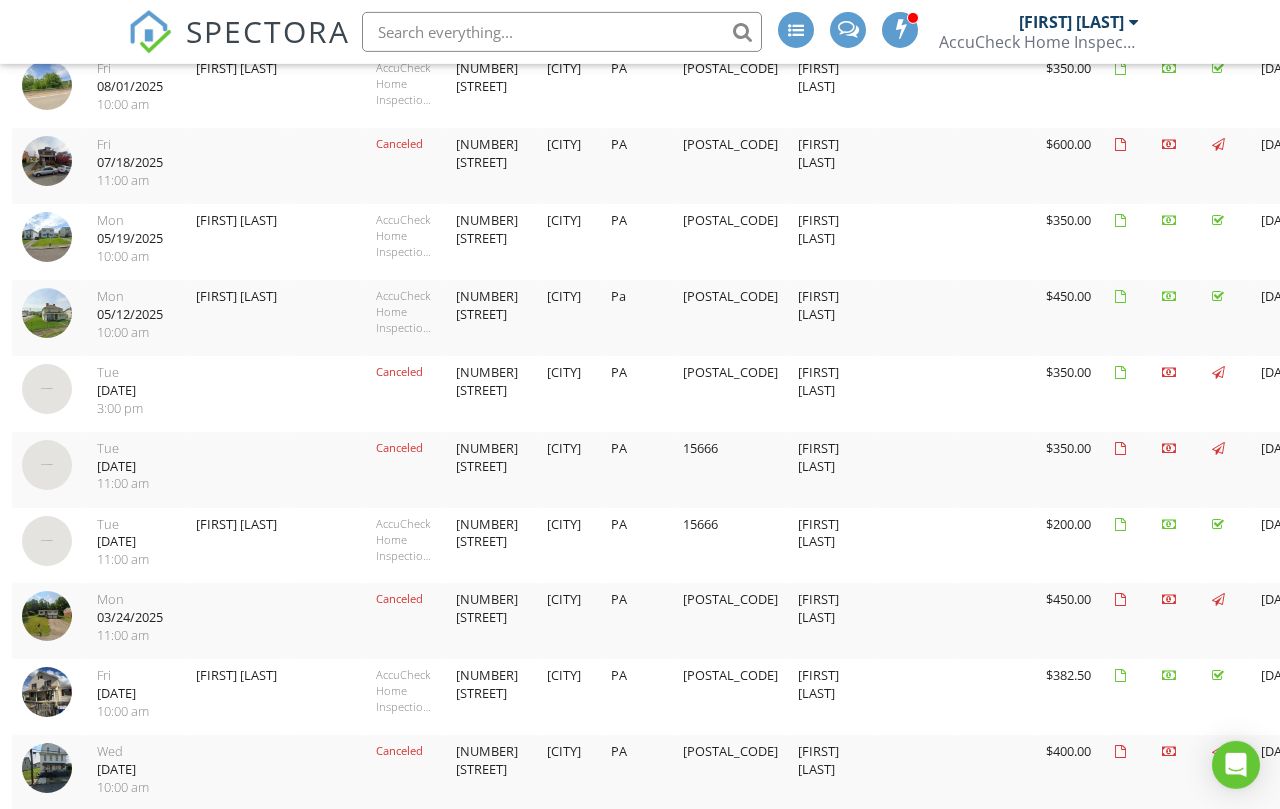 click at bounding box center [47, 692] 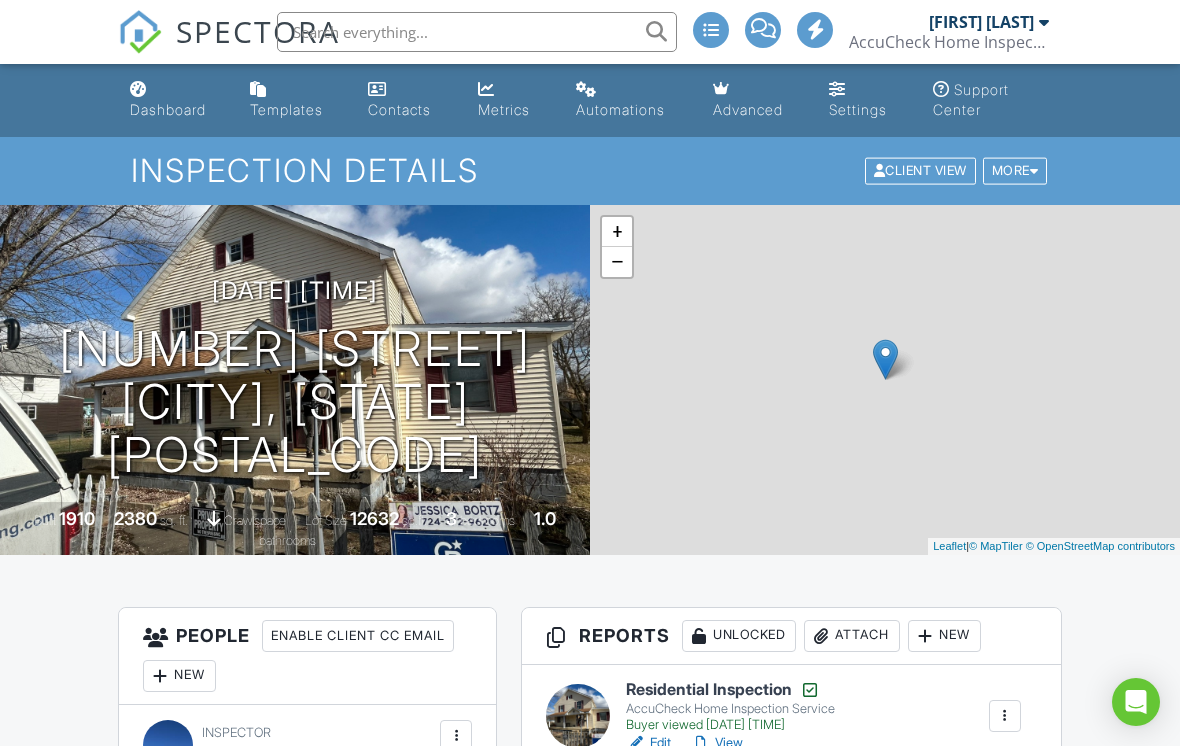 scroll, scrollTop: 0, scrollLeft: 0, axis: both 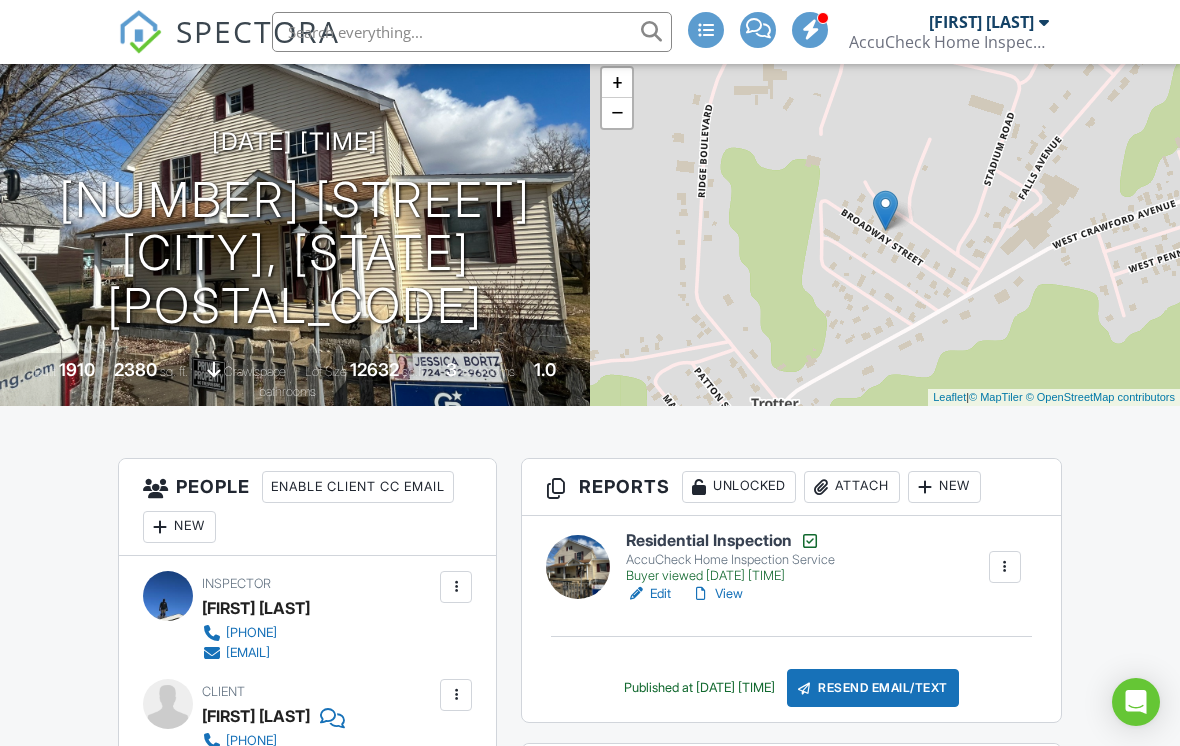 click on "View" at bounding box center [717, 594] 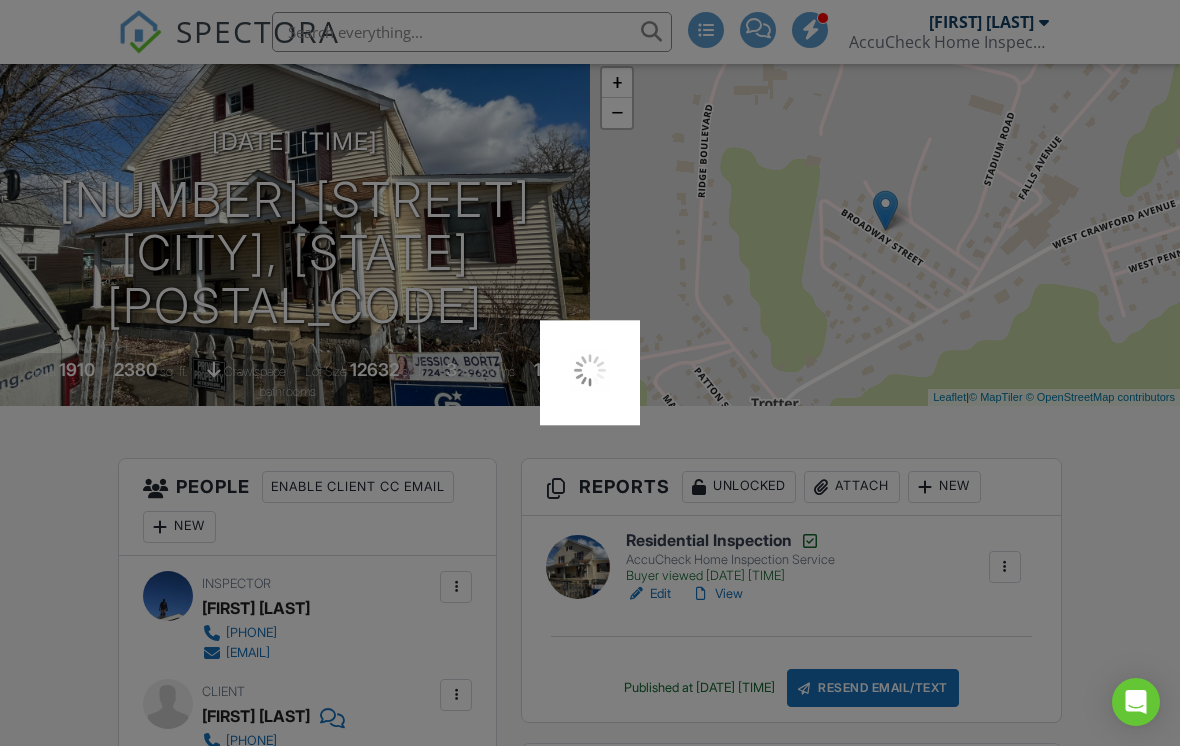 scroll, scrollTop: 180, scrollLeft: 0, axis: vertical 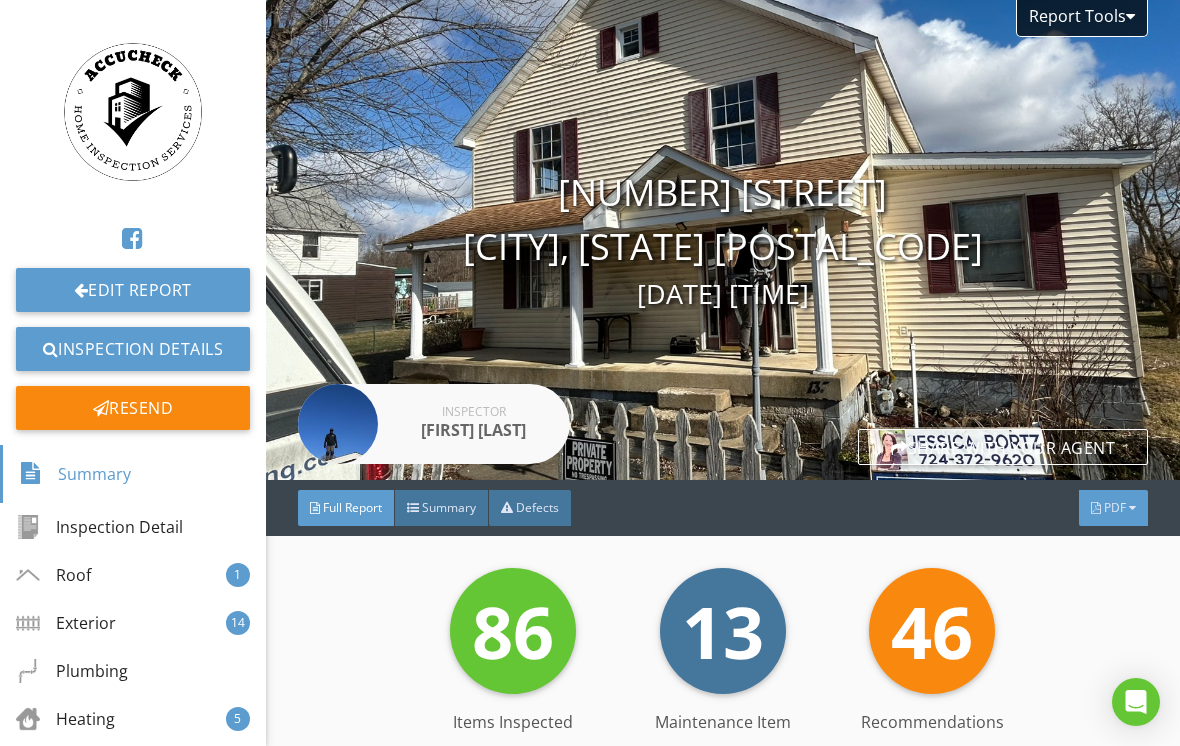 click on "PDF" at bounding box center (1115, 507) 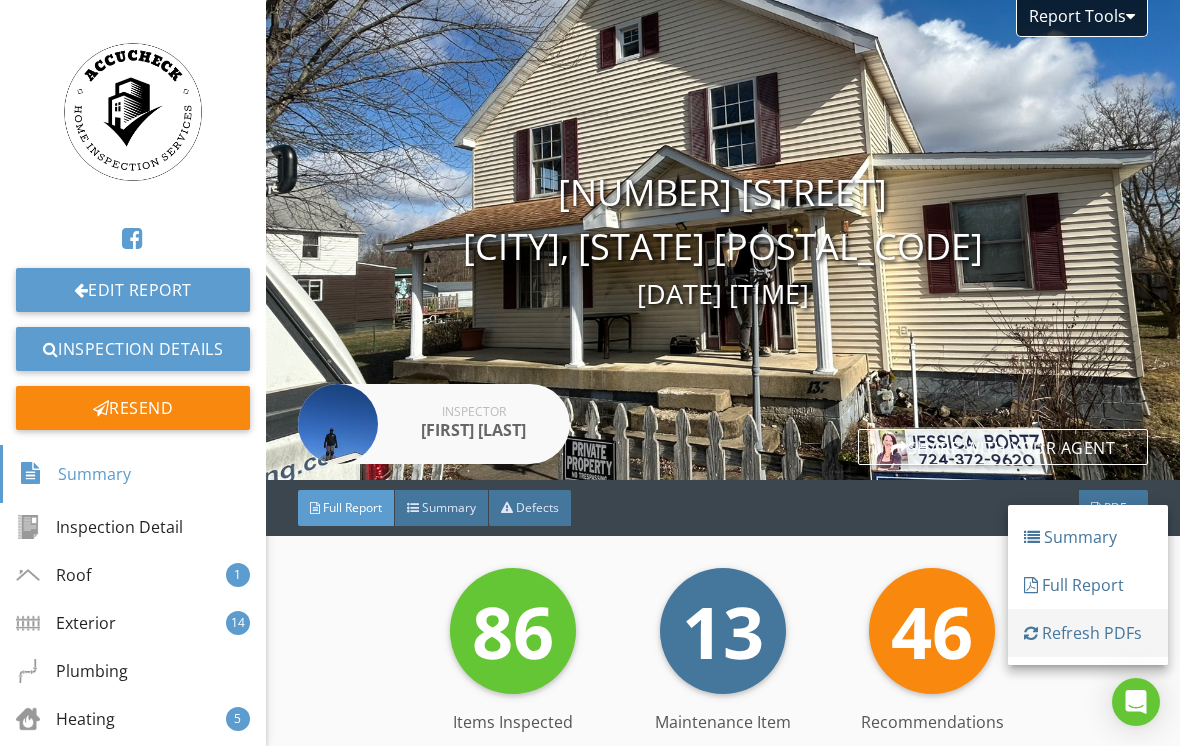 click on "Refresh PDFs" at bounding box center (1088, 633) 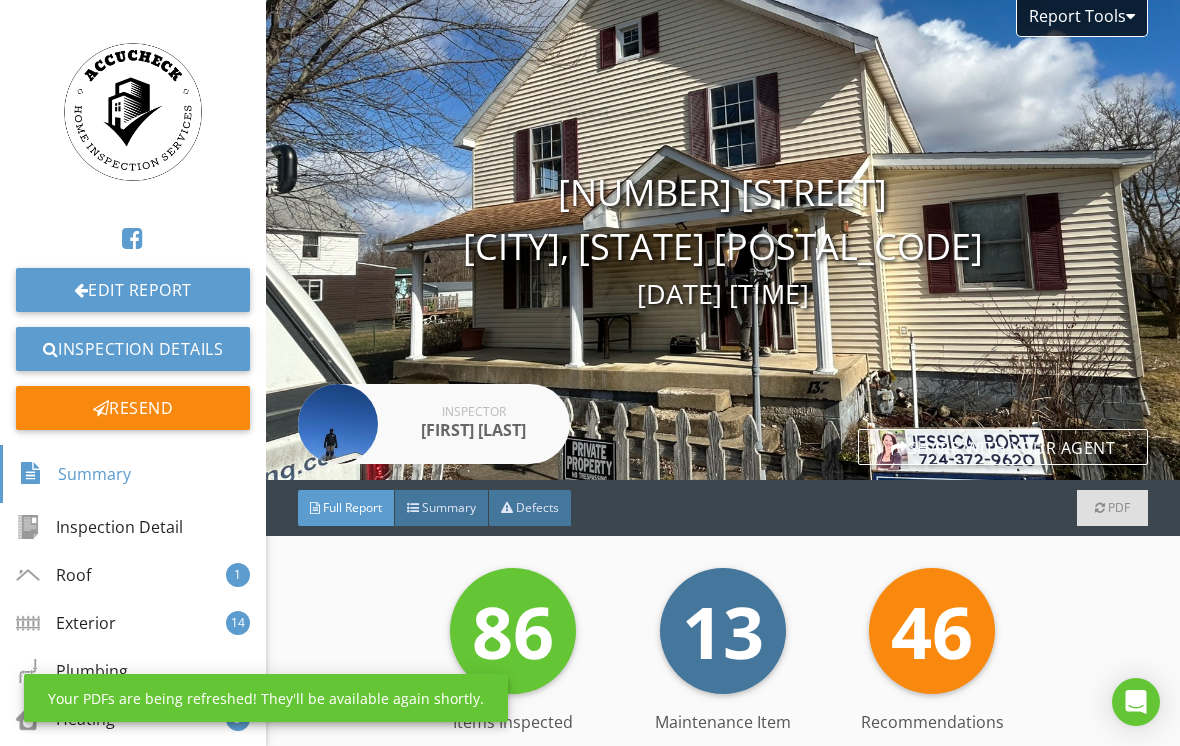 click on "PDF" at bounding box center (1119, 507) 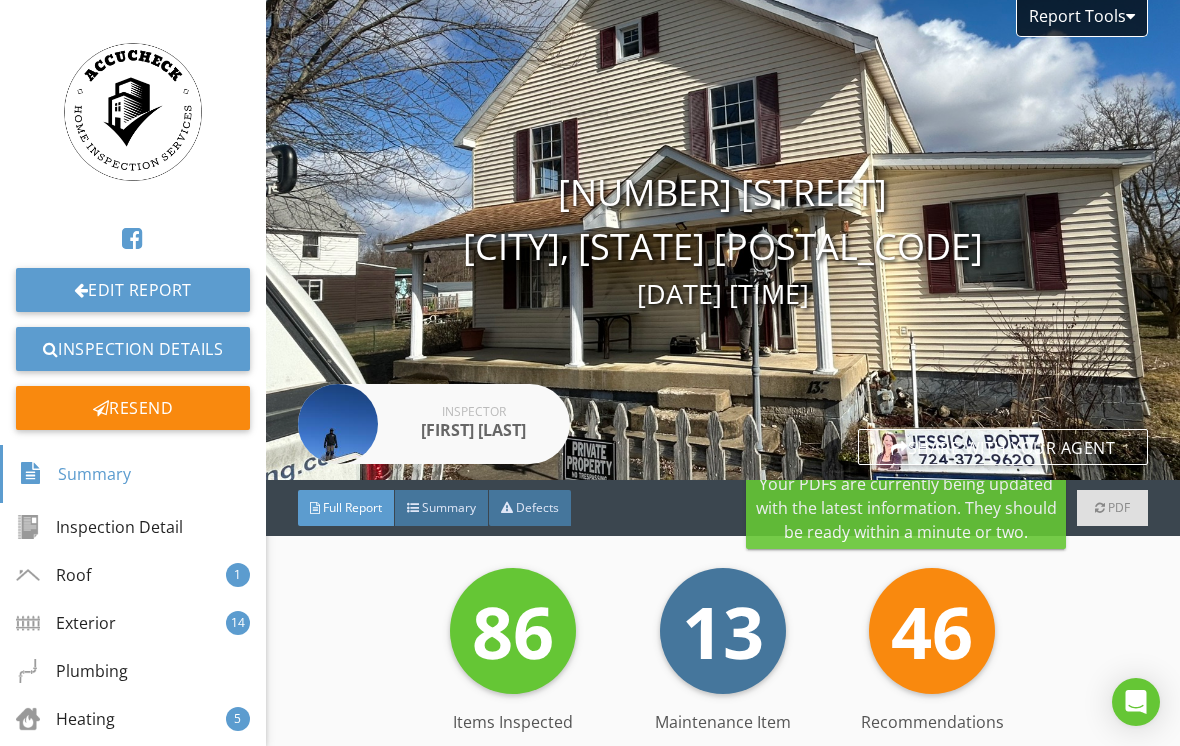 click on "PDF" at bounding box center [1119, 507] 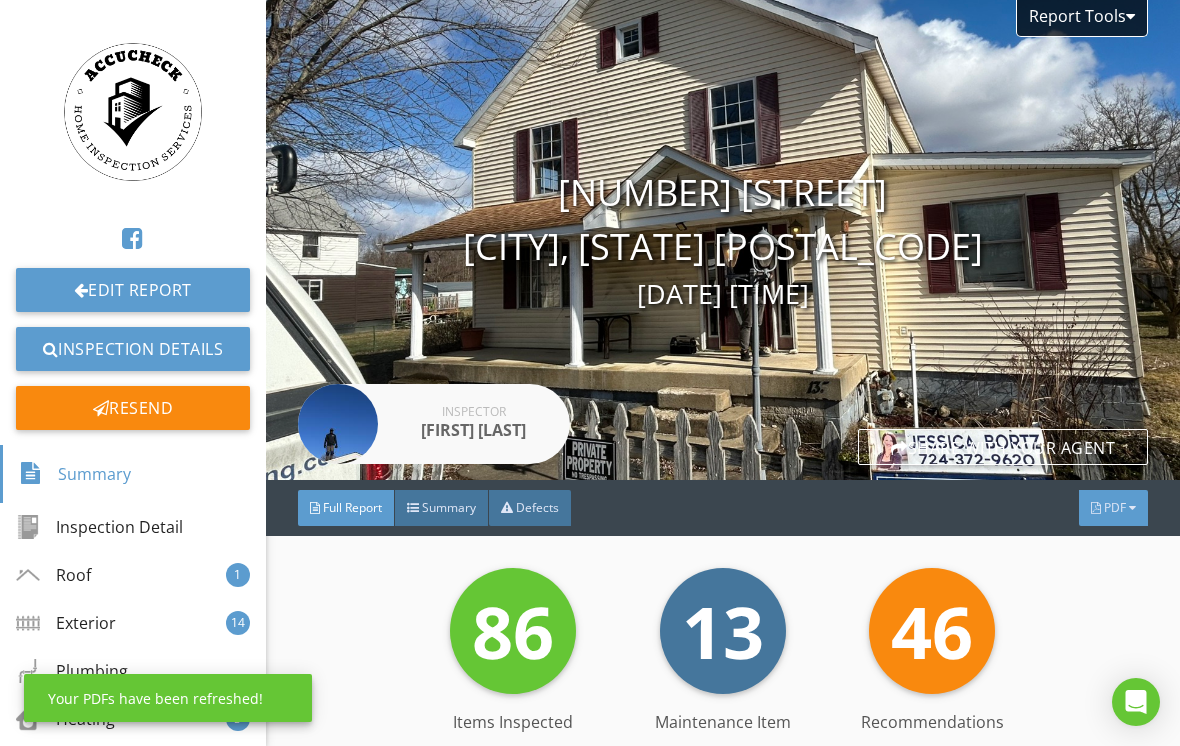 click on "PDF" at bounding box center [1115, 507] 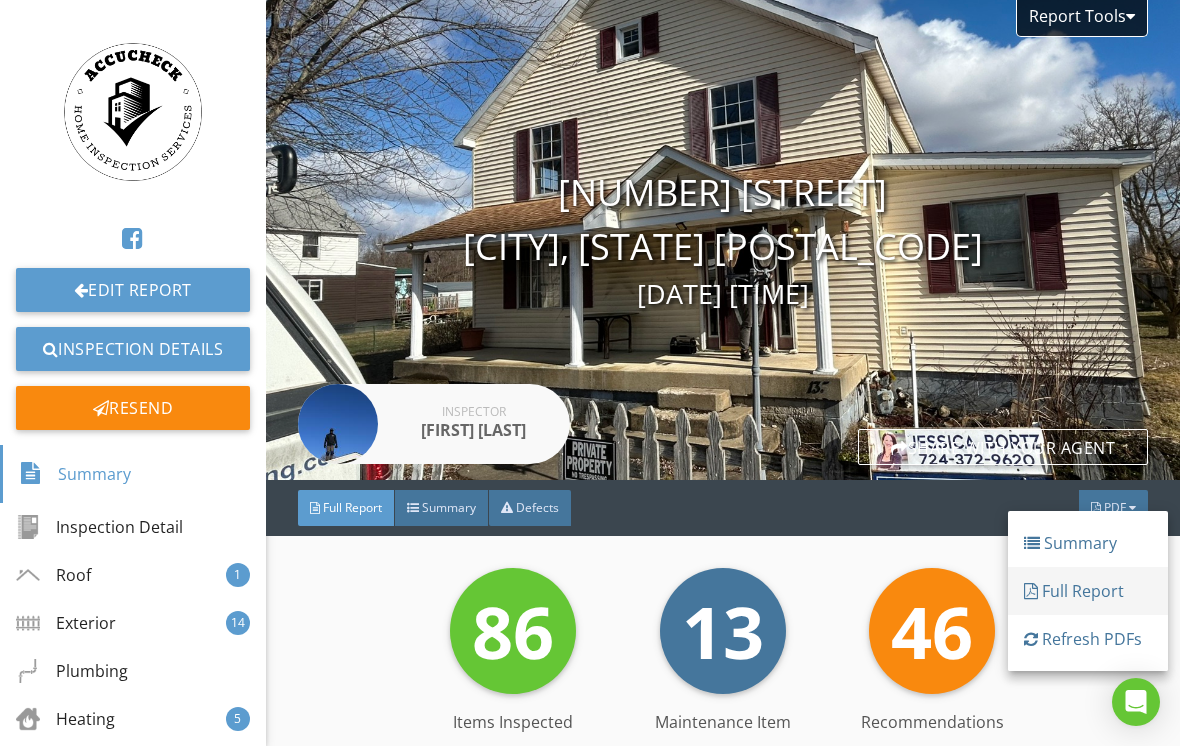 click on "Full Report" at bounding box center (1088, 591) 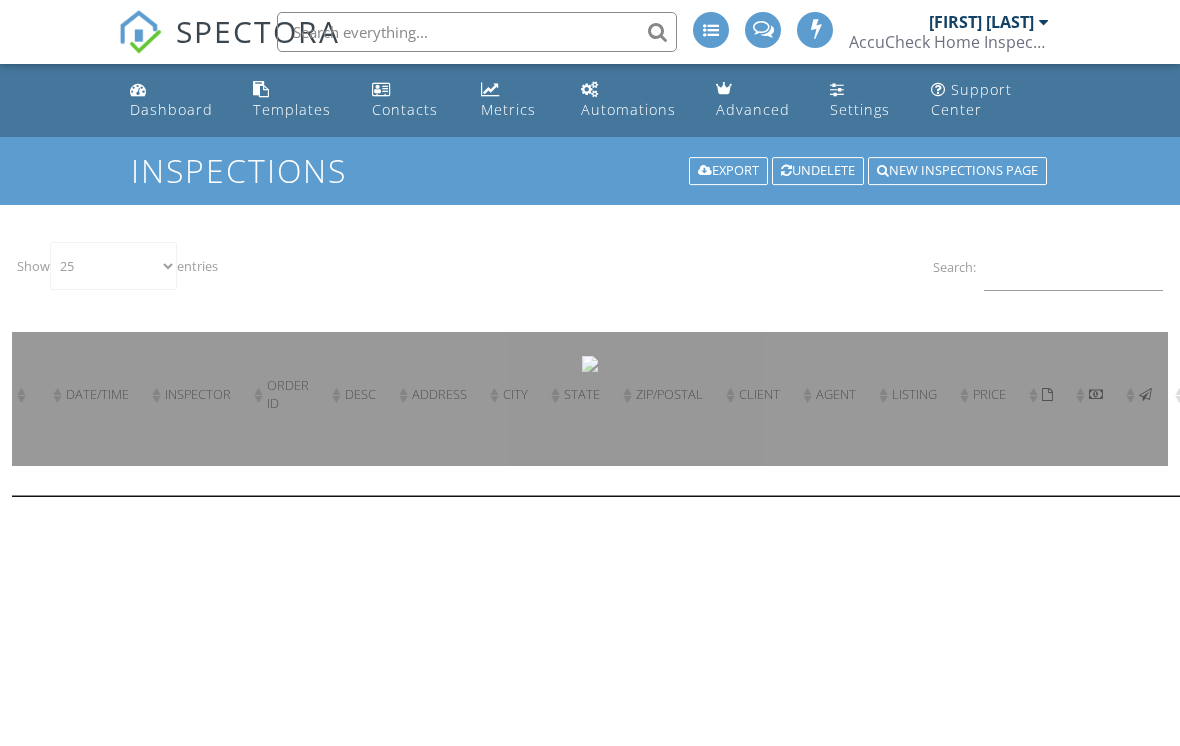 select on "25" 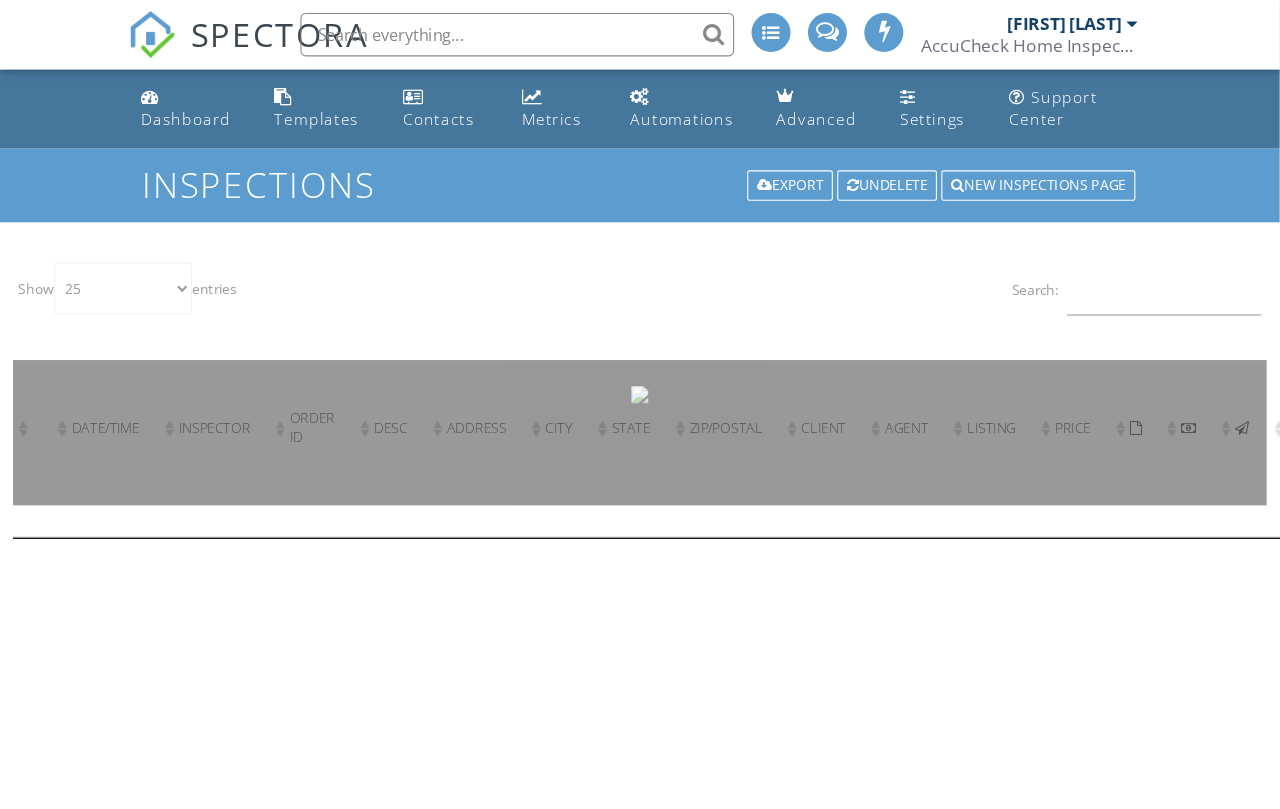 scroll, scrollTop: 0, scrollLeft: 0, axis: both 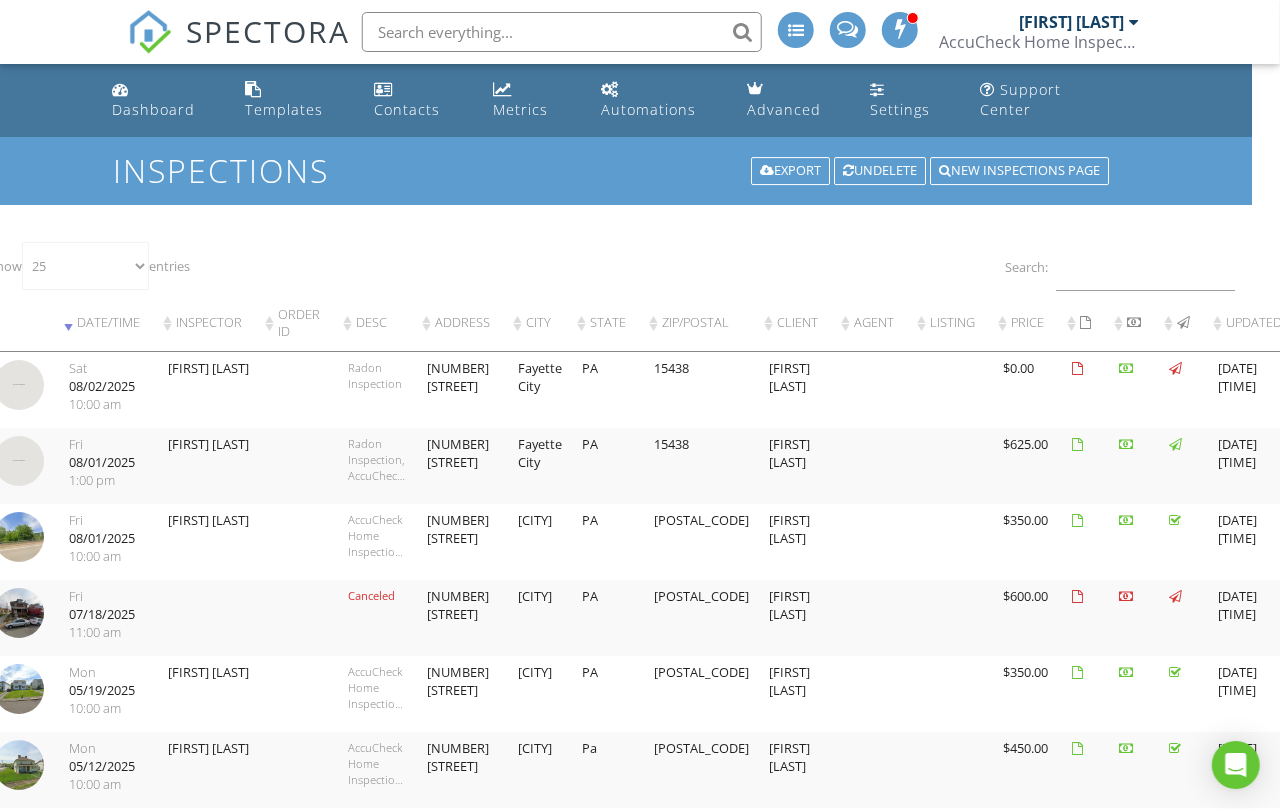click on "[FIRST] [LAST]" at bounding box center (209, 466) 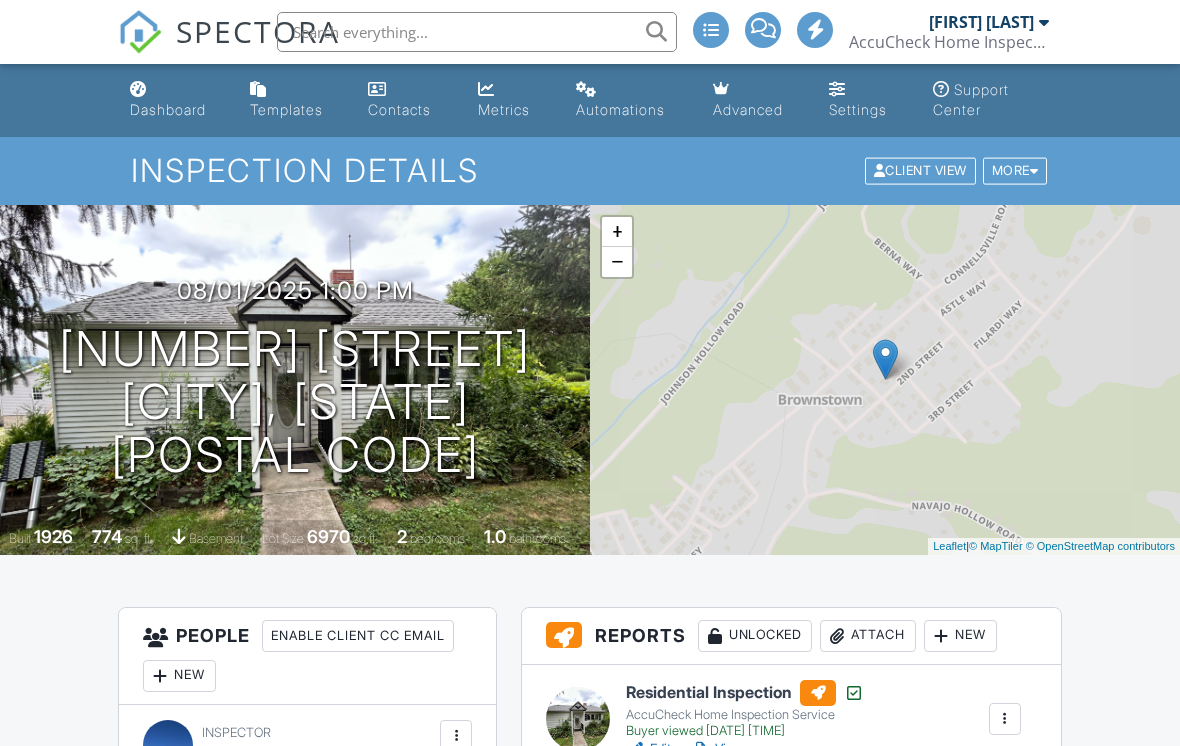 scroll, scrollTop: 0, scrollLeft: 0, axis: both 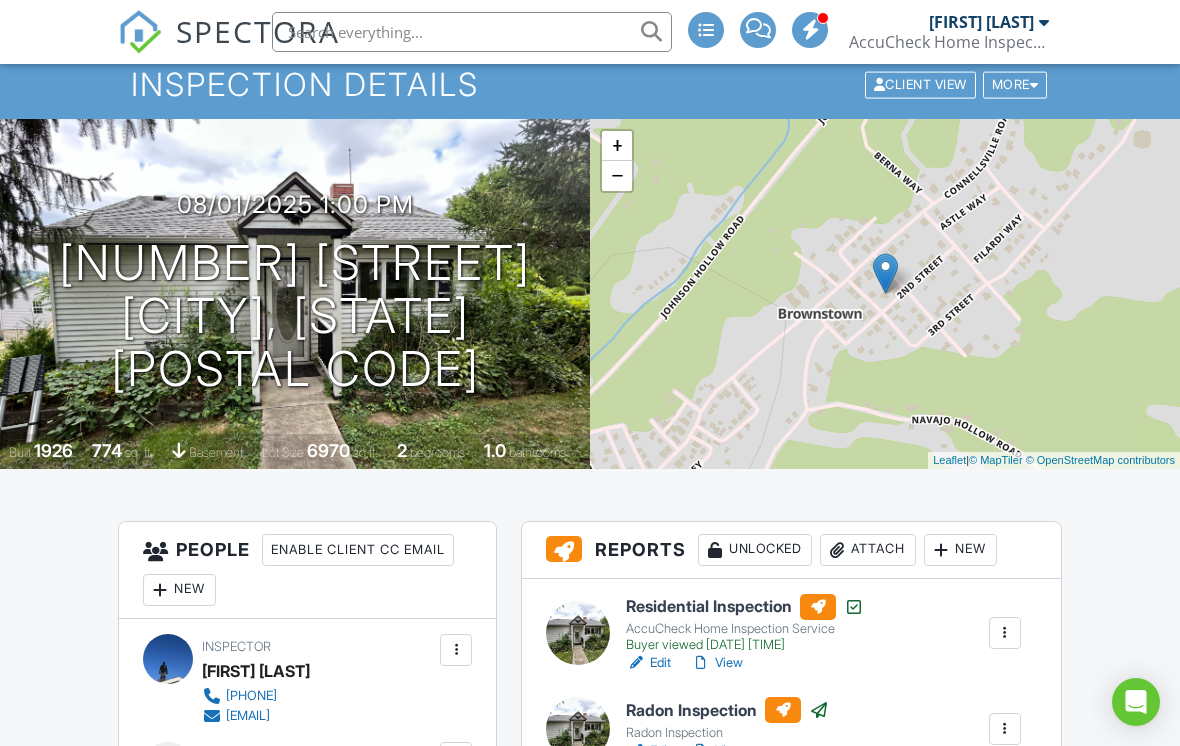 click on "View" at bounding box center [717, 663] 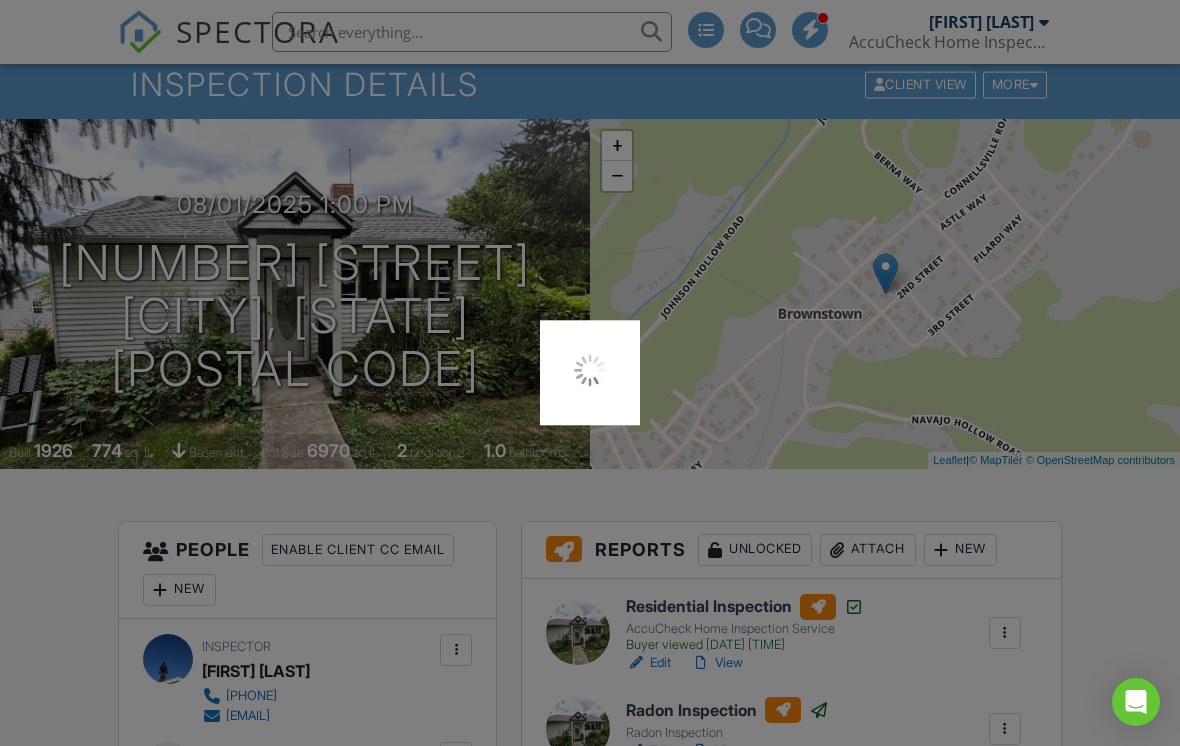 scroll, scrollTop: 117, scrollLeft: 0, axis: vertical 